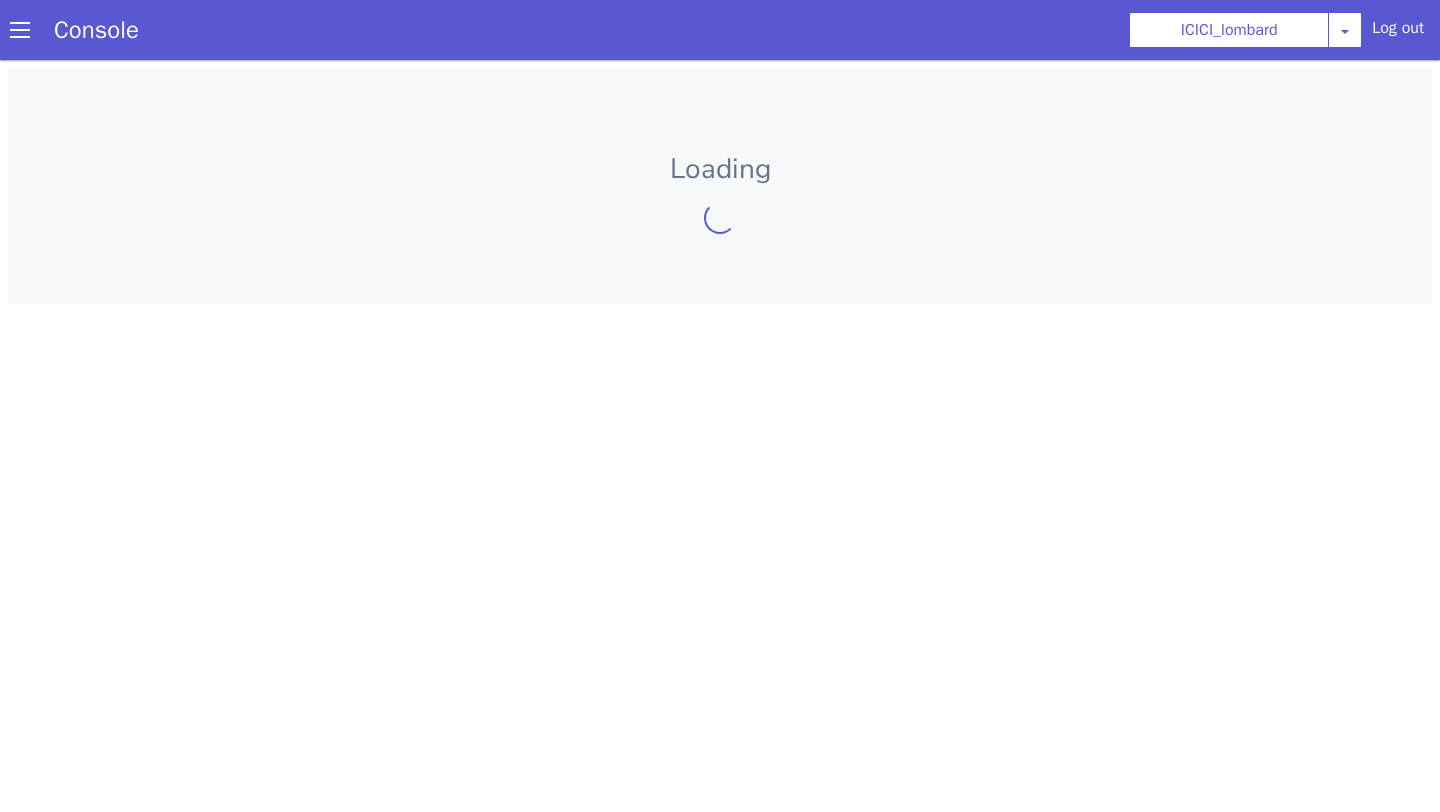 scroll, scrollTop: 0, scrollLeft: 0, axis: both 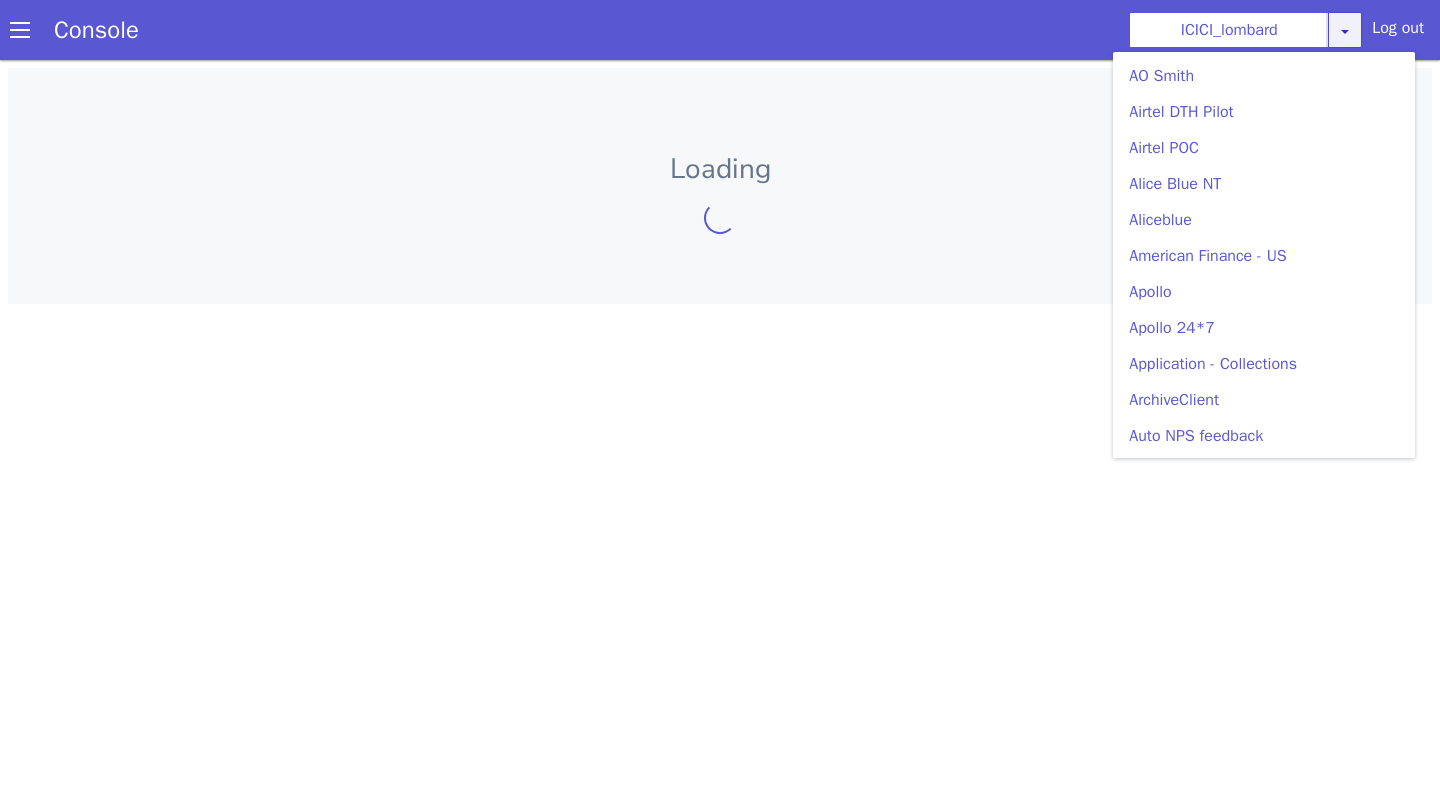 click on "ICICI_lombard AO Smith Airtel DTH Pilot Airtel POC Alice Blue NT Aliceblue American Finance - US Apollo Apollo 24*7 Application - Collections ArchiveClient Auto NPS feedback Avaya Devconnect Axis Axis AMC Axis Outbound BAGIC BALIC BALIC Old 2 Bajaj Autofinance Bajaj Fin Banking Demo Barbeque Nation Buy Now Pay Later Cars24 Cashe Central Bank of India Charles Tyrwhitt Cholamandalam Finance Consumer Durables Coverfox Covid19 Helpline Credgenics CreditMate DPDzero DUMMY Data collection Demo - Collections Dish TV E2E_VB_PAMS_India ERCM Emeritus Eureka Forbes - LQ FFAM360 - US Familiarity Farming_Axis Finaccel Flipkart Flow Templates Fusion Microfinance Giorgos_TestBot Great Learning Grievance Bot HDB Finance HDFC HDFC Ergo HDFC Freedom CC HDFC Life Demo HDFC Securities Hathway Internet Hathway V2 Home Credit IBM IBM Banking Demo ICICI ICICI Bank Outbound ICICI Lombard Persistency ICICI Prudential ICICI securities ICICI_lombard IDFC - Test IDFC First Bank IFFCO Tokio Insurance Iffco Tokio Indiamart Indigo Jarvis" at bounding box center (1245, 30) 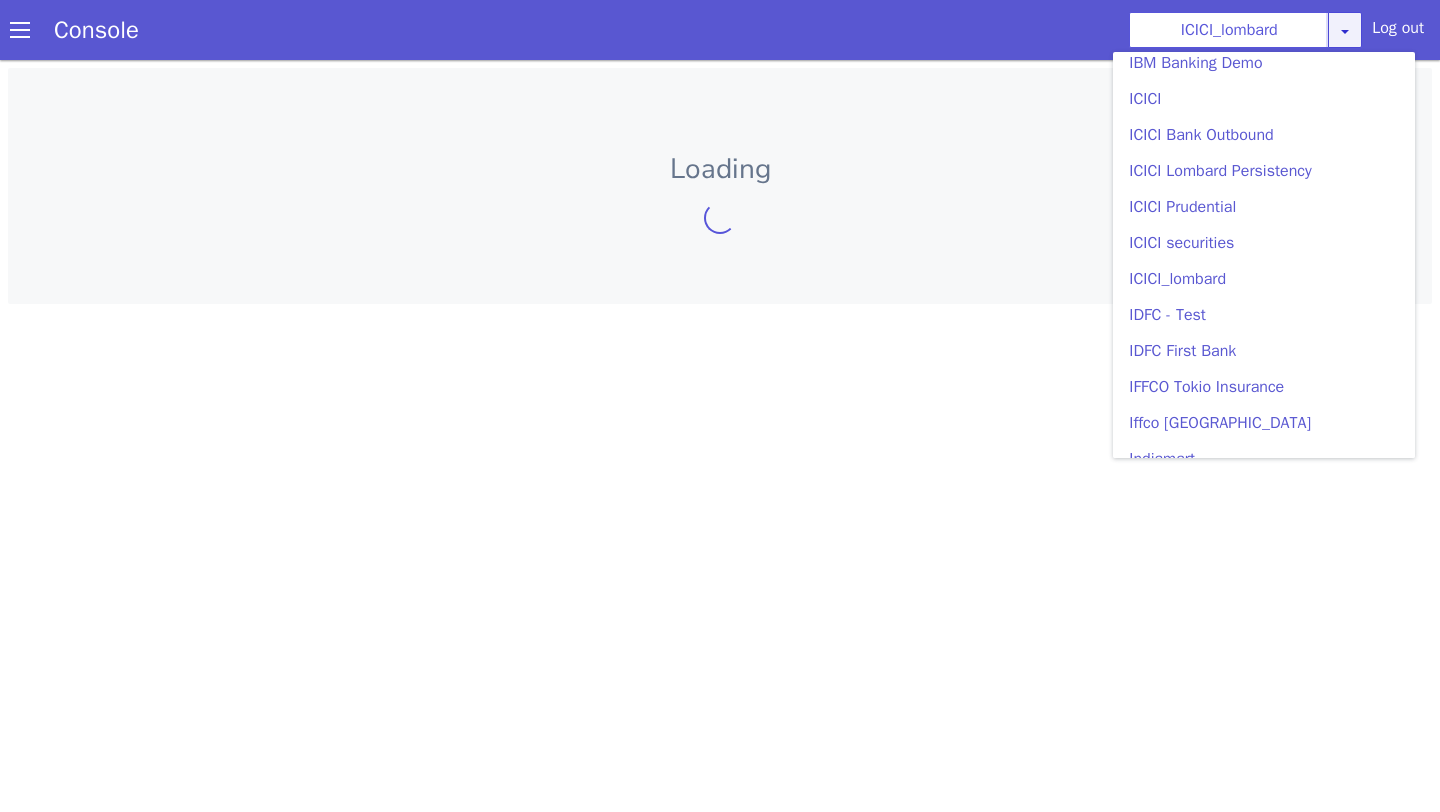 scroll, scrollTop: 2246, scrollLeft: 0, axis: vertical 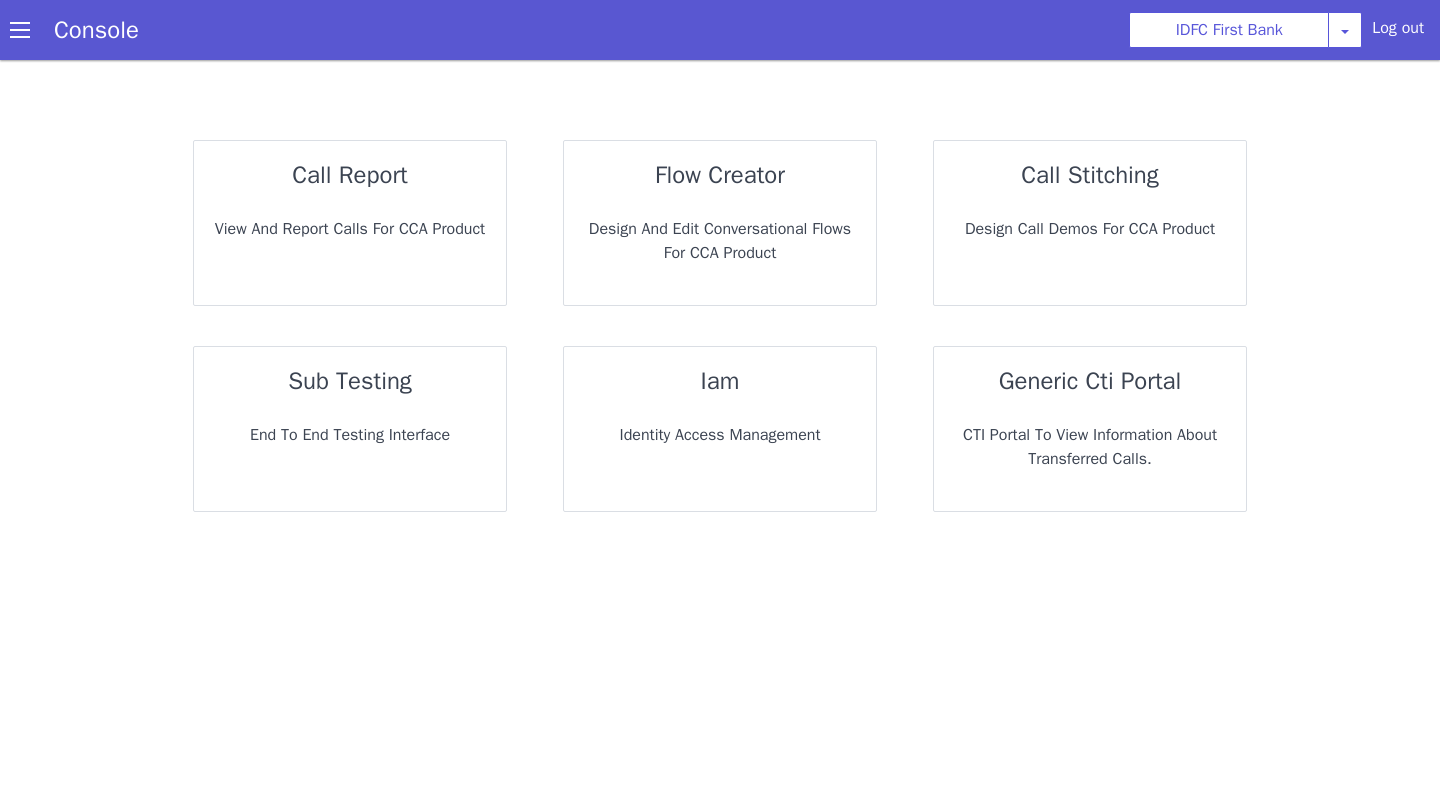 click on "flow creator Design and Edit Conversational flows for CCA Product" at bounding box center (720, 223) 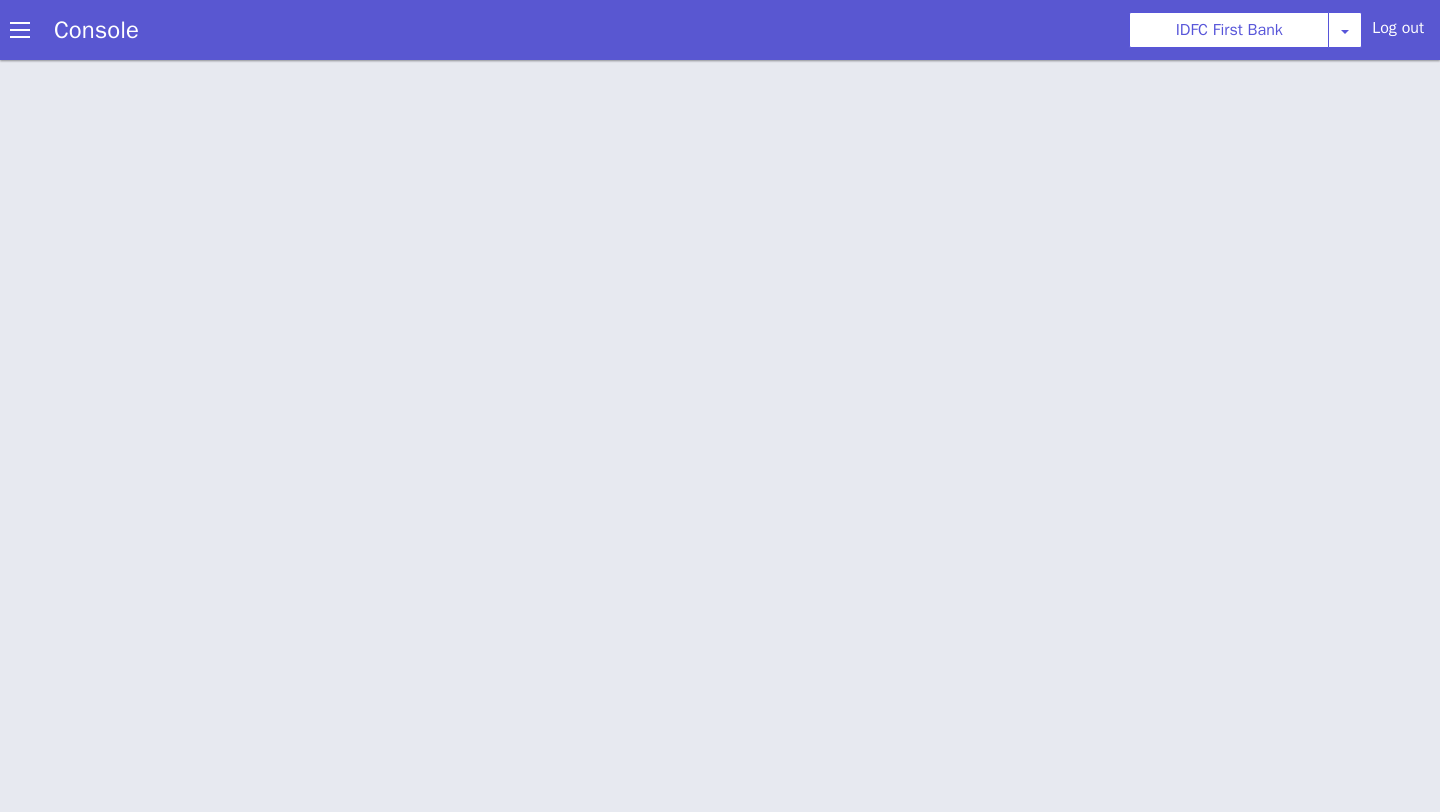 scroll, scrollTop: 6, scrollLeft: 0, axis: vertical 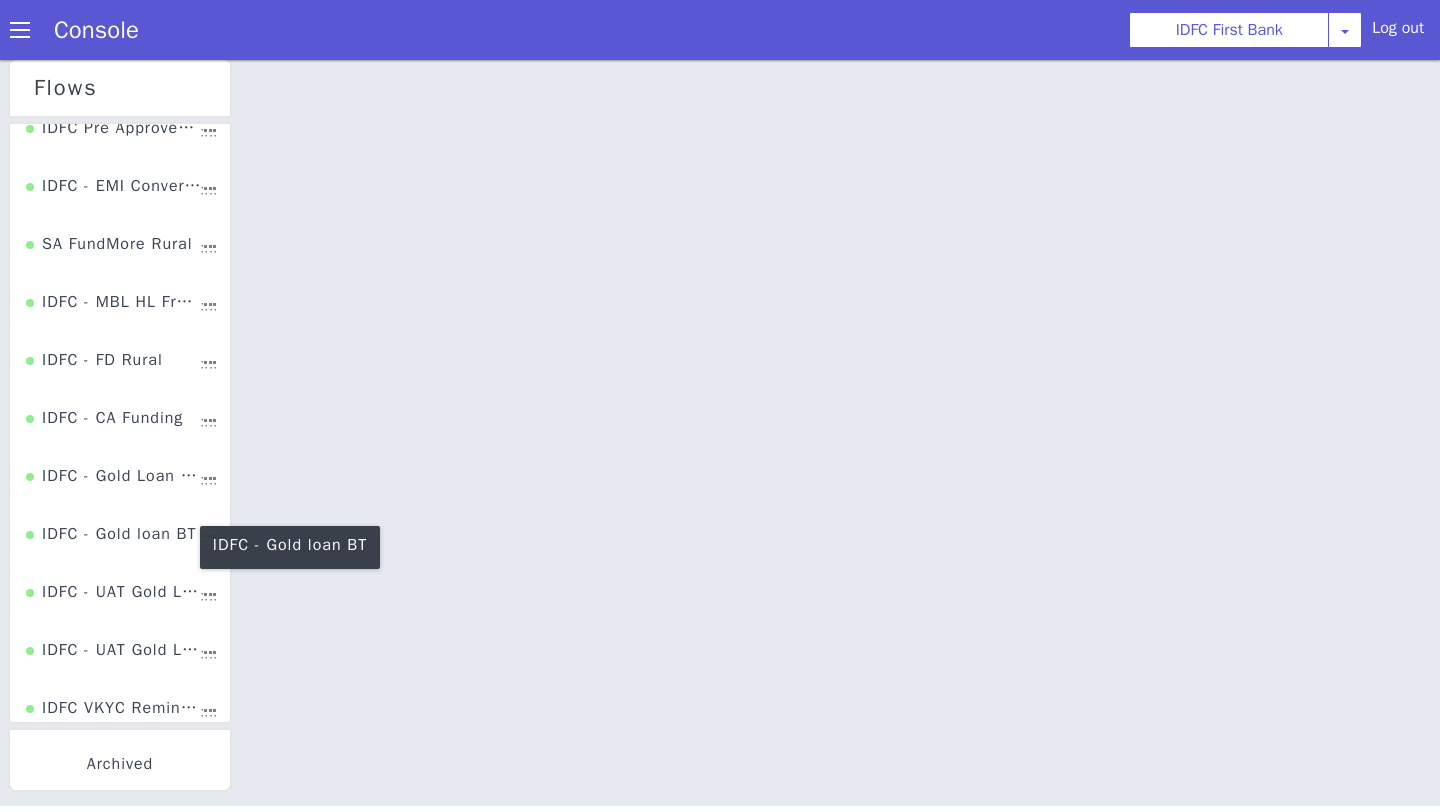 click on "IDFC - Gold loan BT" at bounding box center [111, 541] 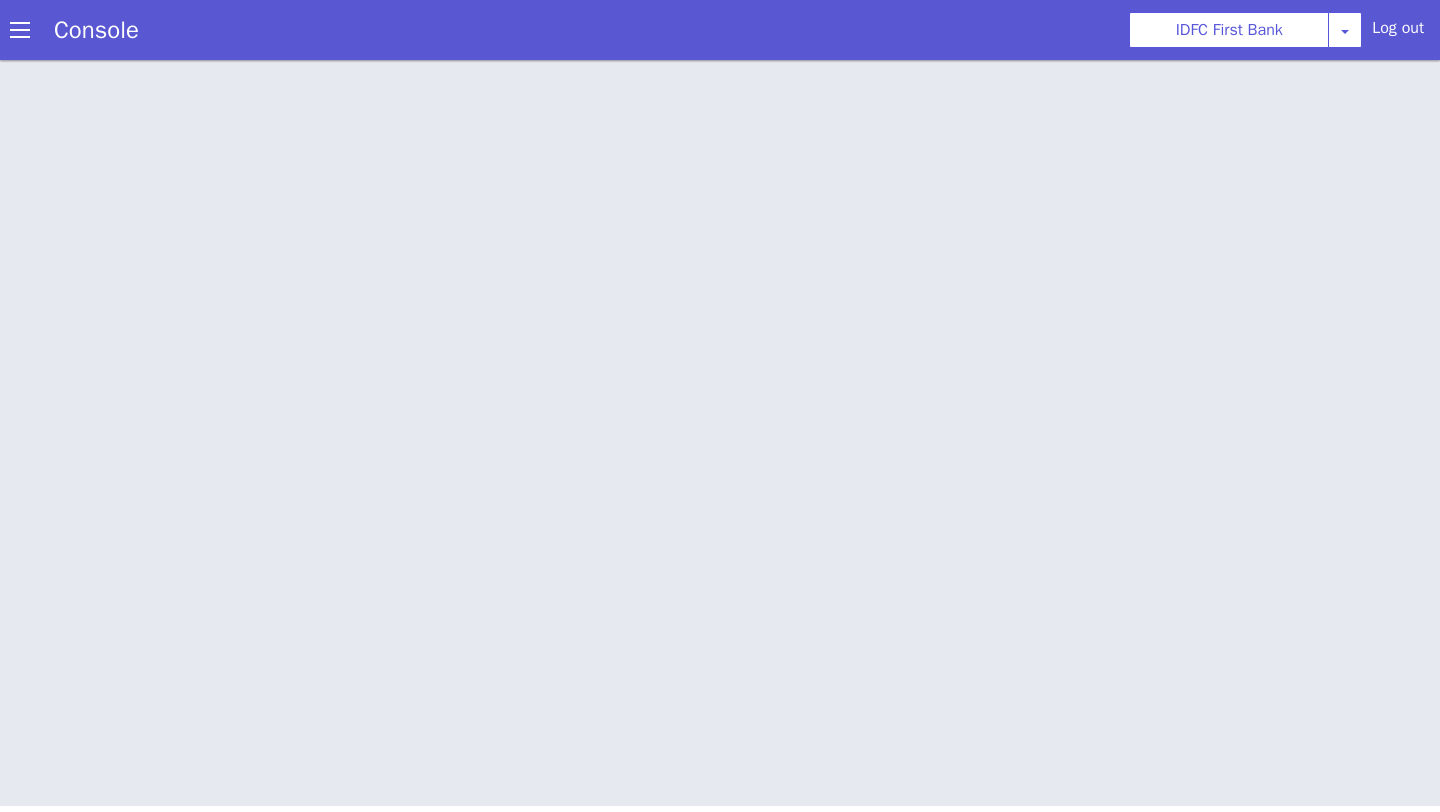 scroll, scrollTop: 0, scrollLeft: 0, axis: both 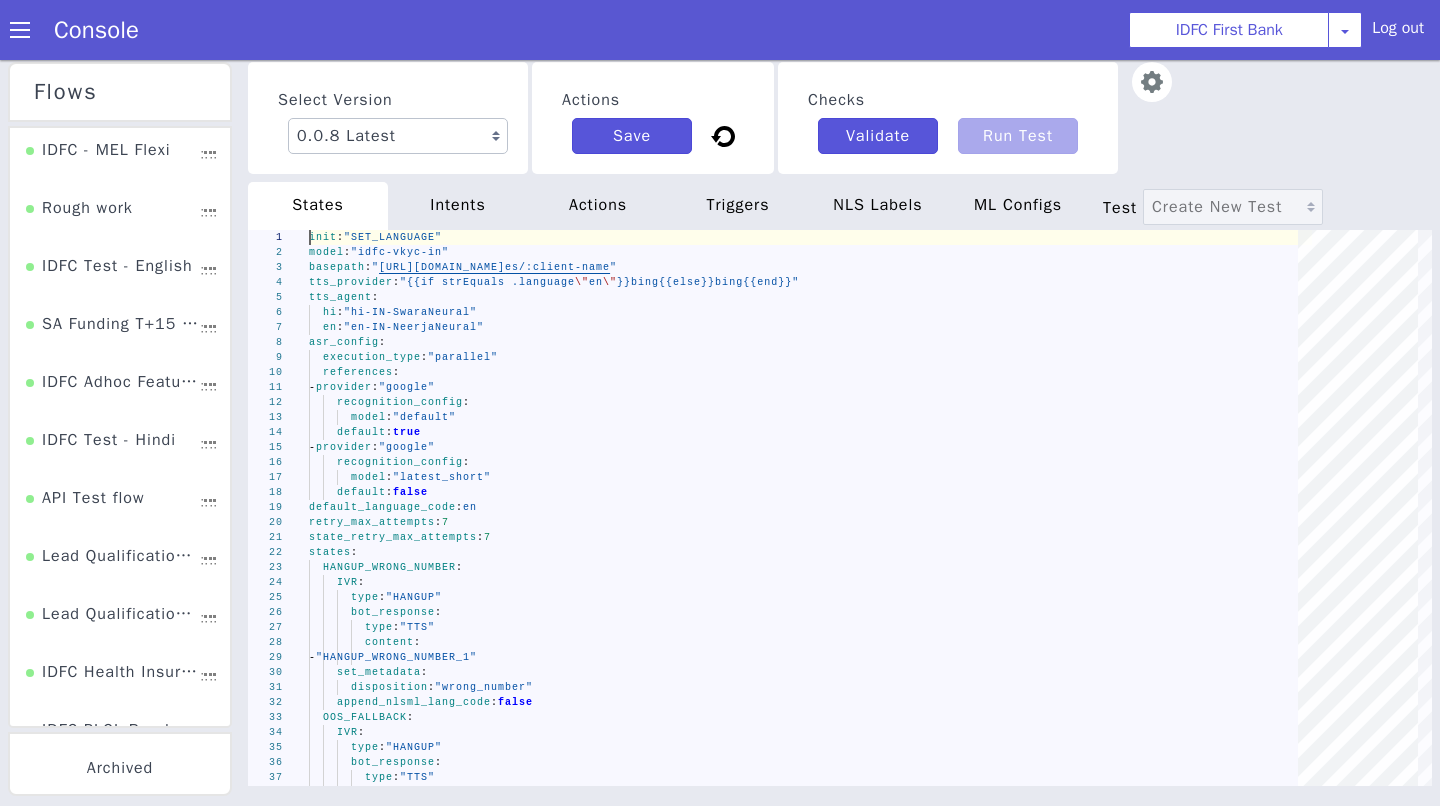 click at bounding box center (1173, 109) 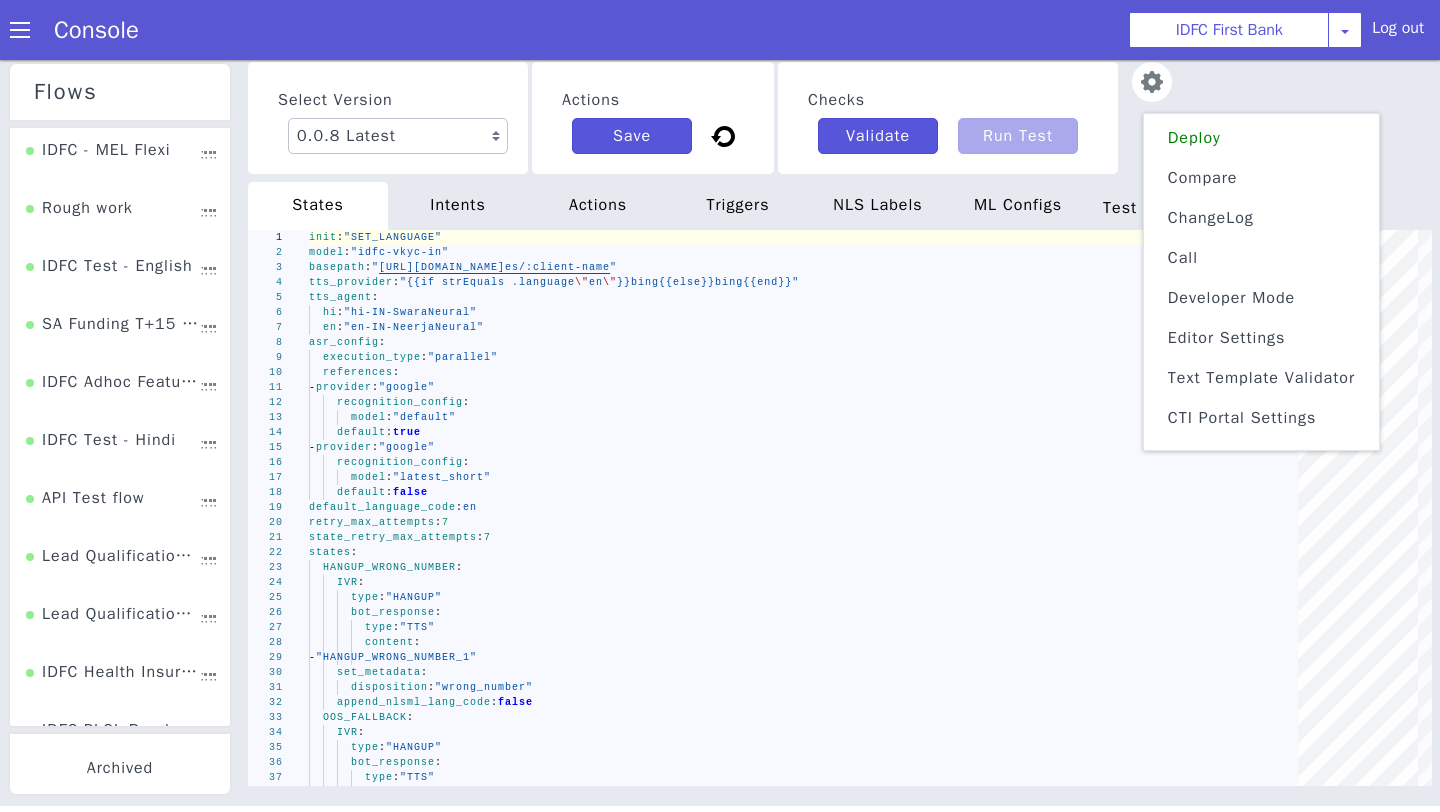 click on "ChangeLog" at bounding box center (137, 443) 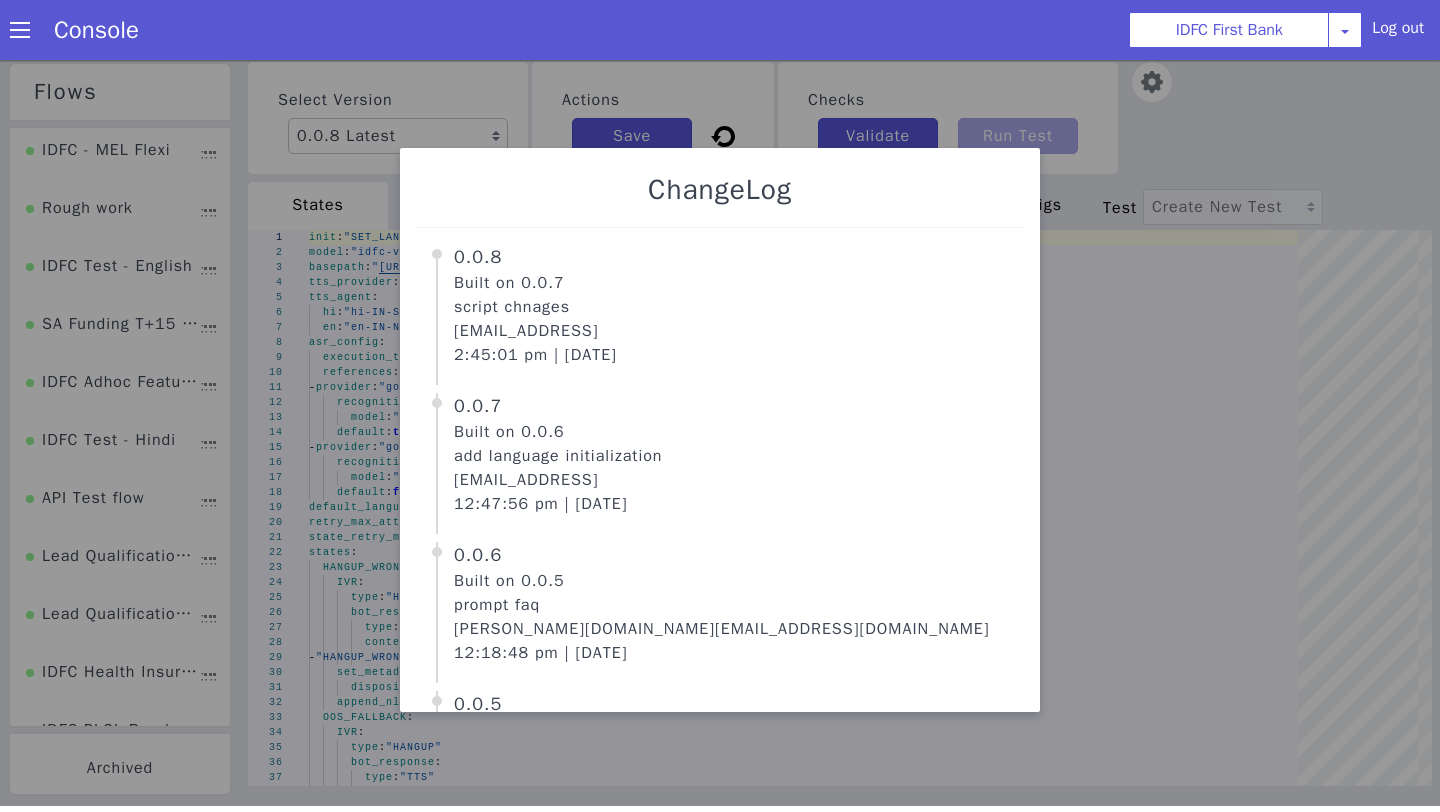 scroll, scrollTop: 0, scrollLeft: 0, axis: both 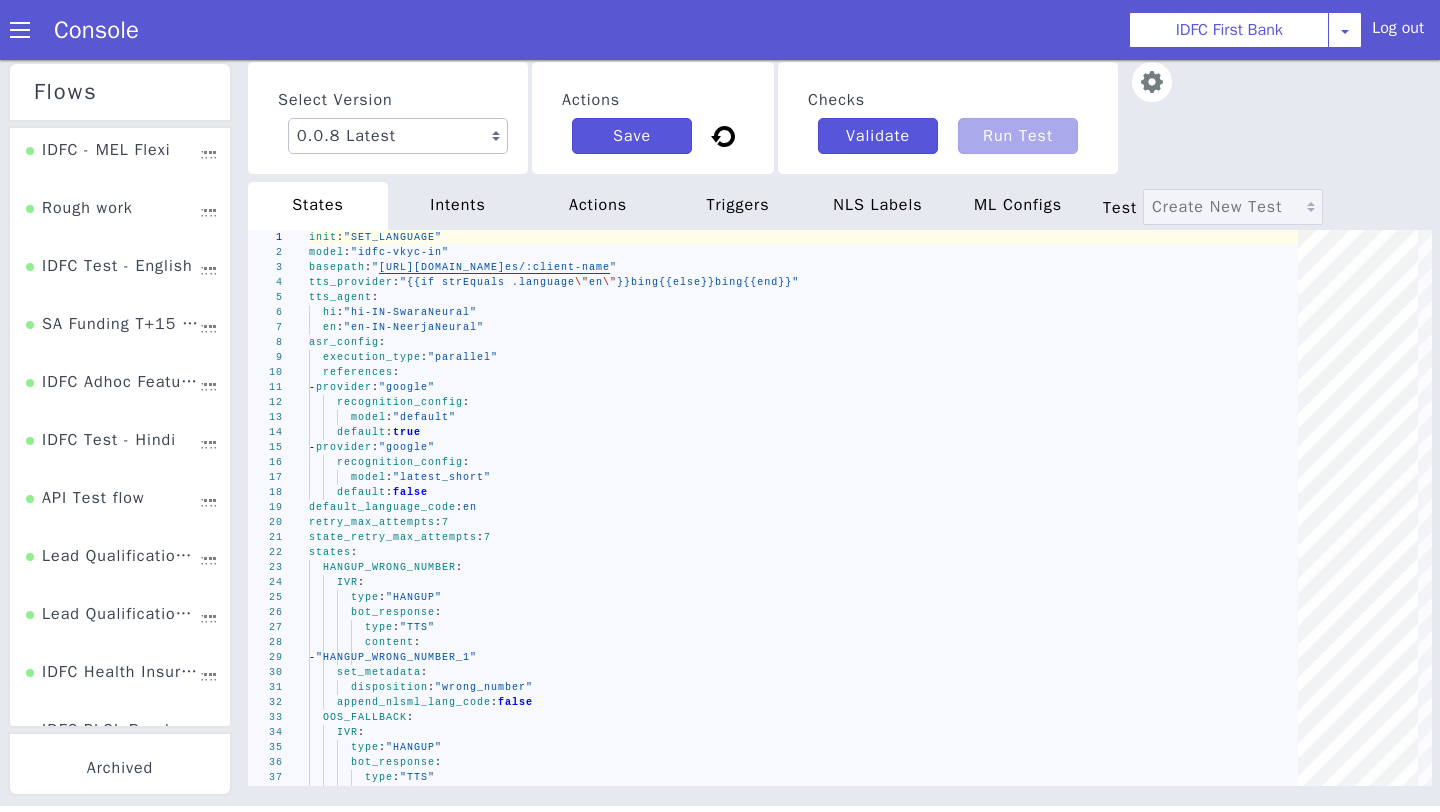 click on "Console" at bounding box center [86, 30] 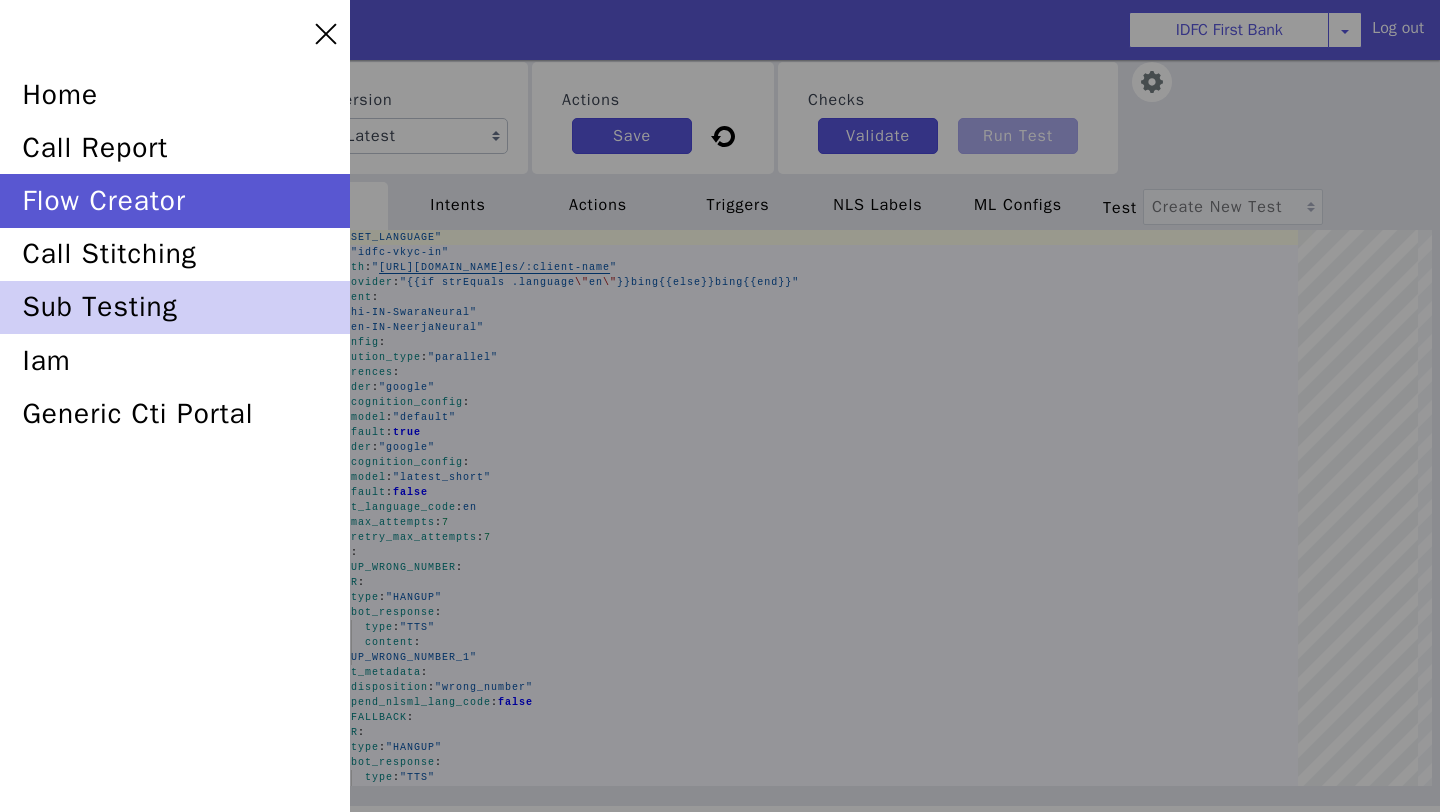 click on "sub testing" at bounding box center [175, 307] 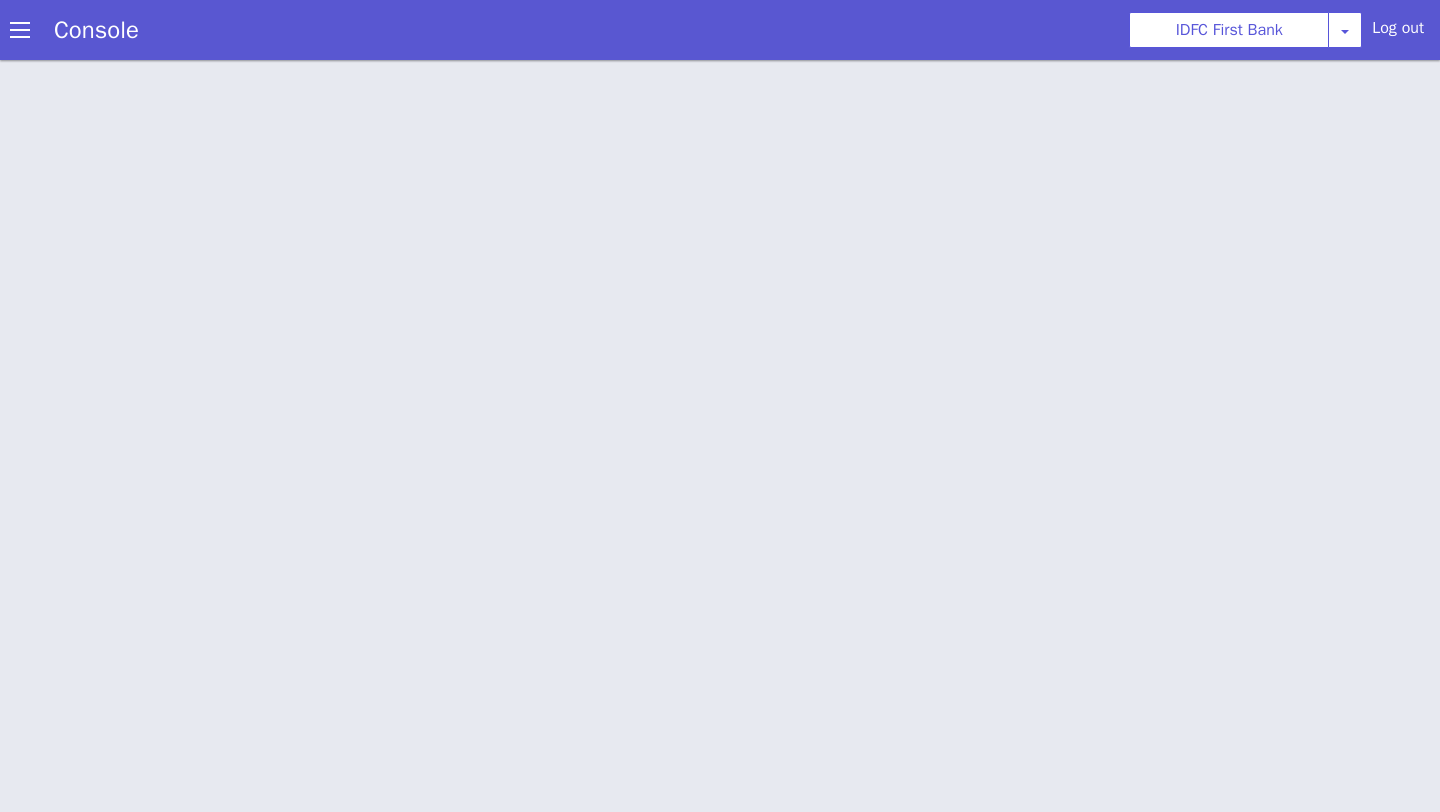scroll, scrollTop: 6, scrollLeft: 0, axis: vertical 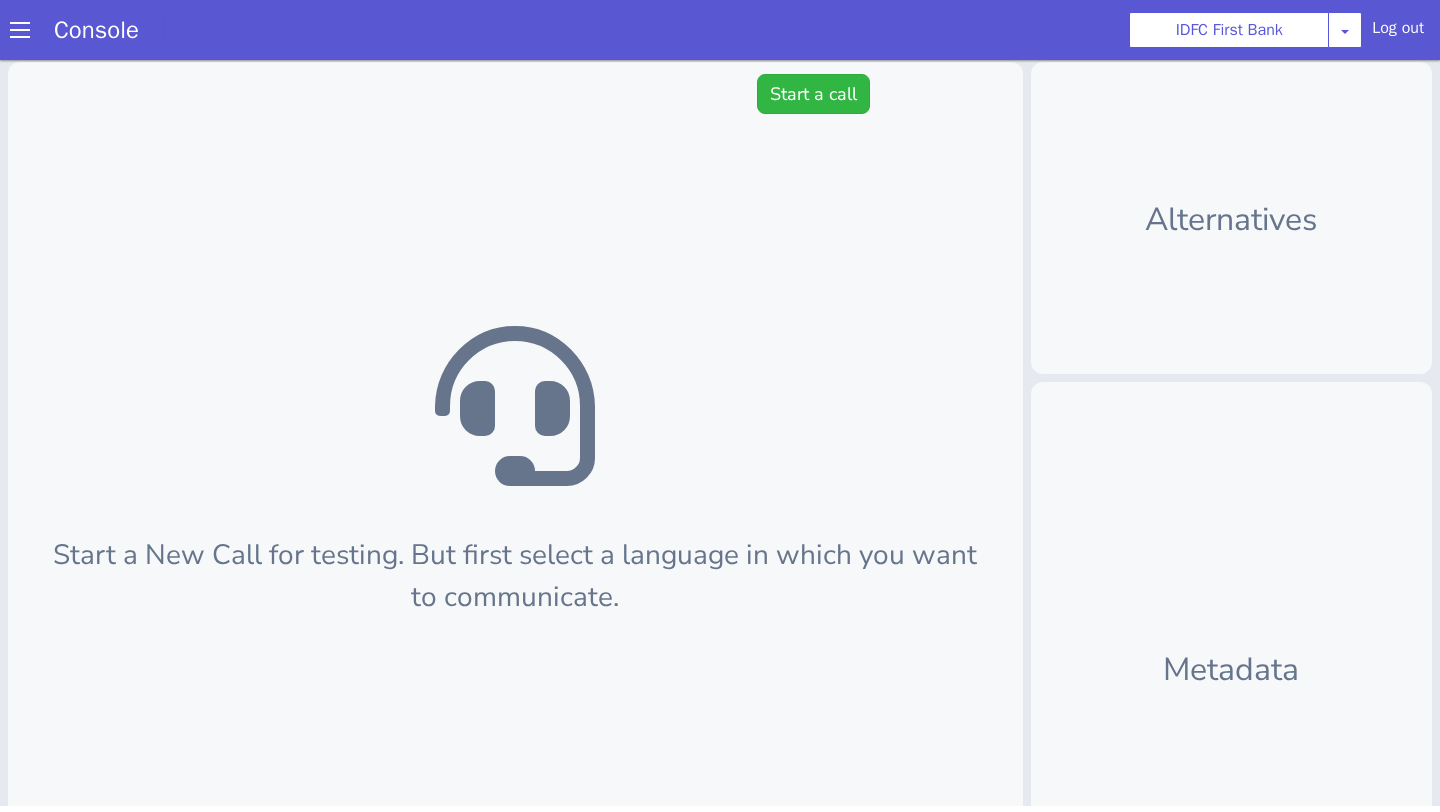 click on "Console" at bounding box center [96, 30] 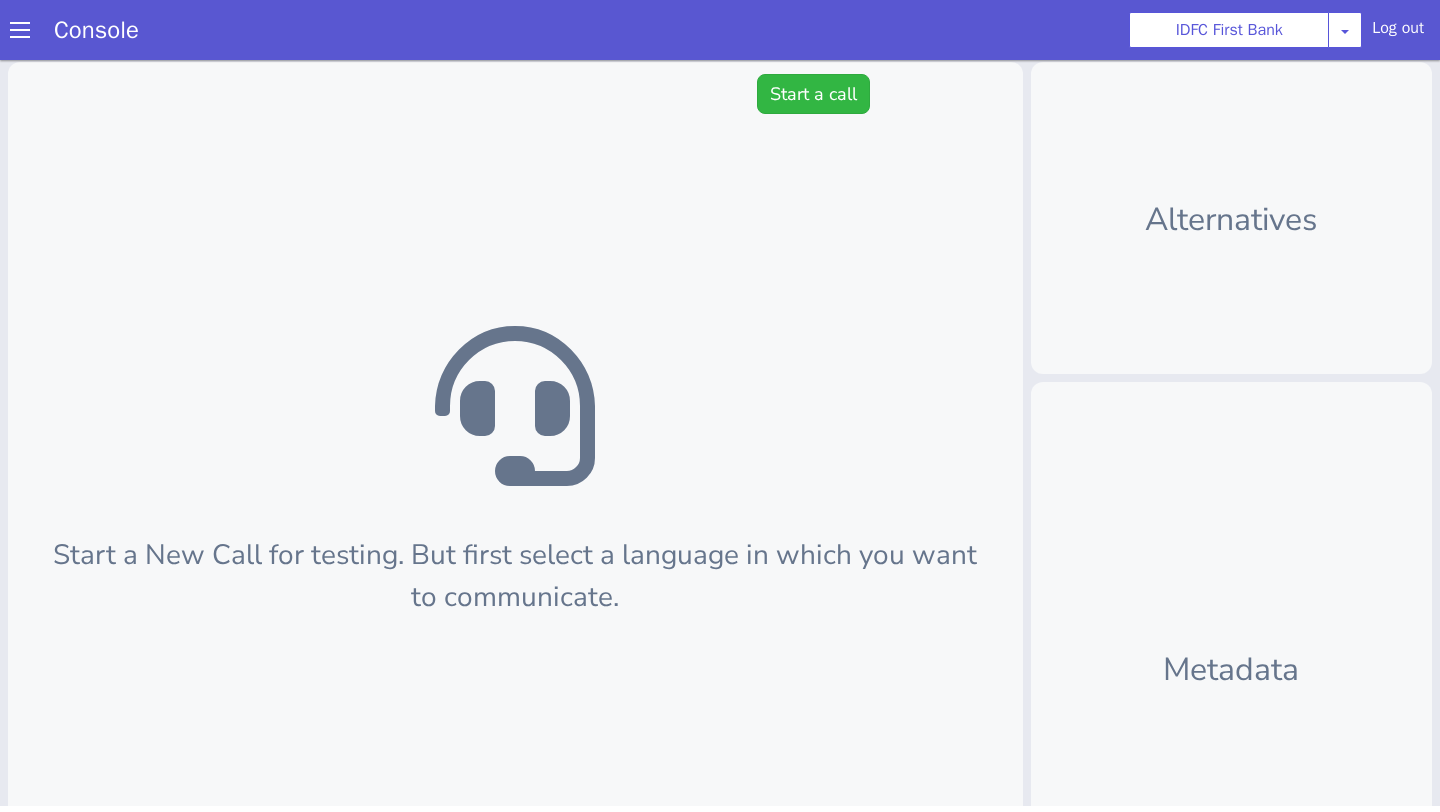 scroll, scrollTop: 0, scrollLeft: 0, axis: both 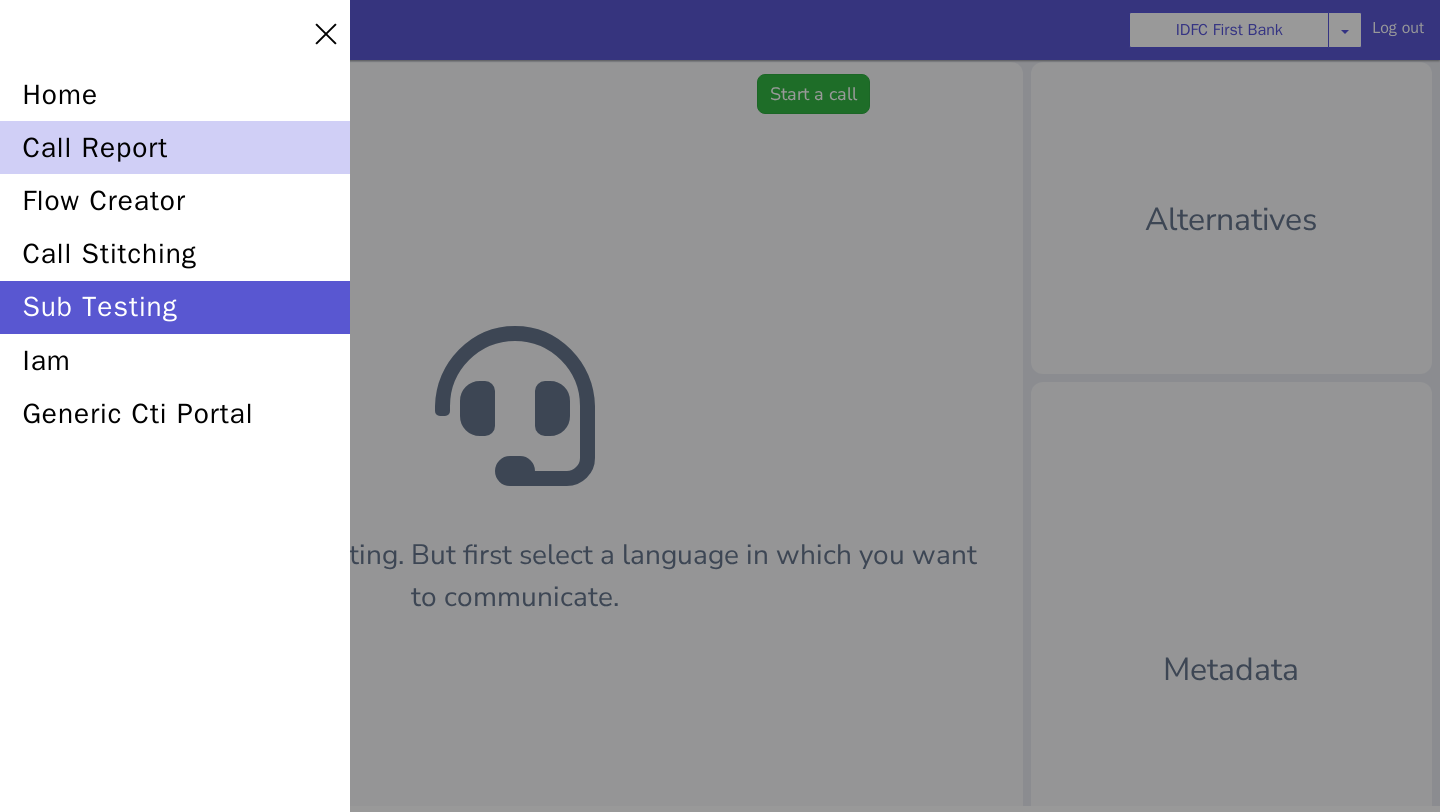 click on "call report" at bounding box center (175, 147) 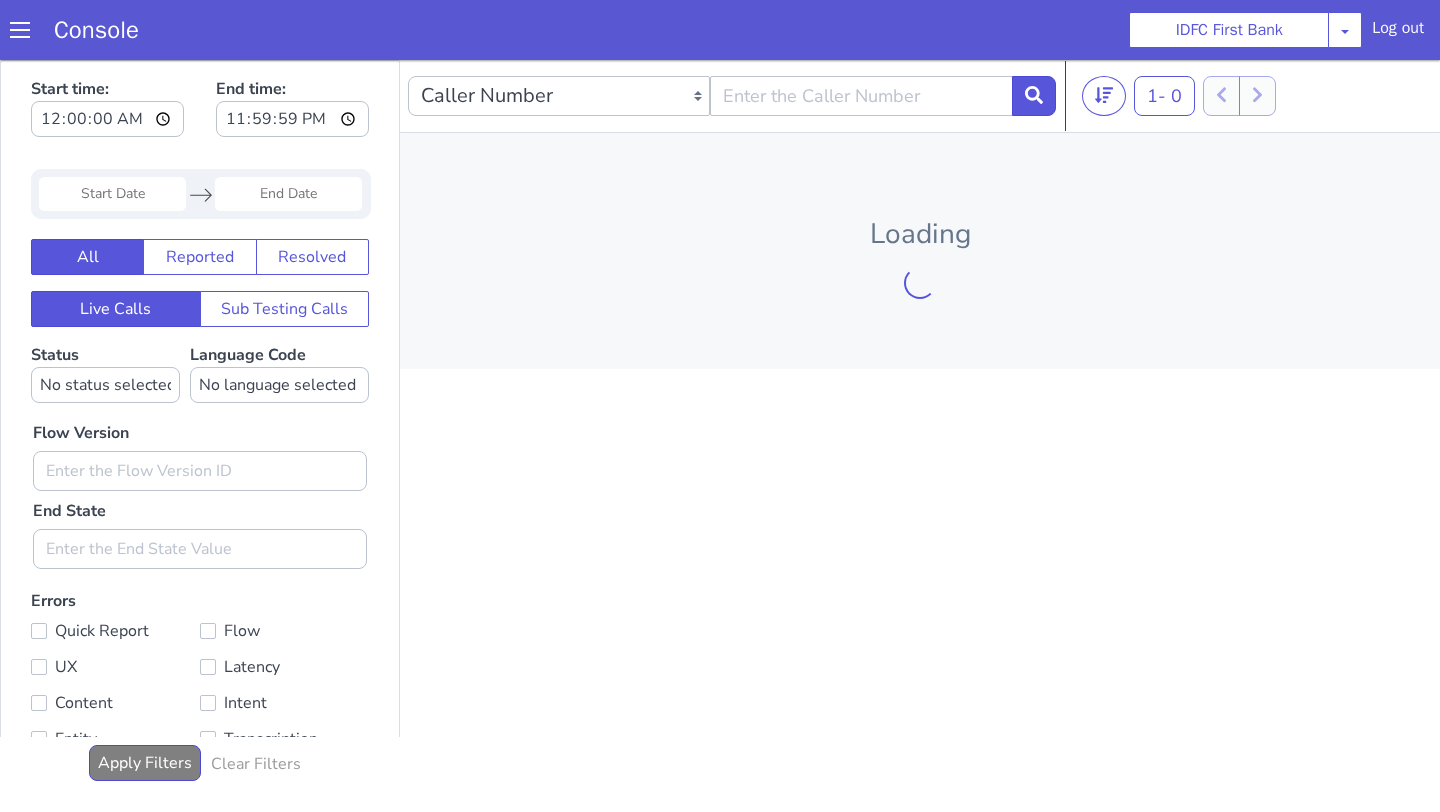 scroll, scrollTop: 0, scrollLeft: 0, axis: both 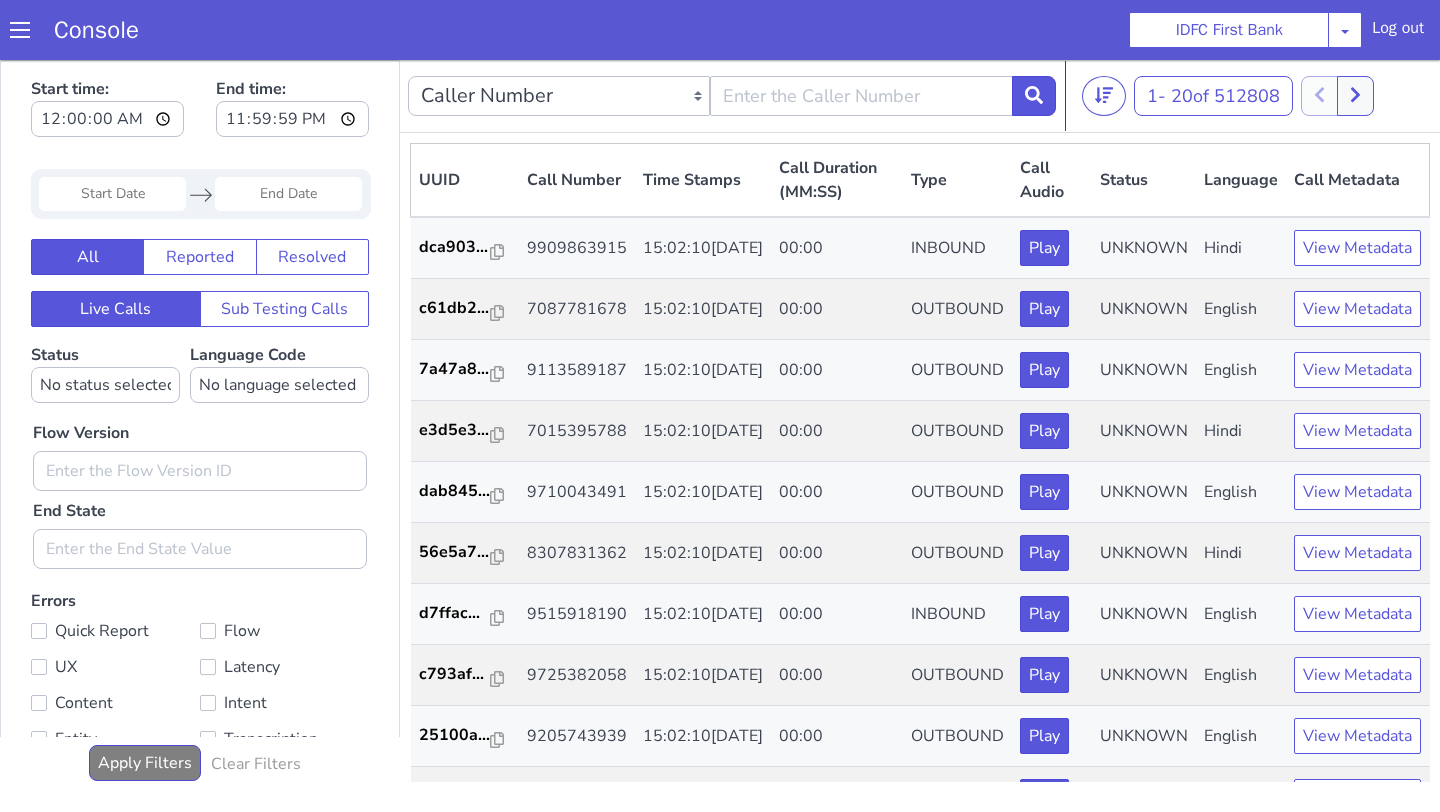 click on "Live Calls Sub Testing Calls" at bounding box center [200, 309] 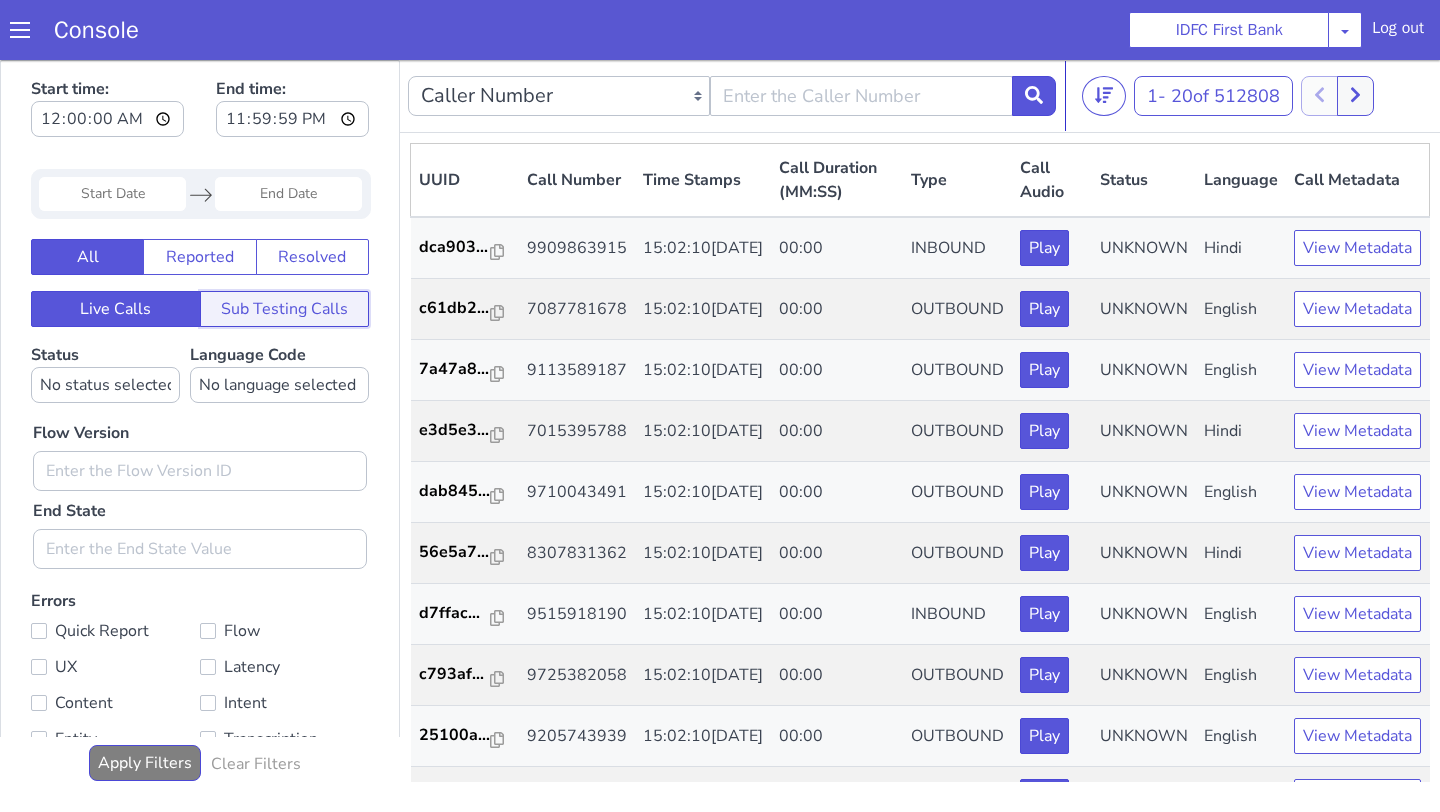 click on "Sub Testing Calls" at bounding box center (285, 309) 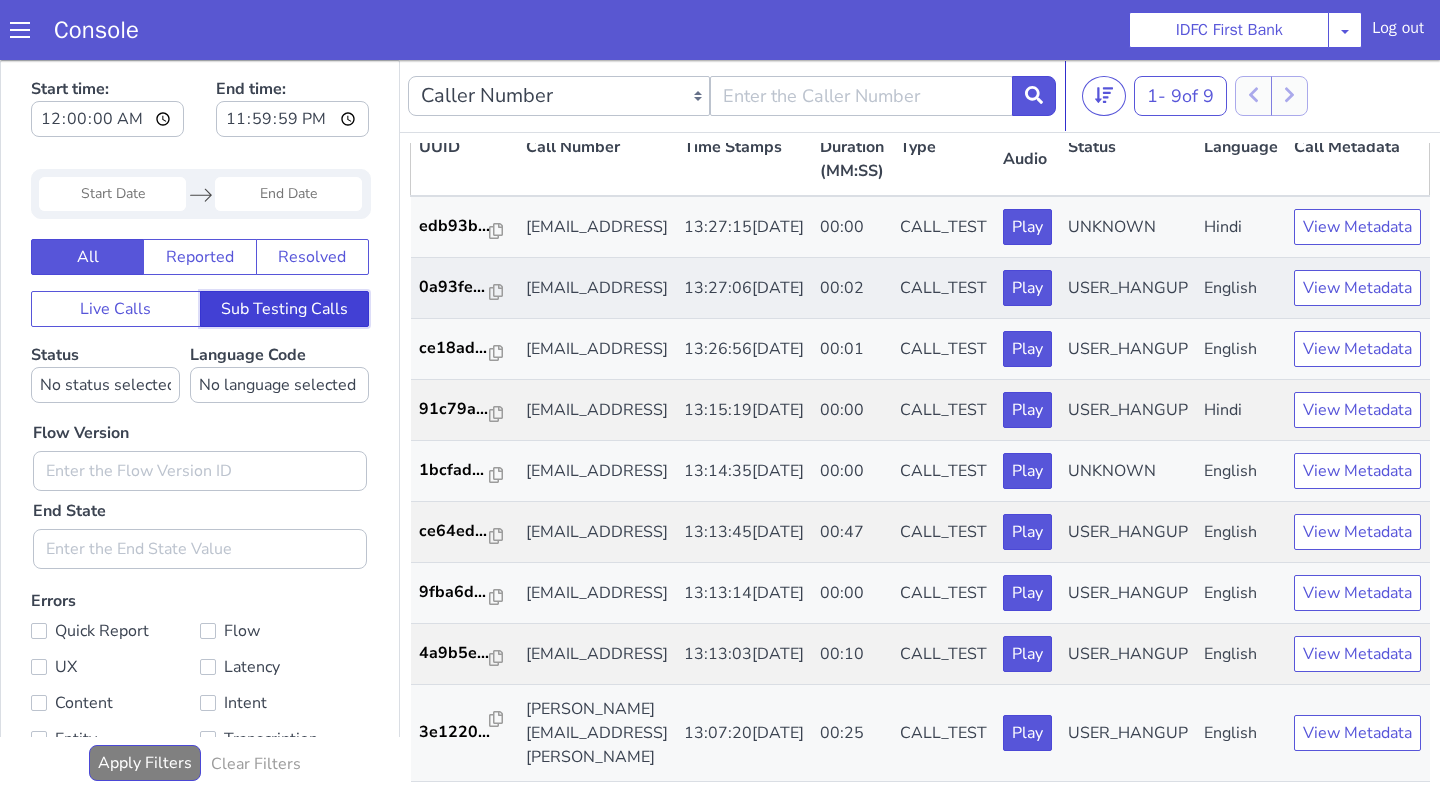 scroll, scrollTop: 333, scrollLeft: 0, axis: vertical 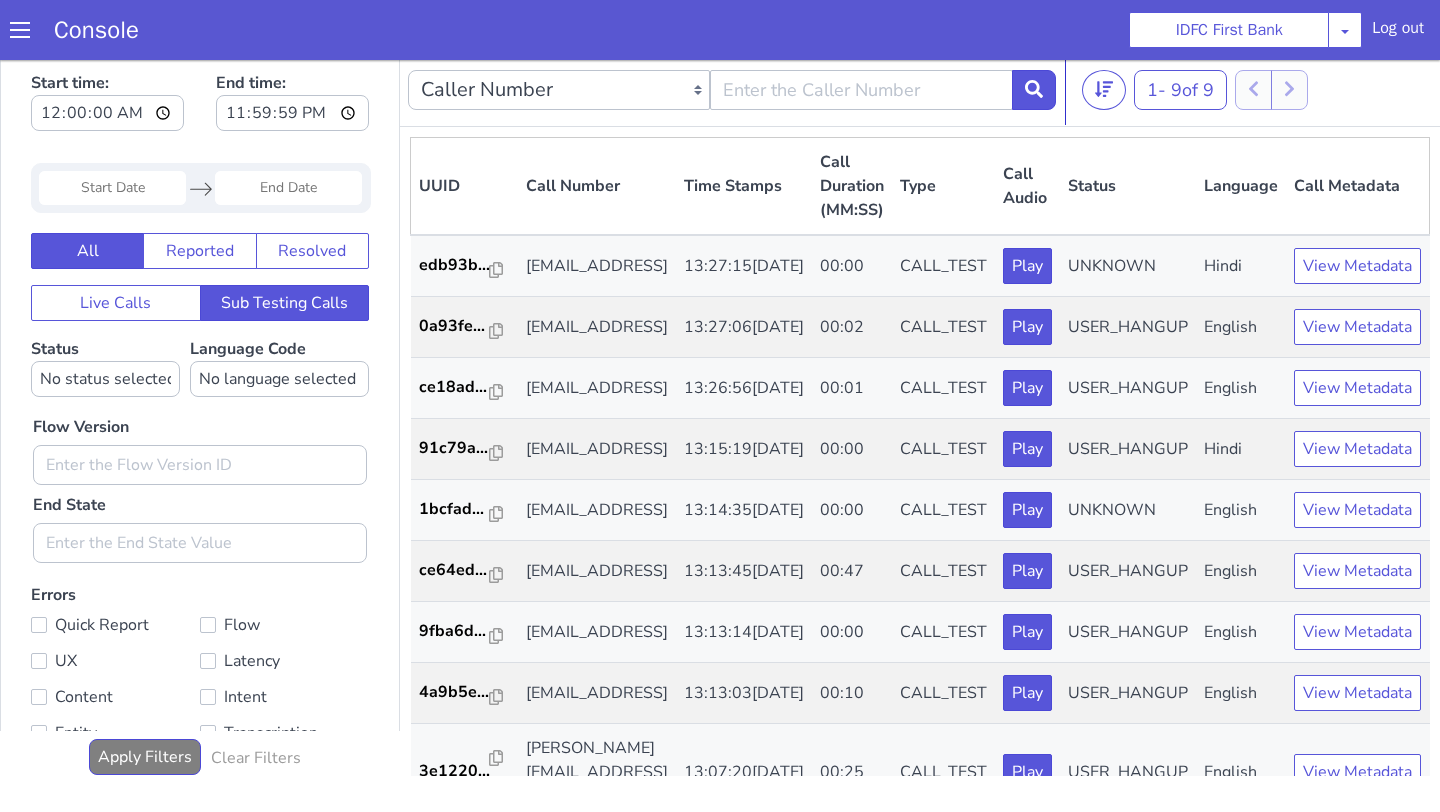 click at bounding box center (1272, 90) 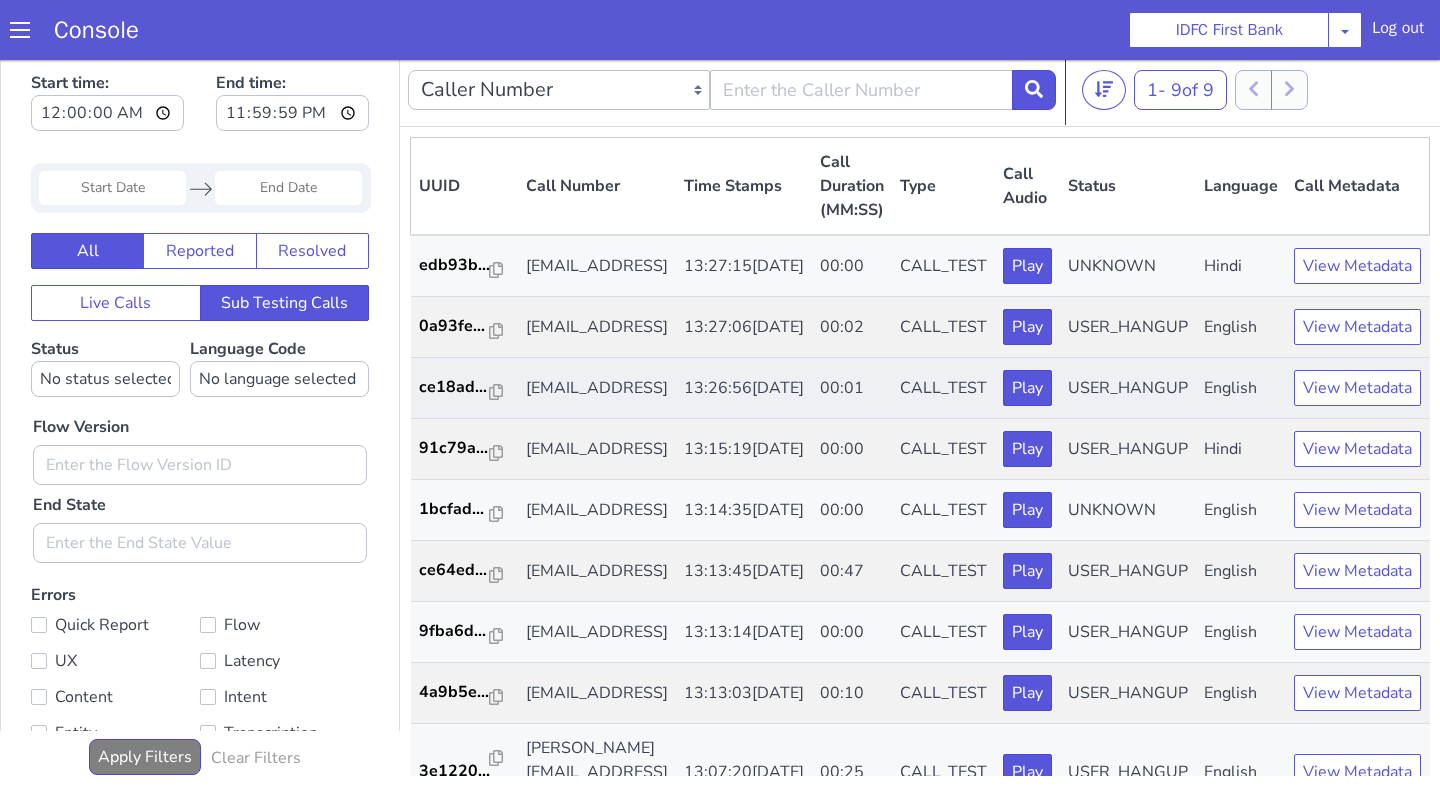 scroll, scrollTop: 333, scrollLeft: 0, axis: vertical 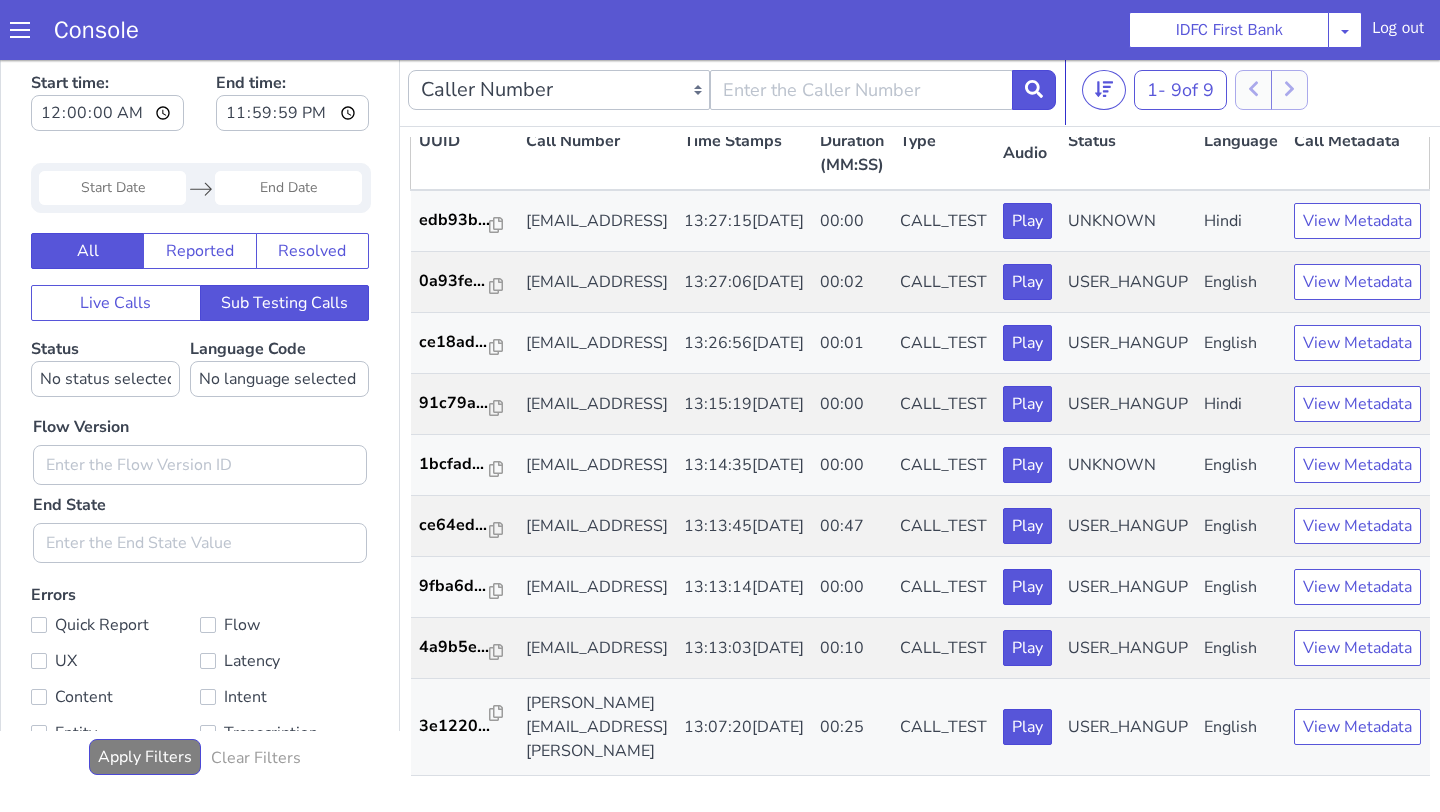 click at bounding box center (1272, 90) 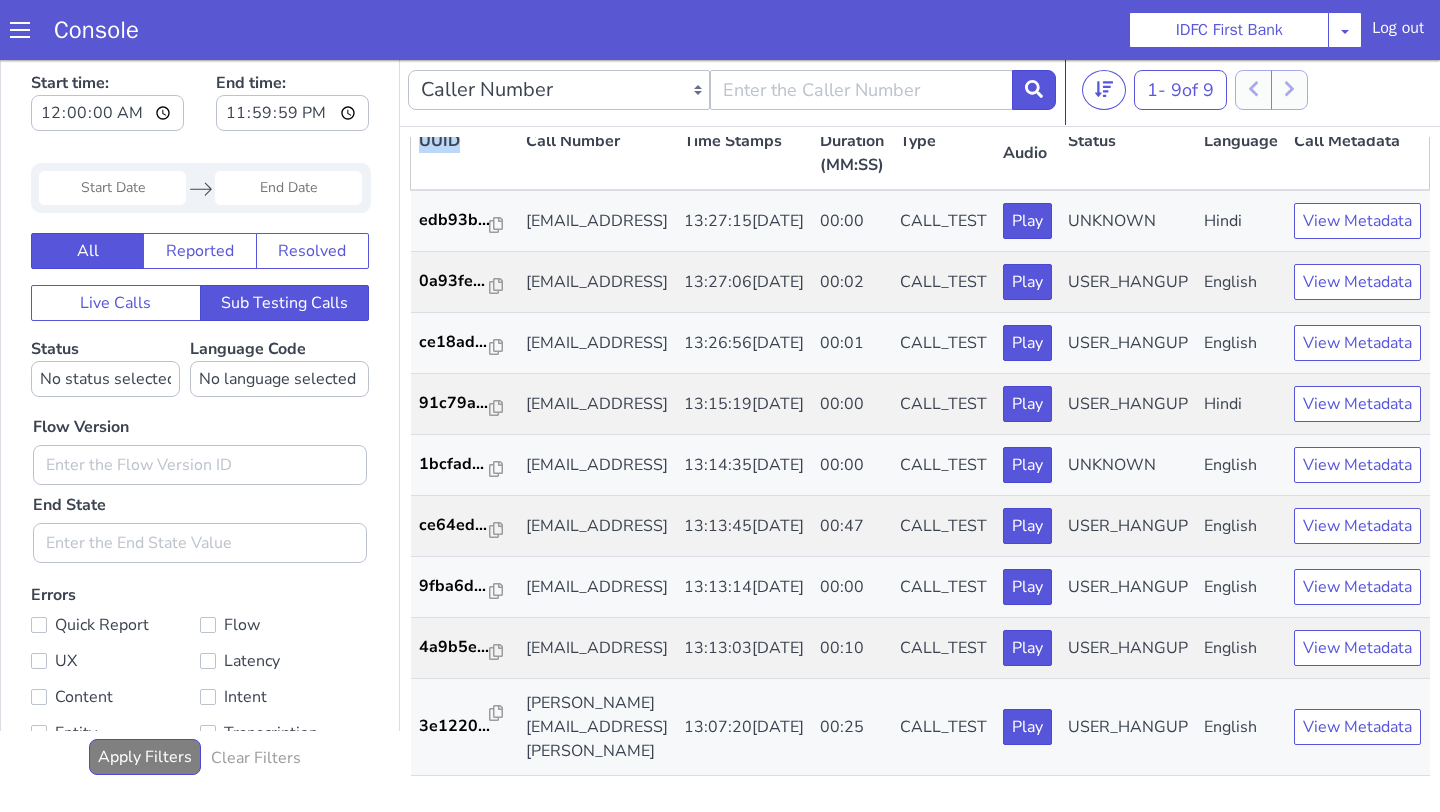 click at bounding box center [1272, 90] 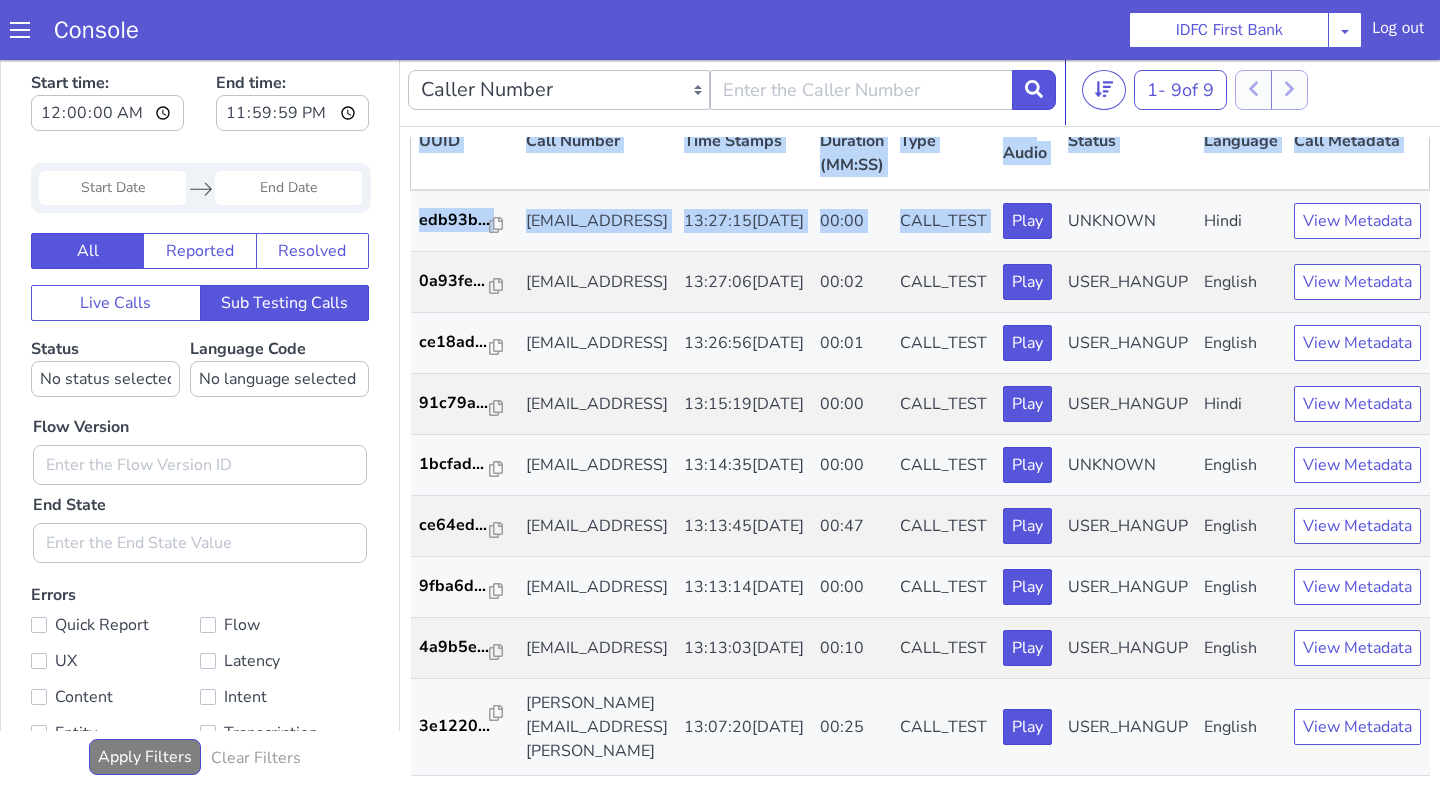 click at bounding box center (1272, 90) 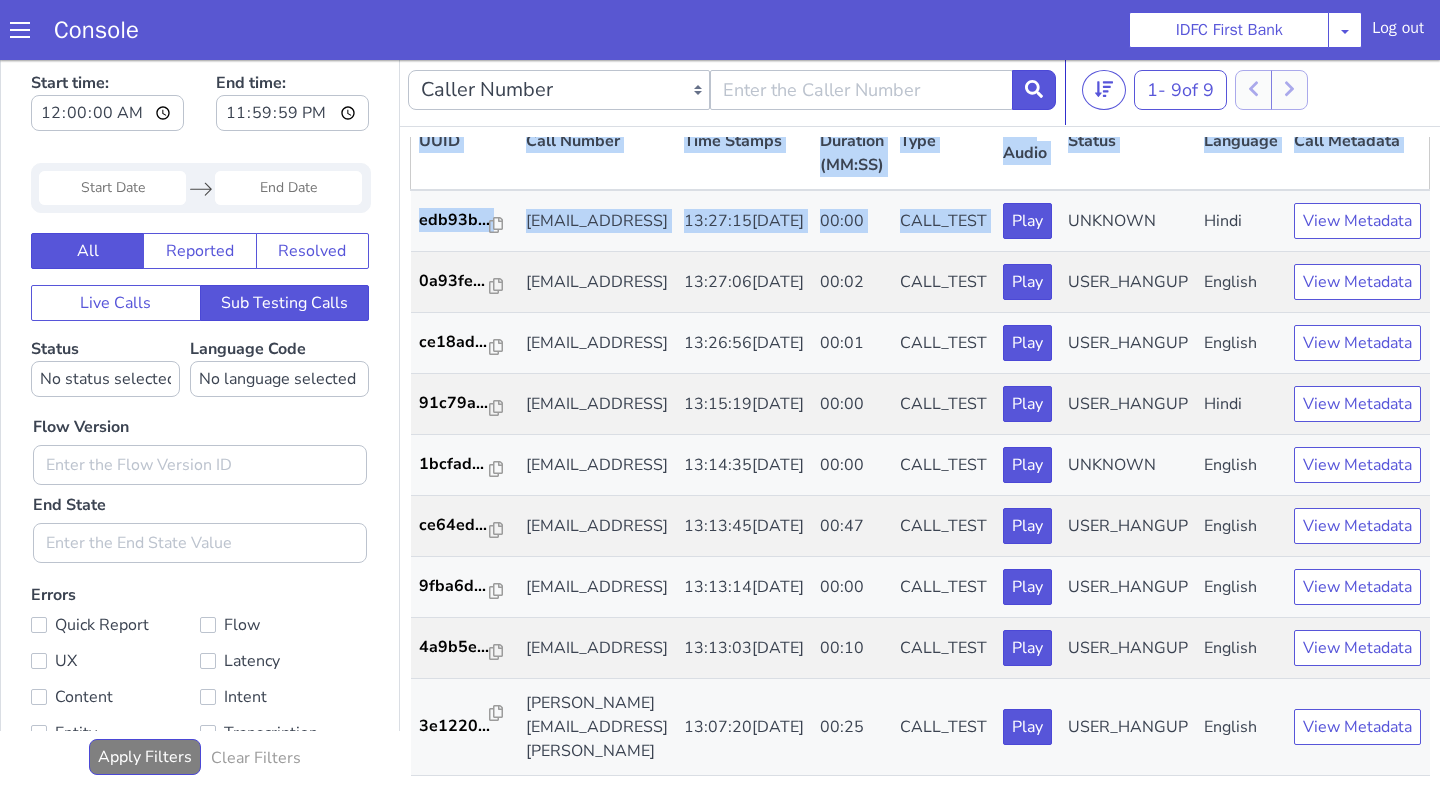 click at bounding box center [1272, 90] 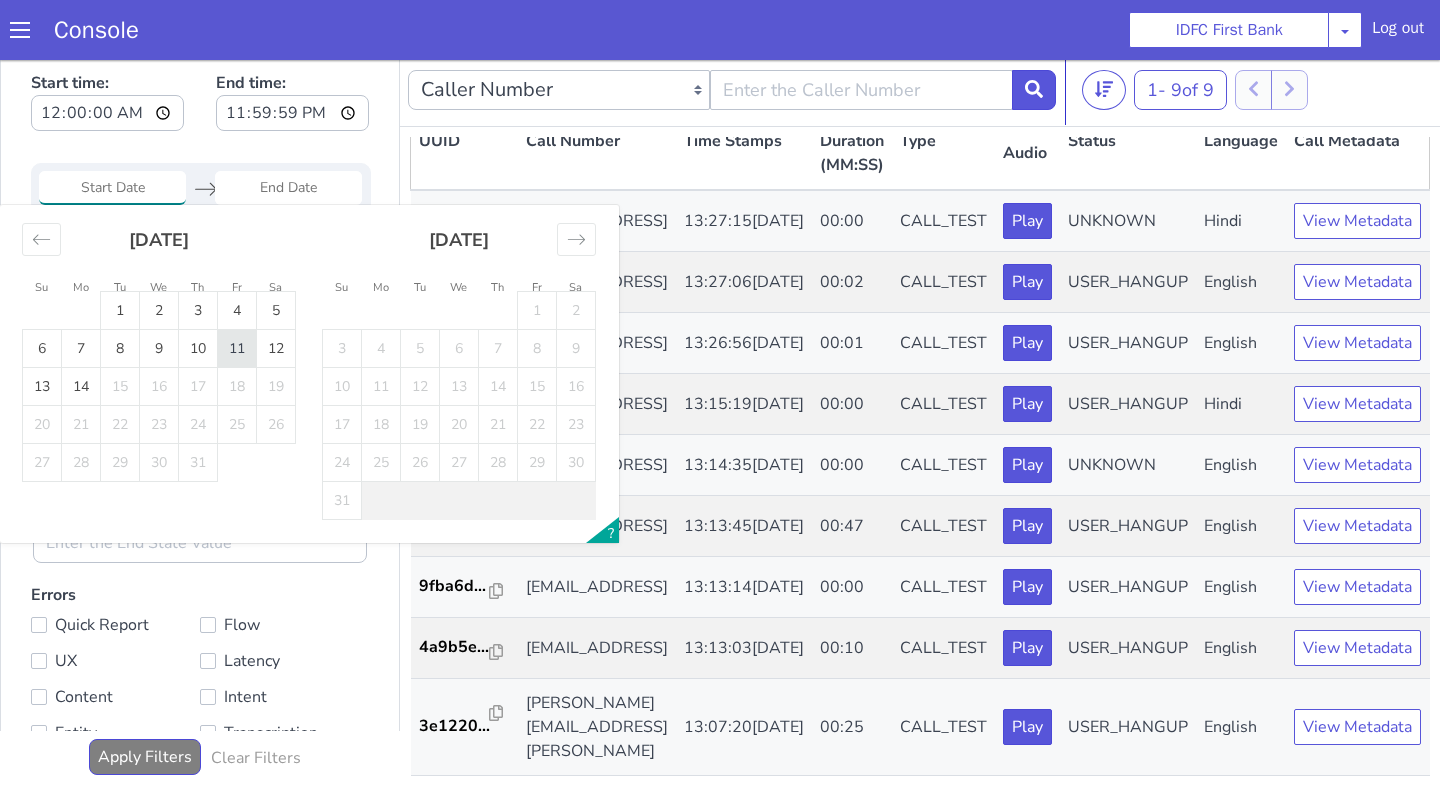 click on "11" at bounding box center (237, 349) 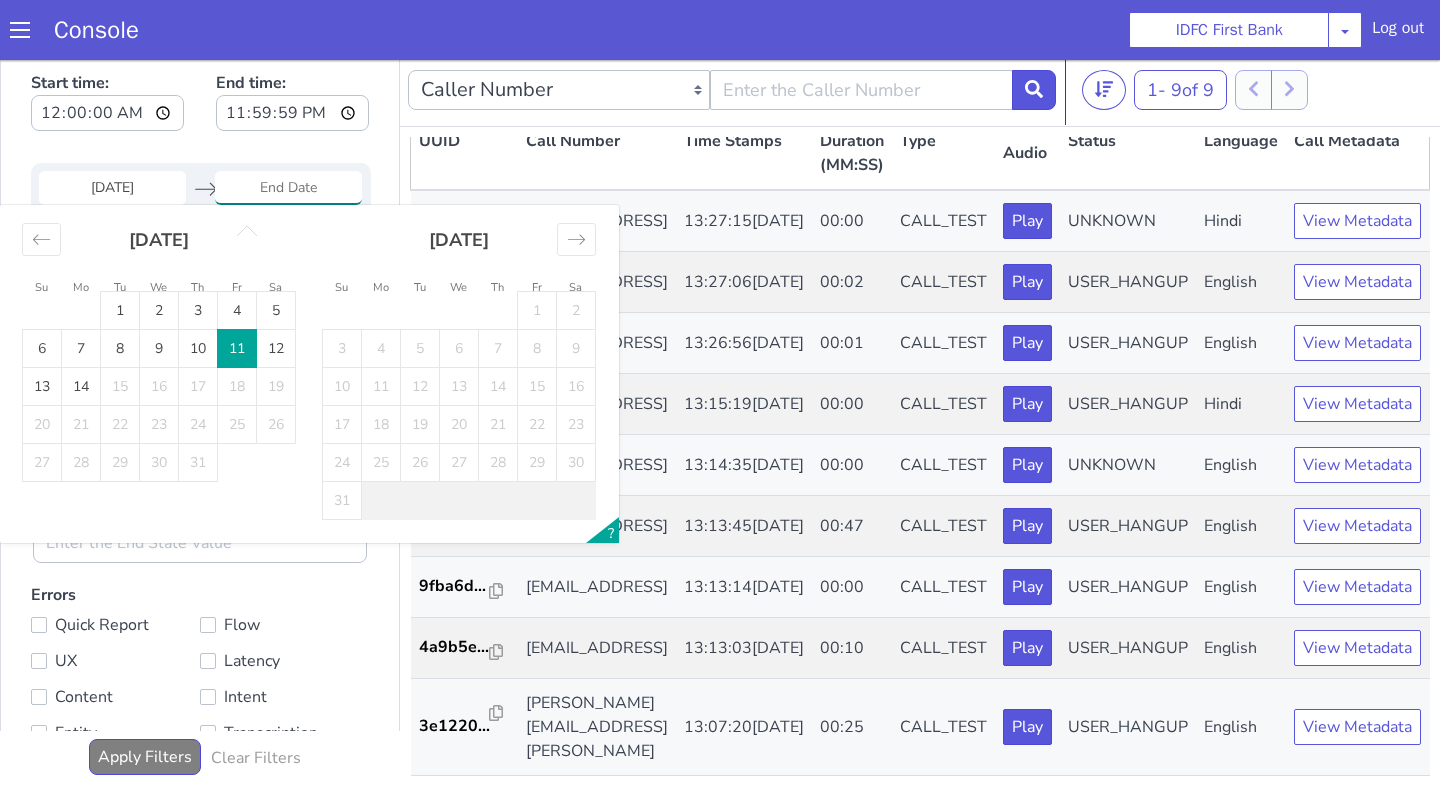 click on "11" at bounding box center [237, 349] 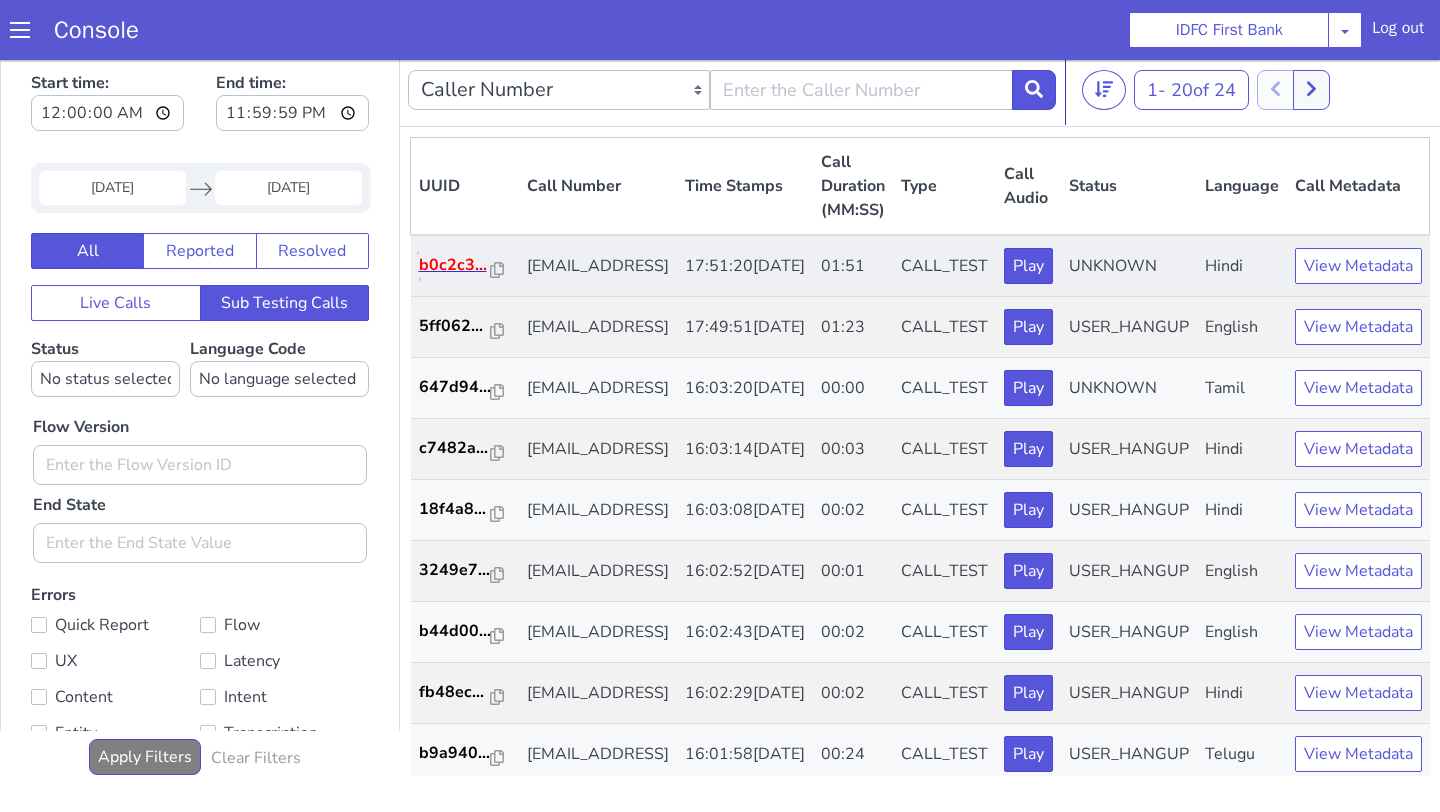 click on "b0c2c3..." at bounding box center (455, 265) 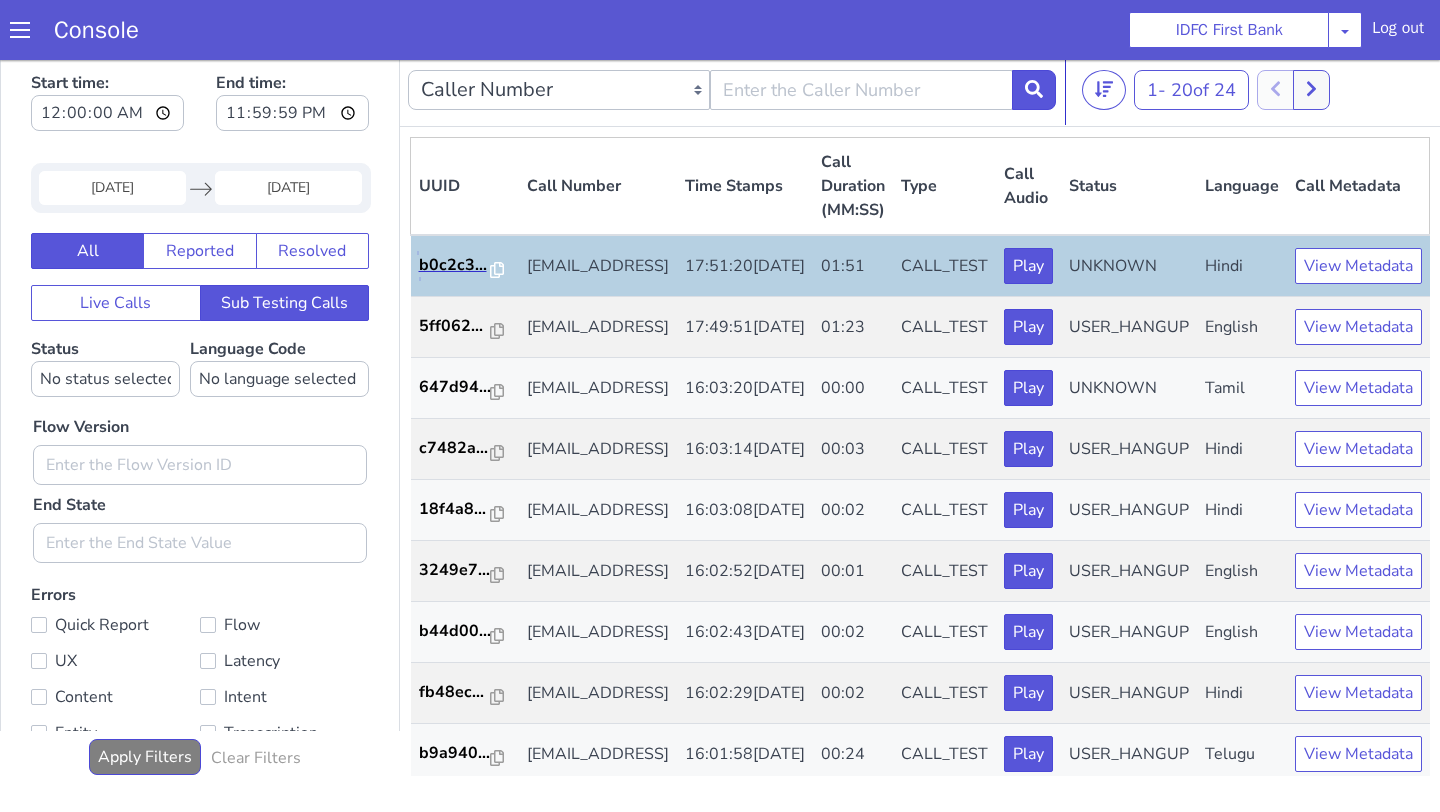 scroll, scrollTop: 0, scrollLeft: 0, axis: both 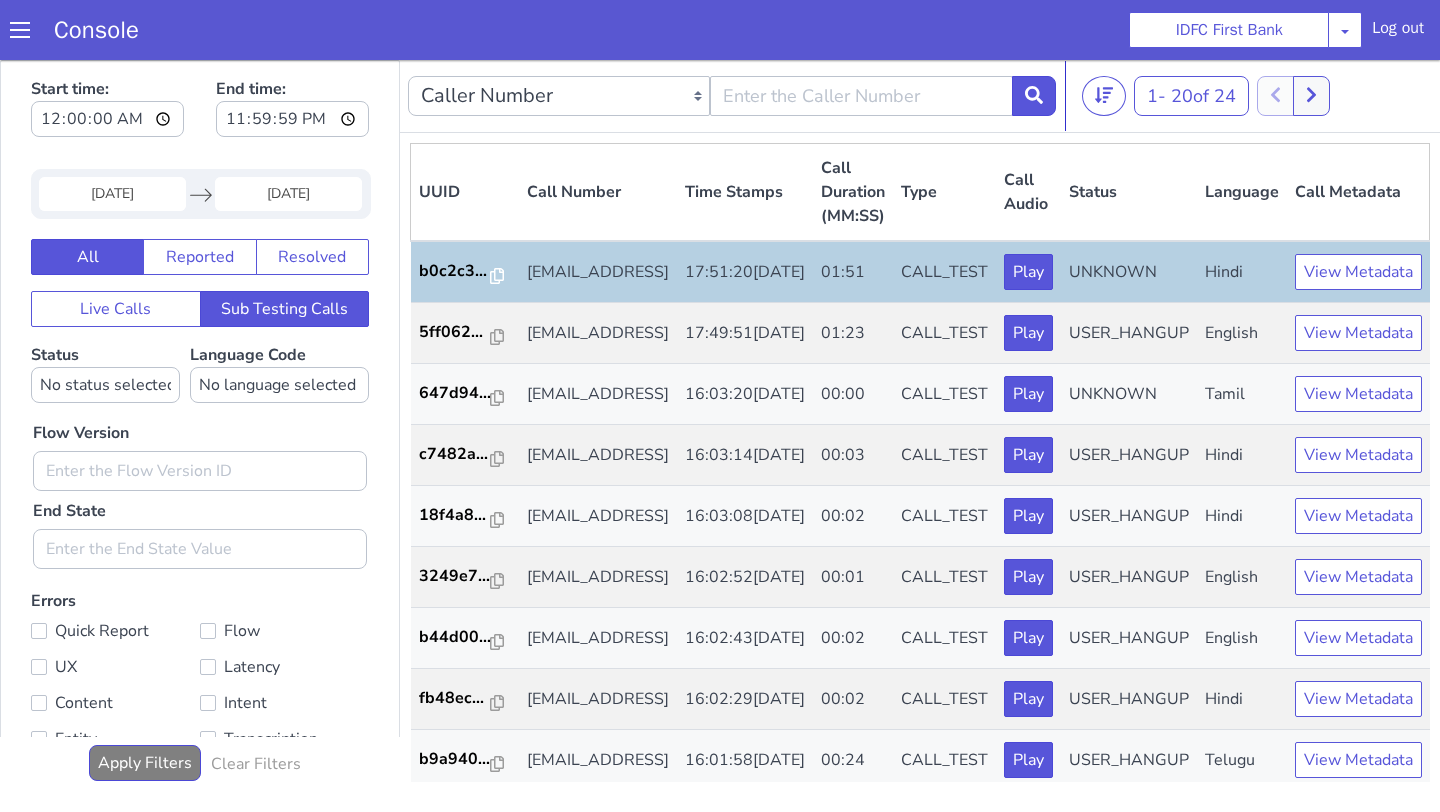 click on "11 Jul 2025" at bounding box center [112, 194] 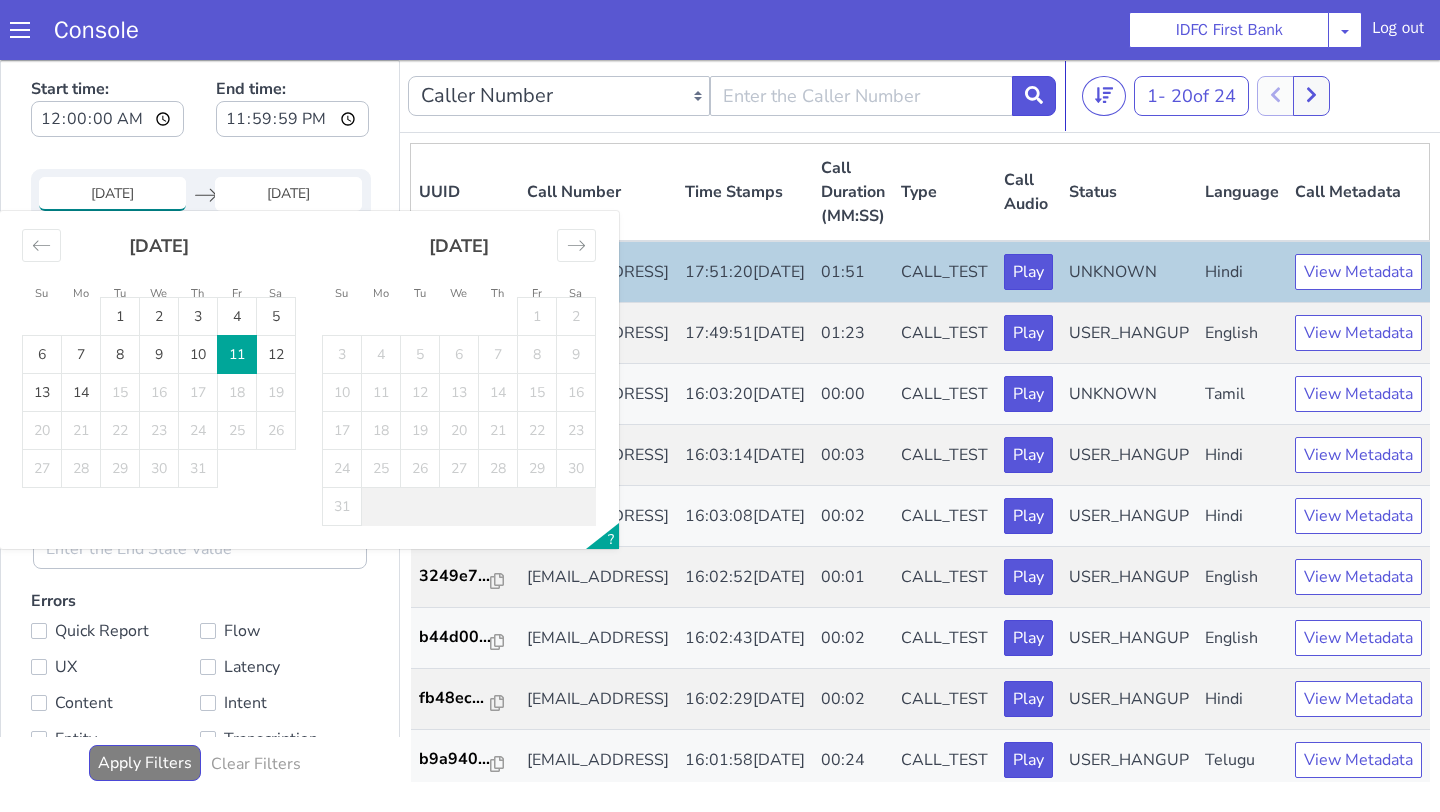 click at bounding box center (20, 30) 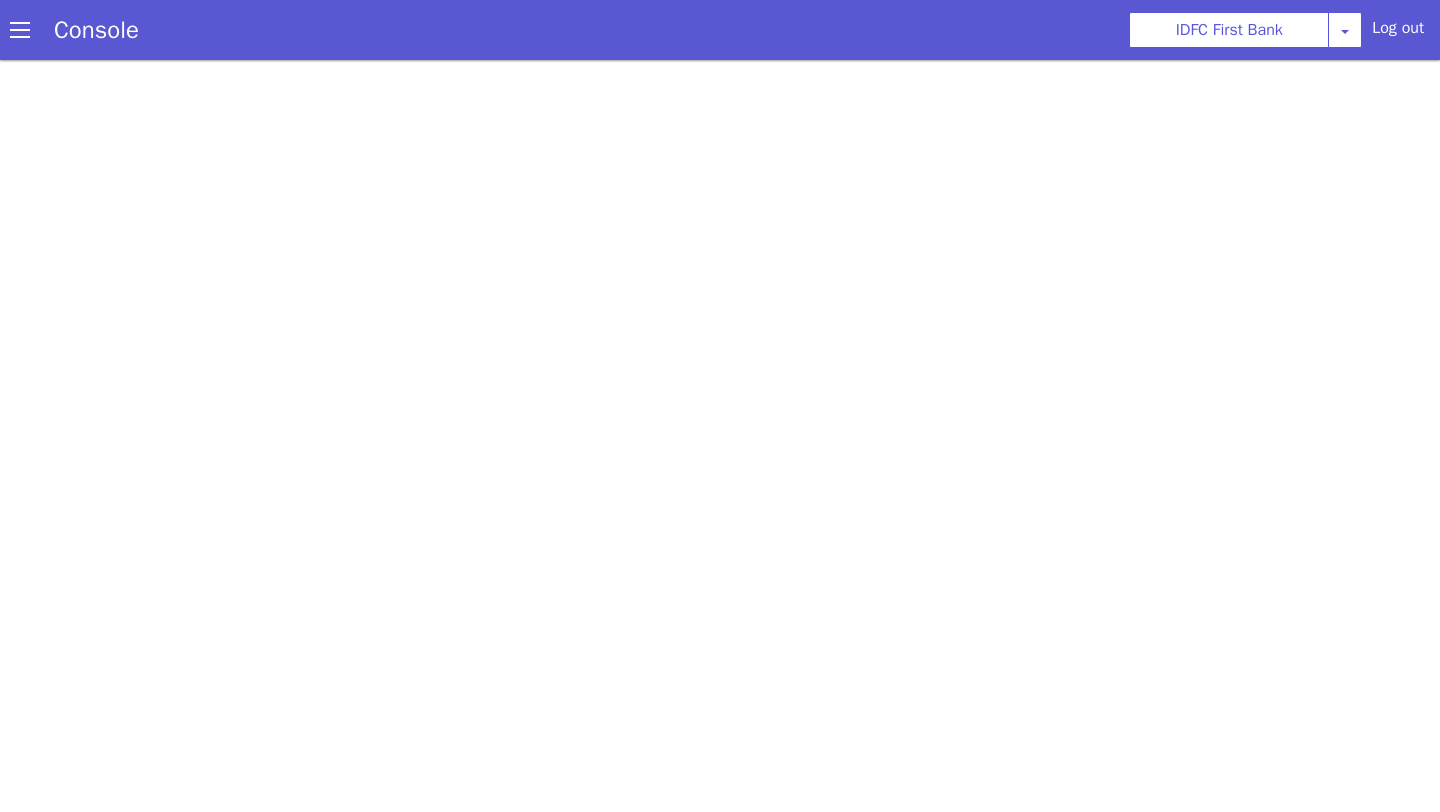 scroll, scrollTop: 0, scrollLeft: 0, axis: both 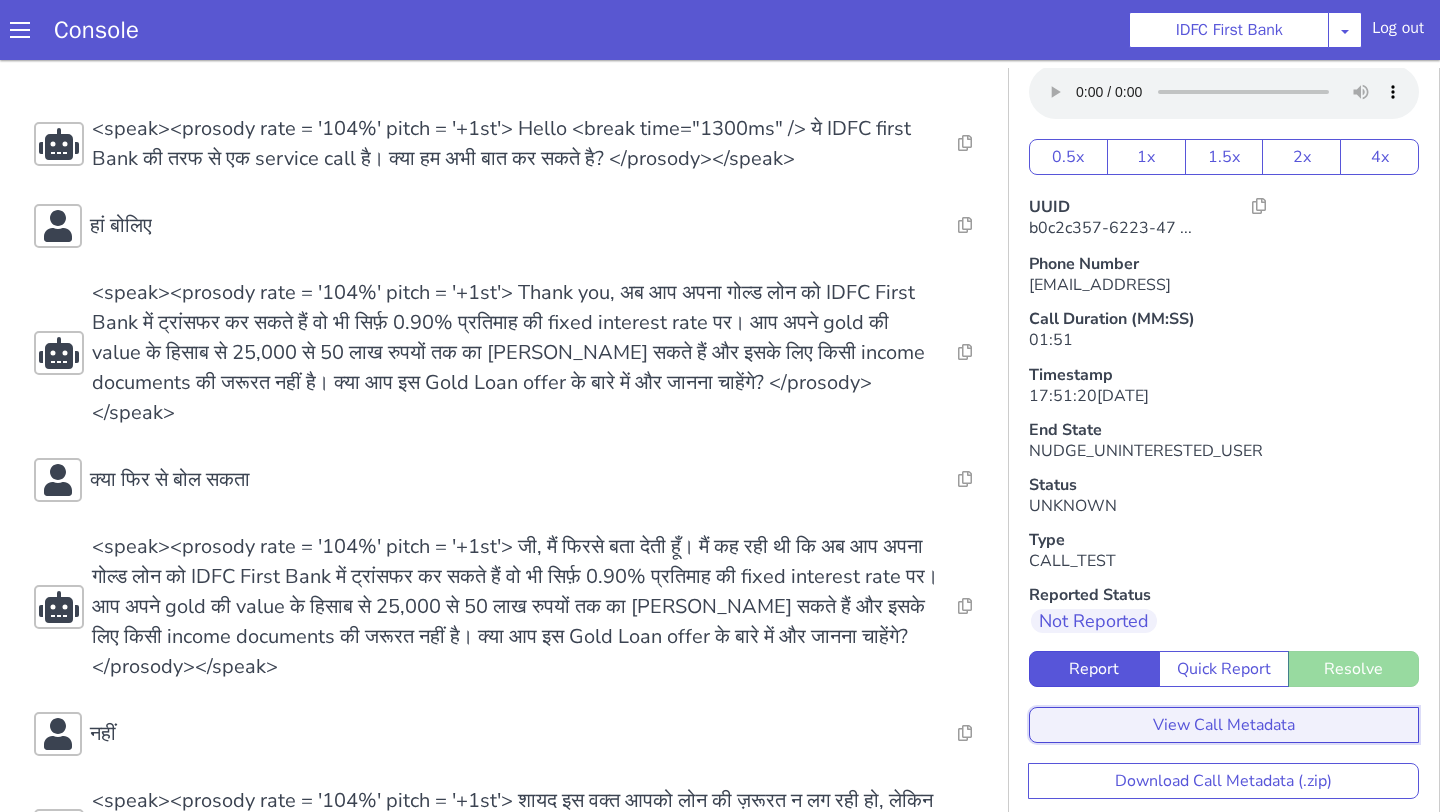 click on "View Call Metadata" at bounding box center [1224, 725] 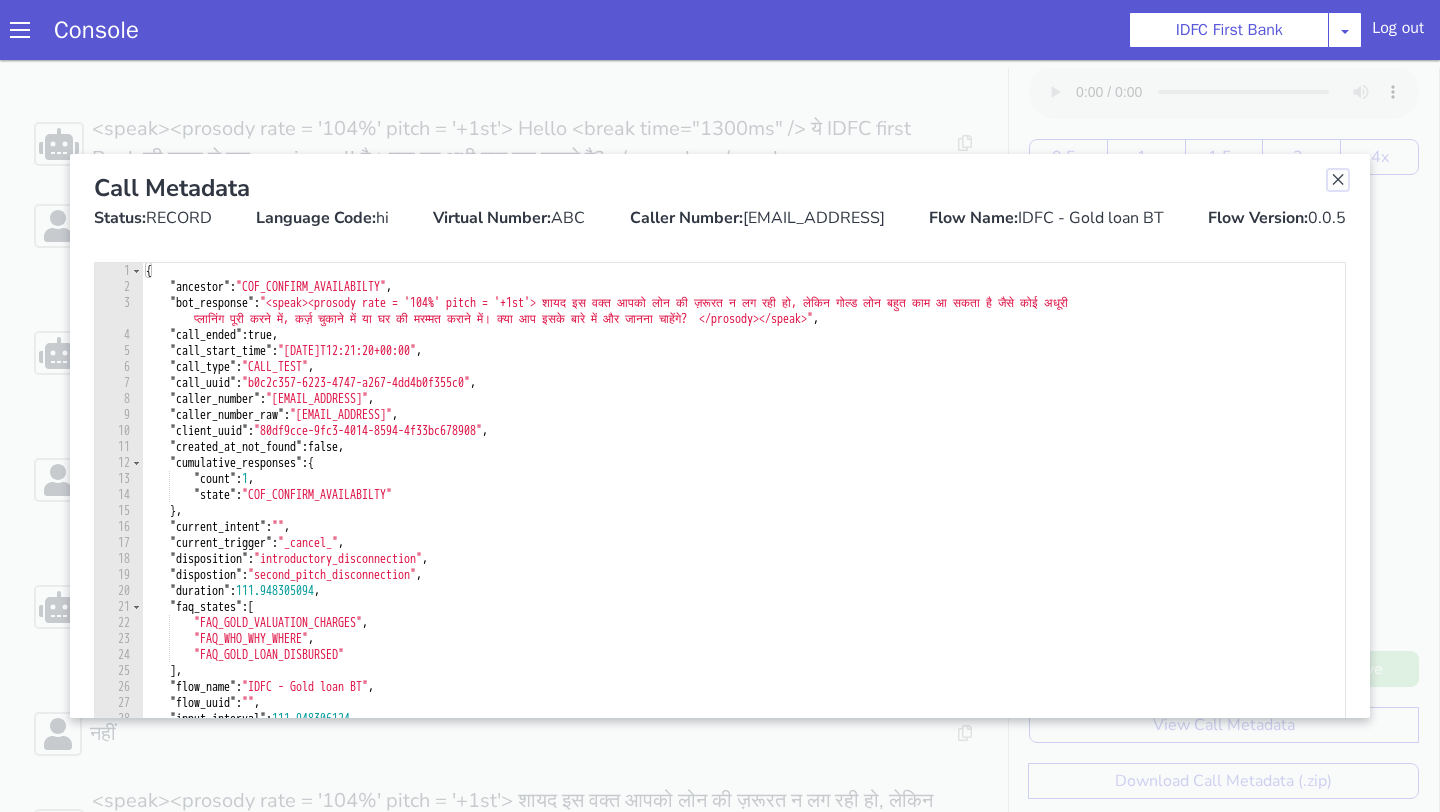 click at bounding box center (1338, 180) 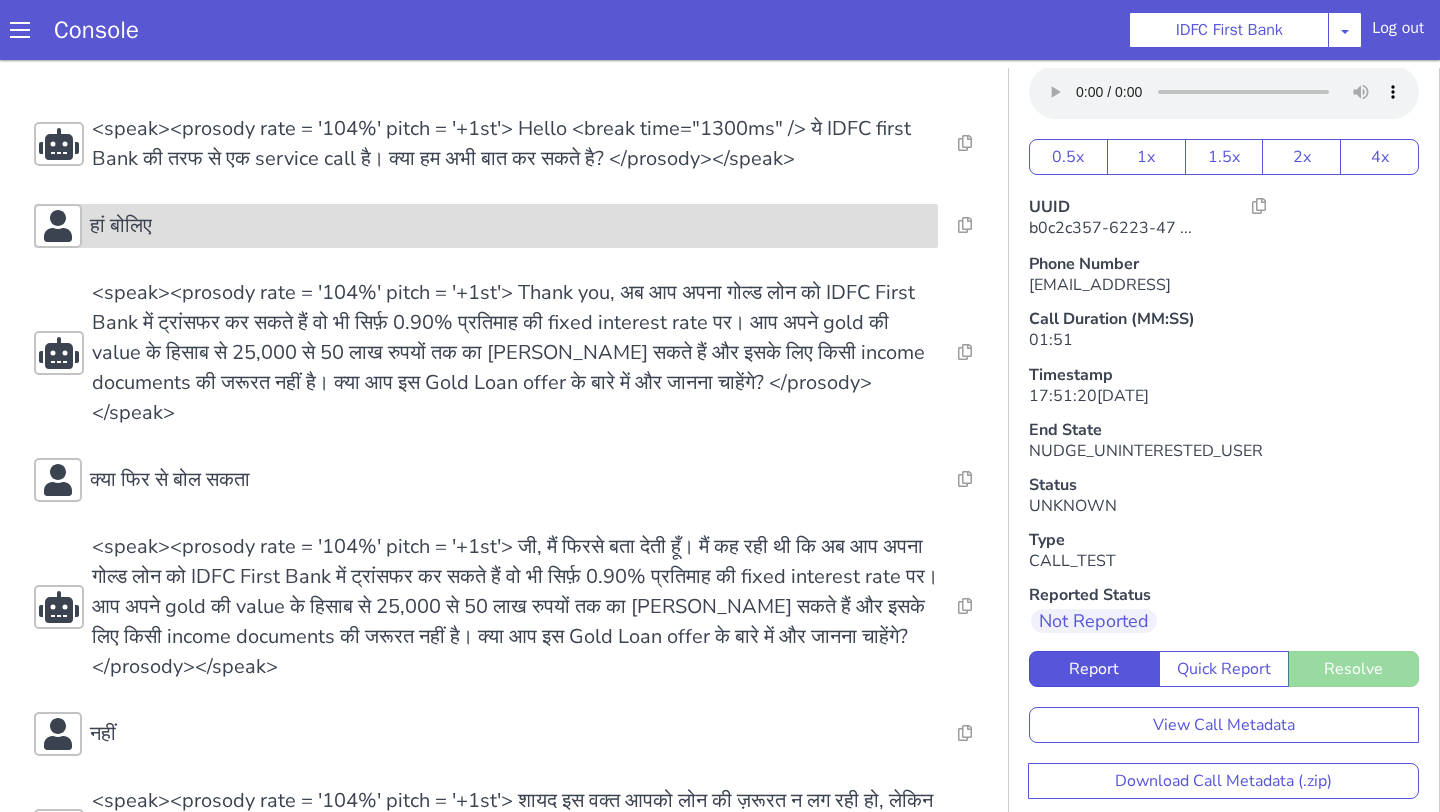 click on "हां बोलिए" at bounding box center [510, 226] 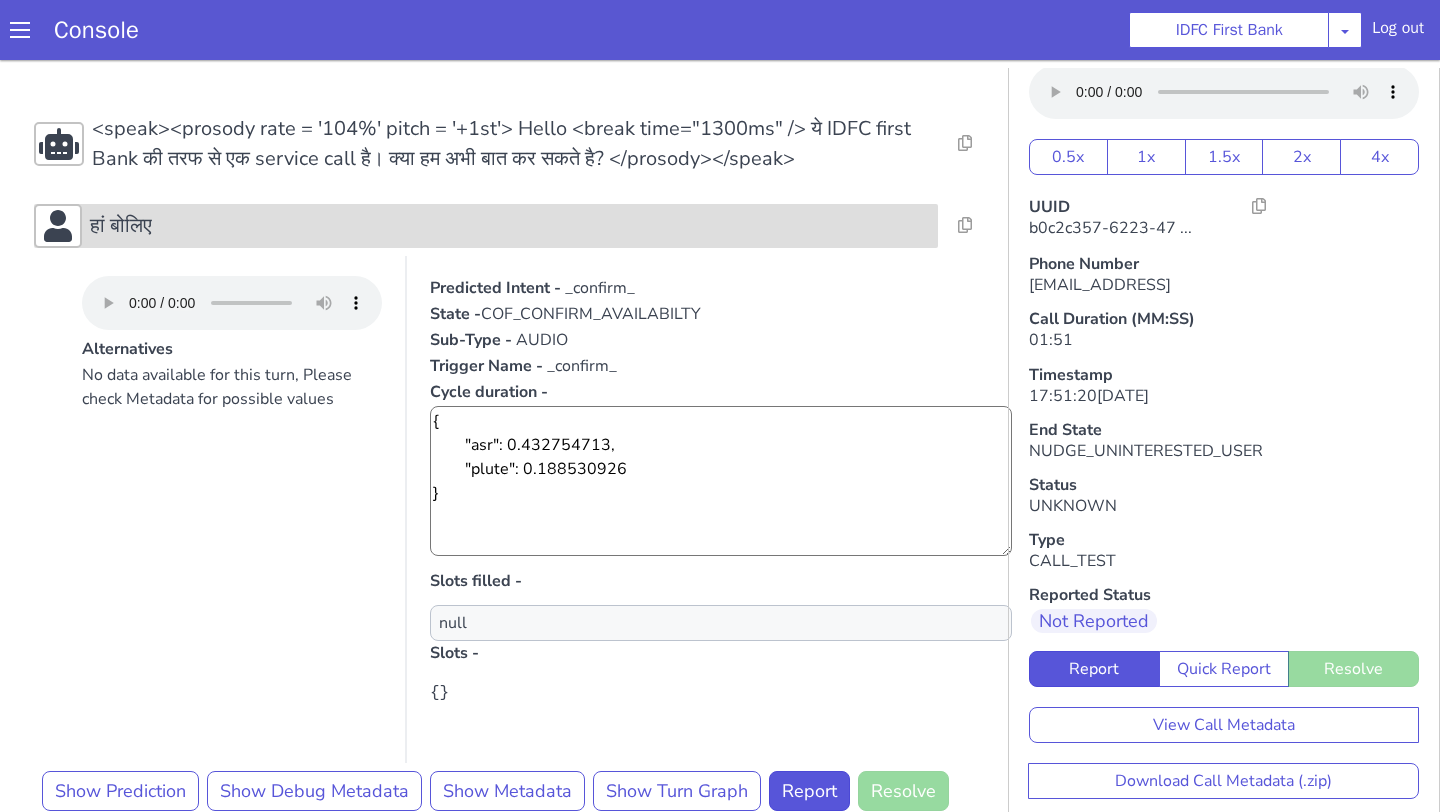 click on "हां बोलिए" at bounding box center (510, 226) 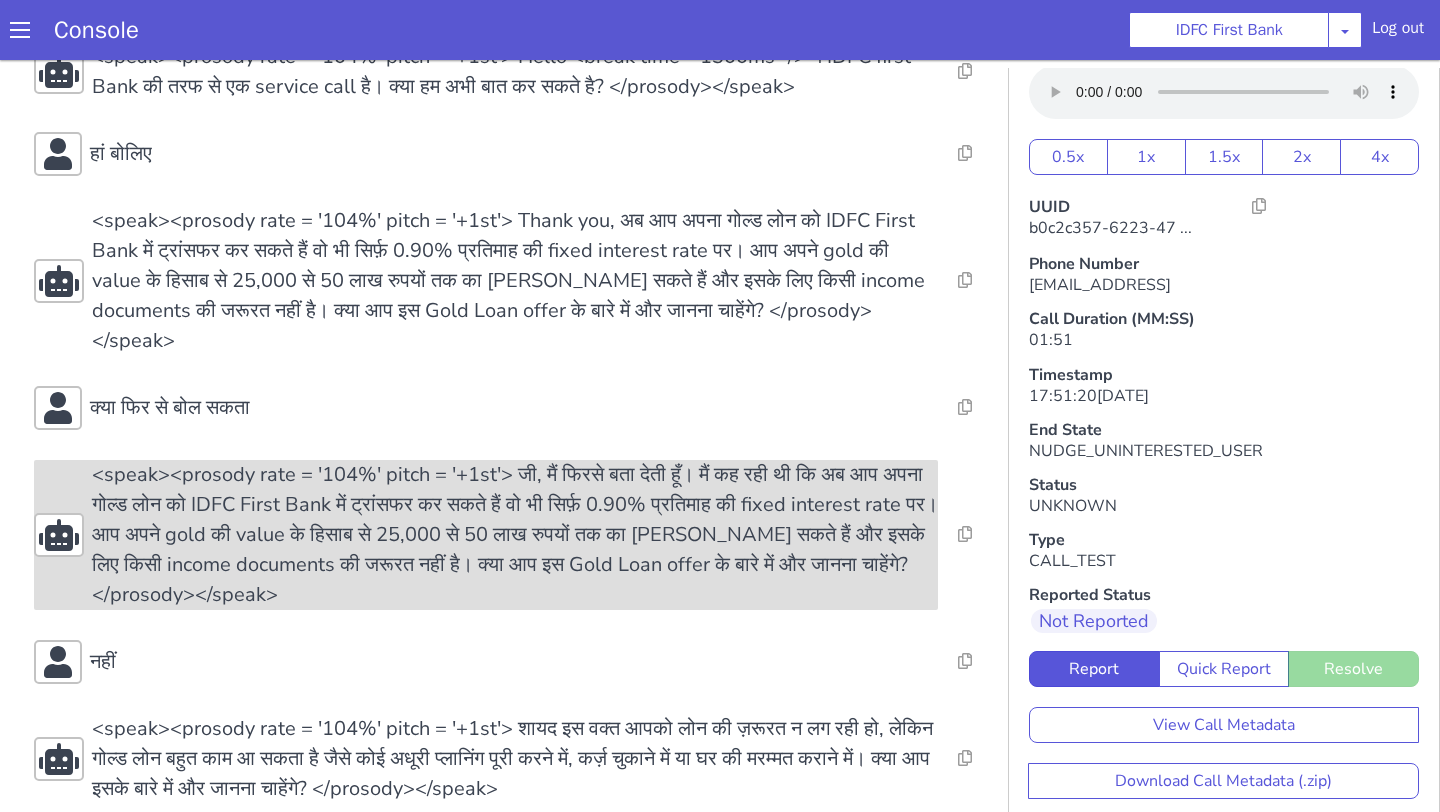 scroll, scrollTop: 6, scrollLeft: 0, axis: vertical 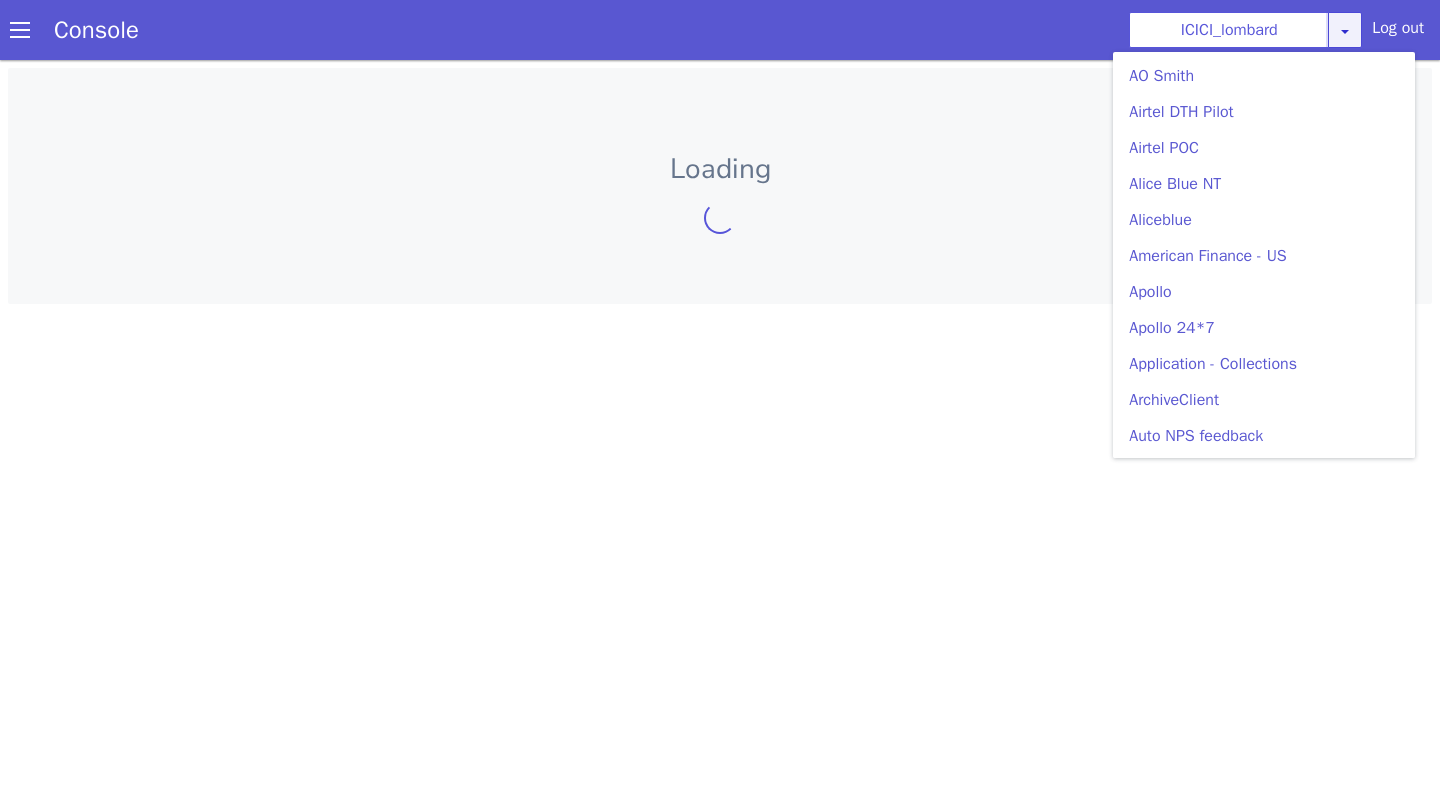 click at bounding box center [1345, 30] 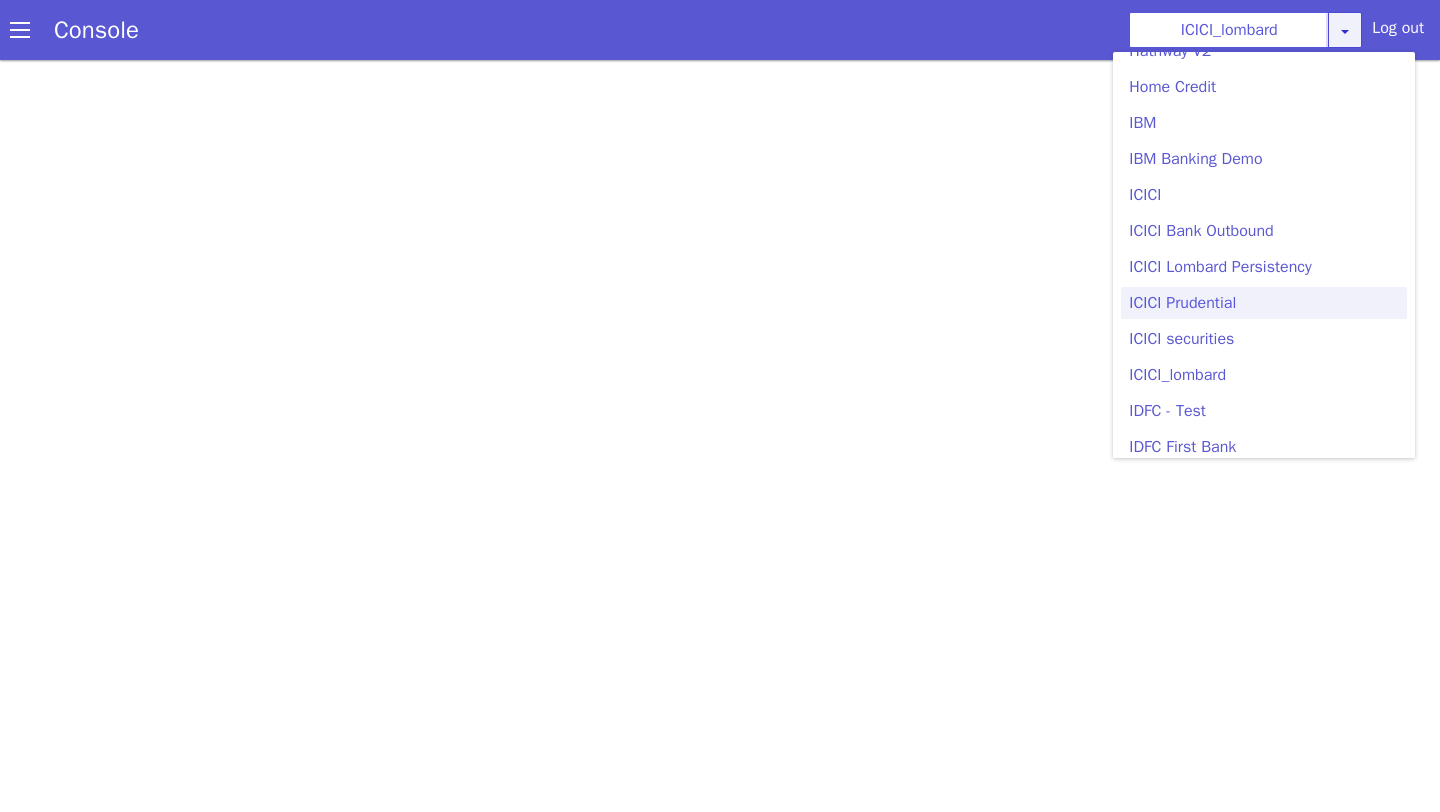 scroll, scrollTop: 2184, scrollLeft: 0, axis: vertical 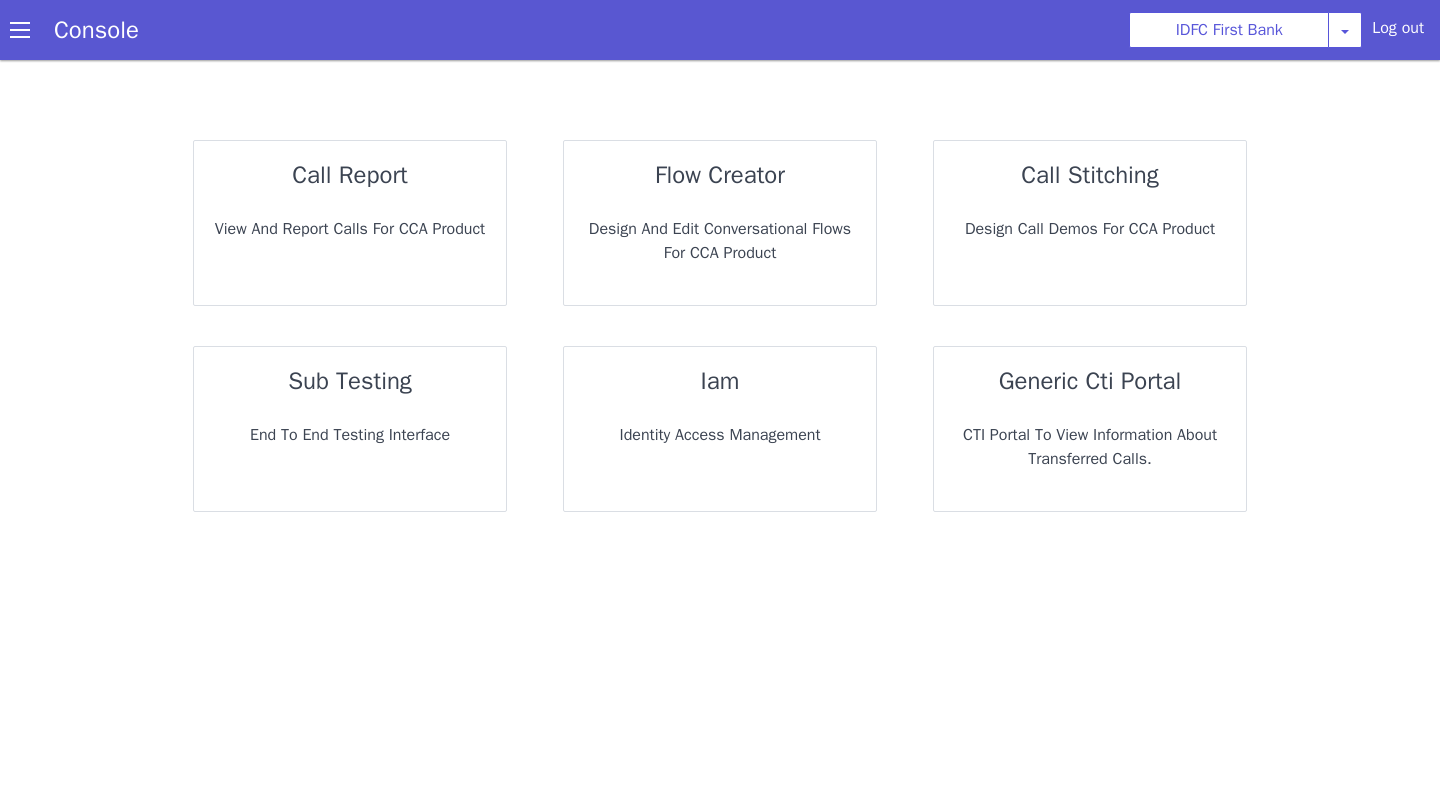 click on "End to End Testing Interface" at bounding box center [350, 435] 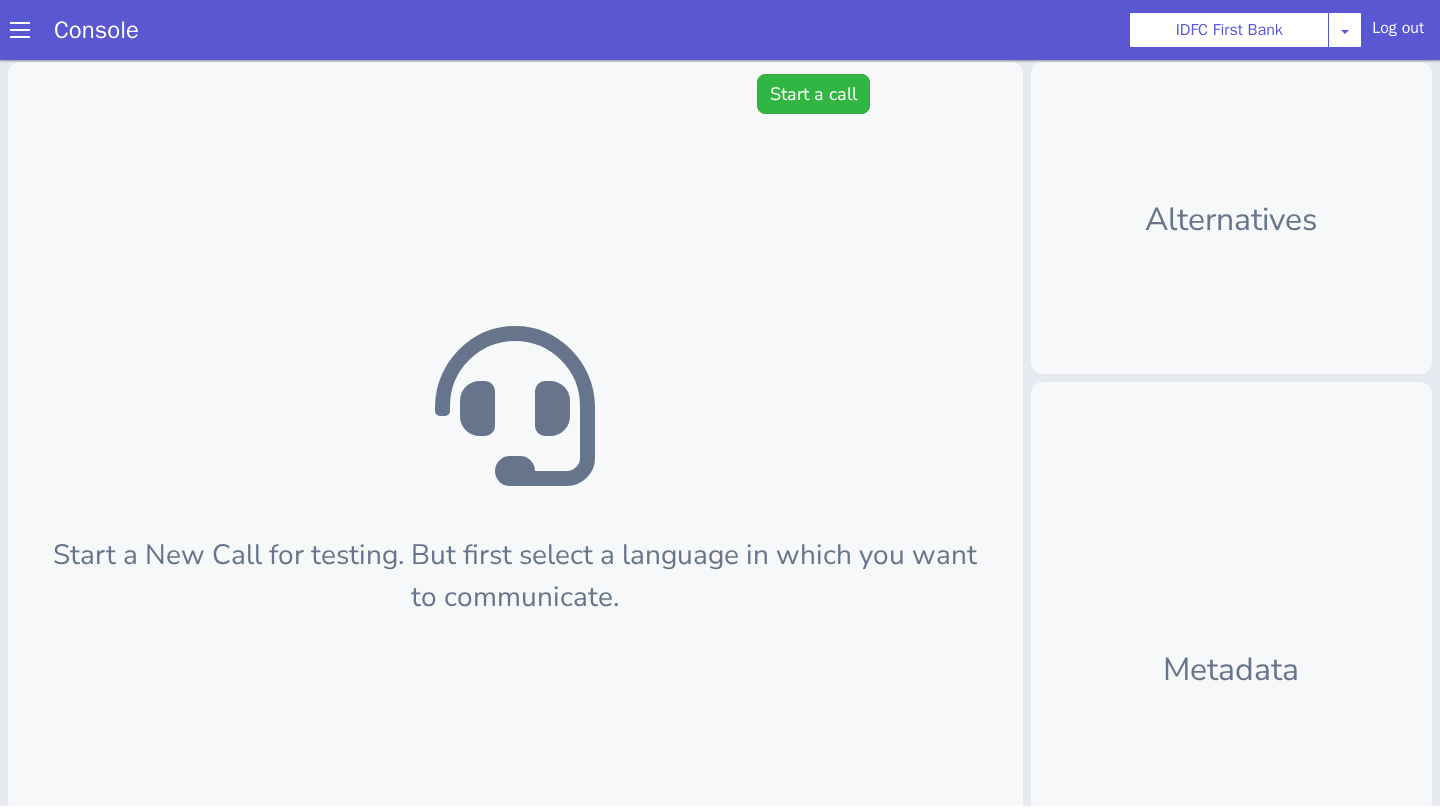 scroll, scrollTop: 0, scrollLeft: 0, axis: both 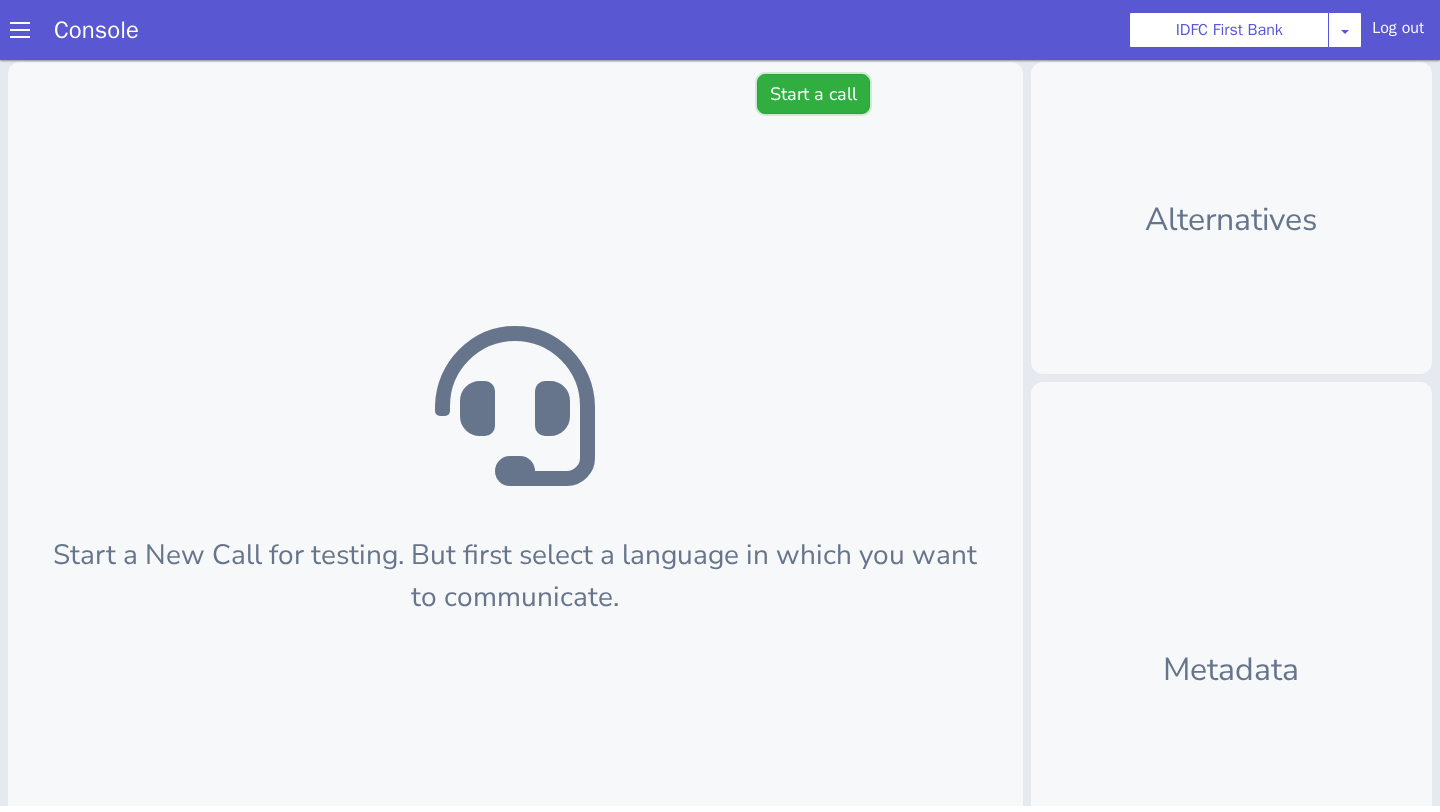 click on "Start a call" at bounding box center [813, 94] 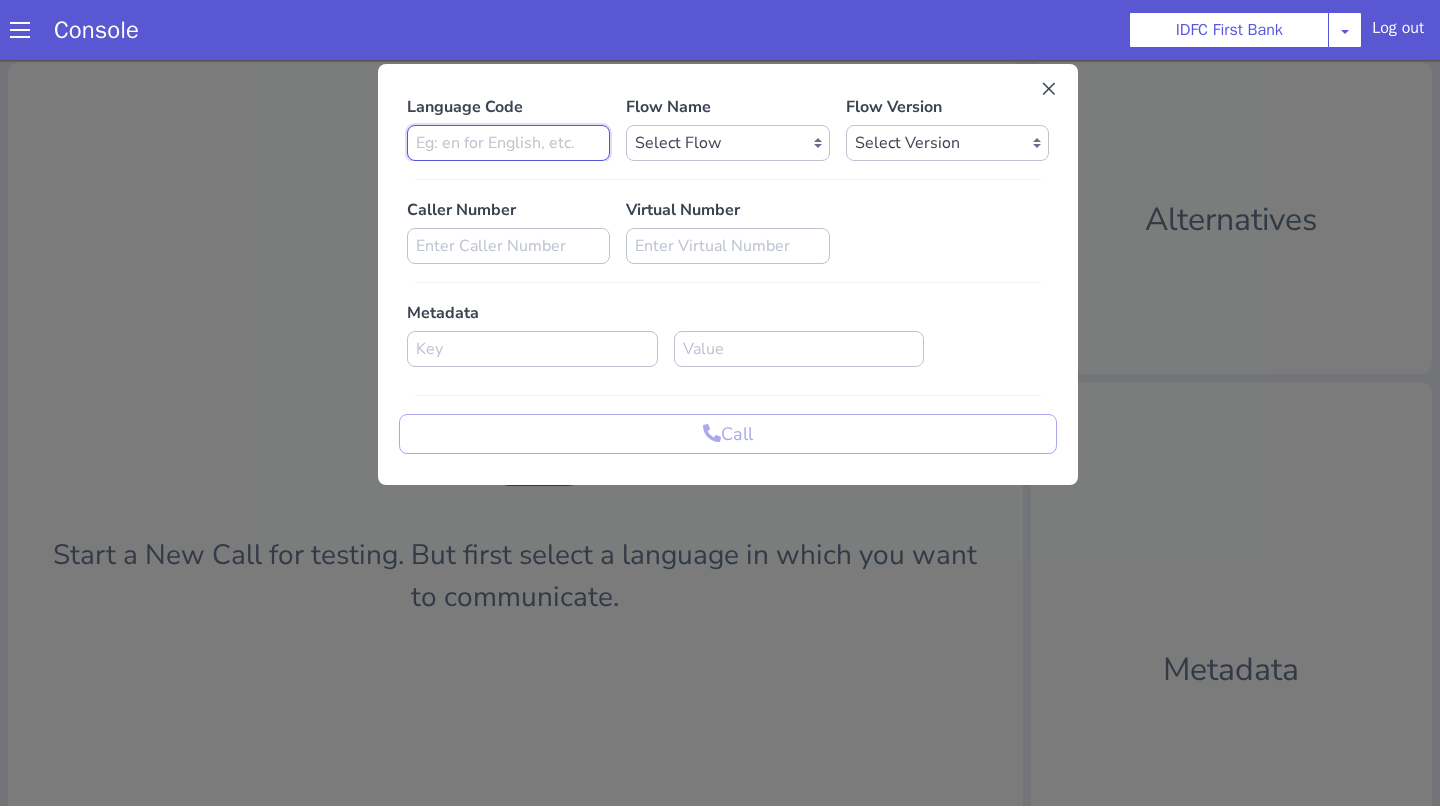 click at bounding box center [508, 143] 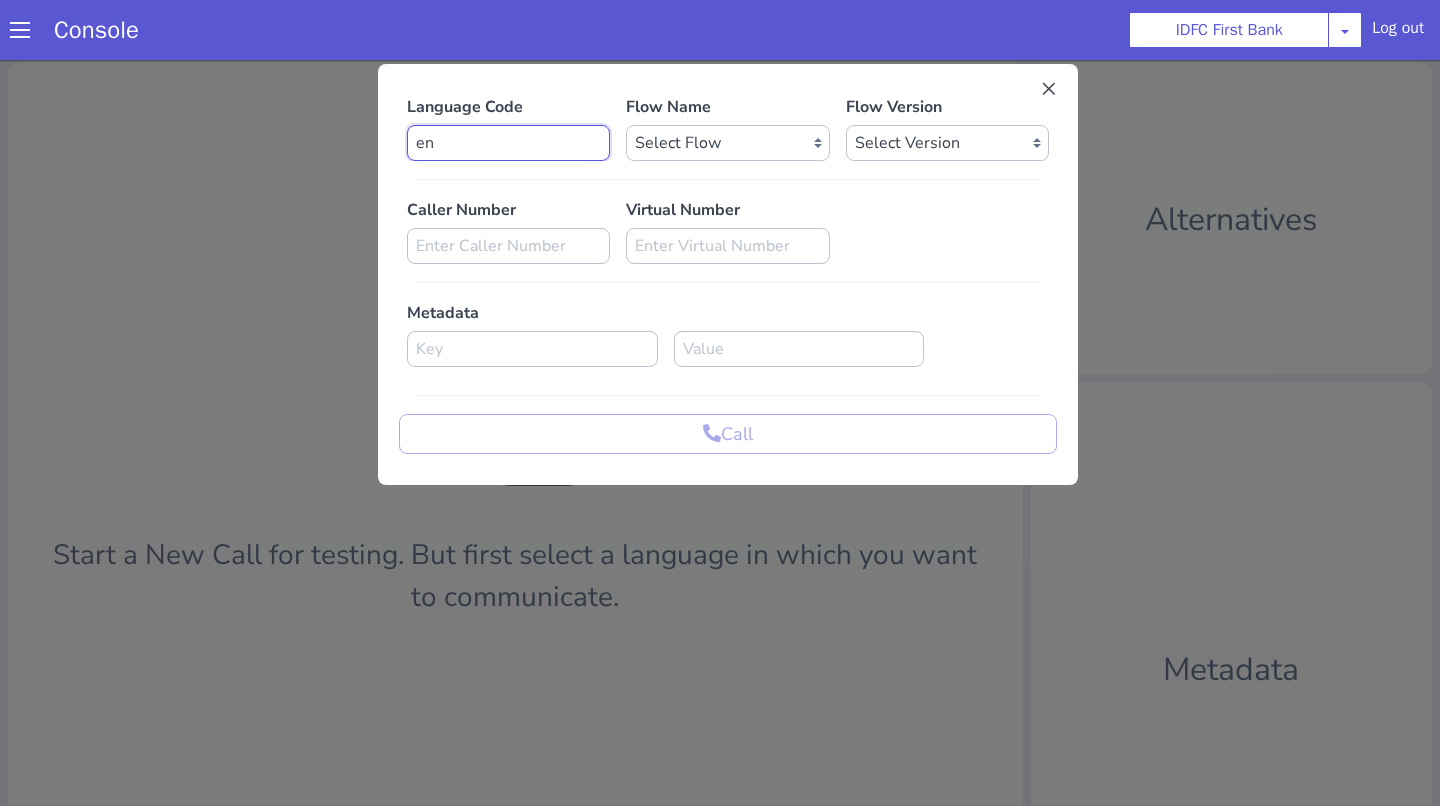 type on "en" 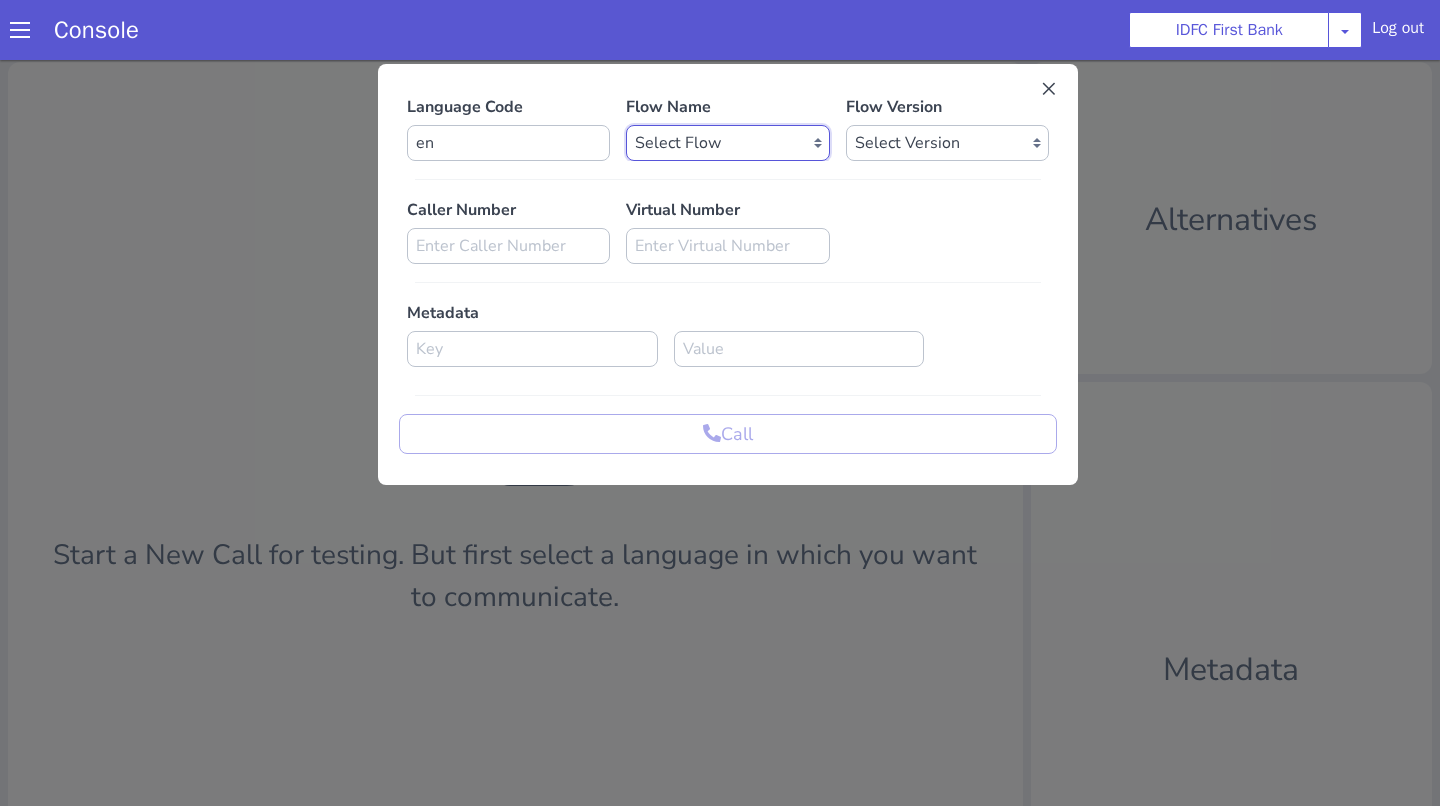 click on "Select Flow IDFC - MEL Flexi Rough work IDFC Test - English SA Funding T+15 Reminder IDFC Adhoc Feature Testing IDFC Test - Hindi API Test flow Lead Qualification Experiment Flow - 1 Lead Qualification Experiment - 2 IDFC Health Insurance IDFC PLCL Rural IDFC - Fund more IDFC - FD Cross Sell IDFC Farmer bot - Tamil HLBT - Home Loan Balance Transfer Rough IDFC PLCL : PLFK IDFC - LAP Balance Transfer IDFC - Car Refinance LOC - Rural IDFC - BIL Business Loan AcePL FirstMoney IDFC - PLCL MBL PL IDFC_farmer_en IDFC - Loan Against Property MBL Affordable Housing Loan BT IDFC - Life Insurance Policy IDFC CC PA+PQ IDFC - BALCON LOC - Loan on Credit Card SA Funding Rural IDFC - AcePL Rural Farmer_Bot_Bengali MEL Flexi Repeat IDFC_farmer_marathi IDFC_farmer_telugu IDFC_farmer_kannada IDFC_farmer_odiya IDFC Pre Approved Loan Lead Conversion IDFC - EMI Conversion SA FundMore Rural IDFC - MBL HL Fresh IDFC - FD Rural IDFC - CA Funding IDFC - Gold Loan Fresh IDFC - Gold loan BT IDFC - UAT Gold Loan BT IDFC VKYC Reminder" at bounding box center [727, 143] 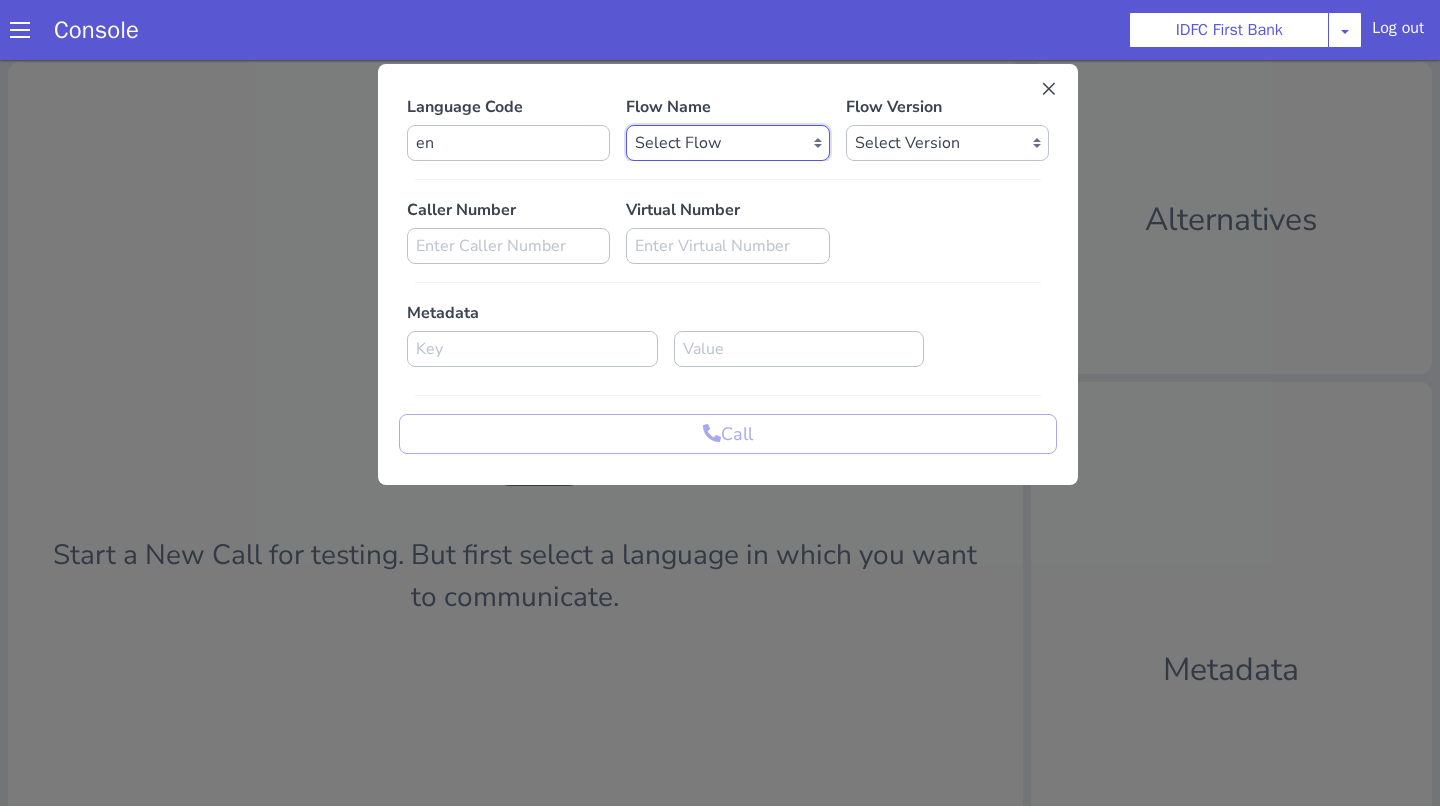 select on "cf8feea9-2411-4899-9e79-eec5a8f16cea" 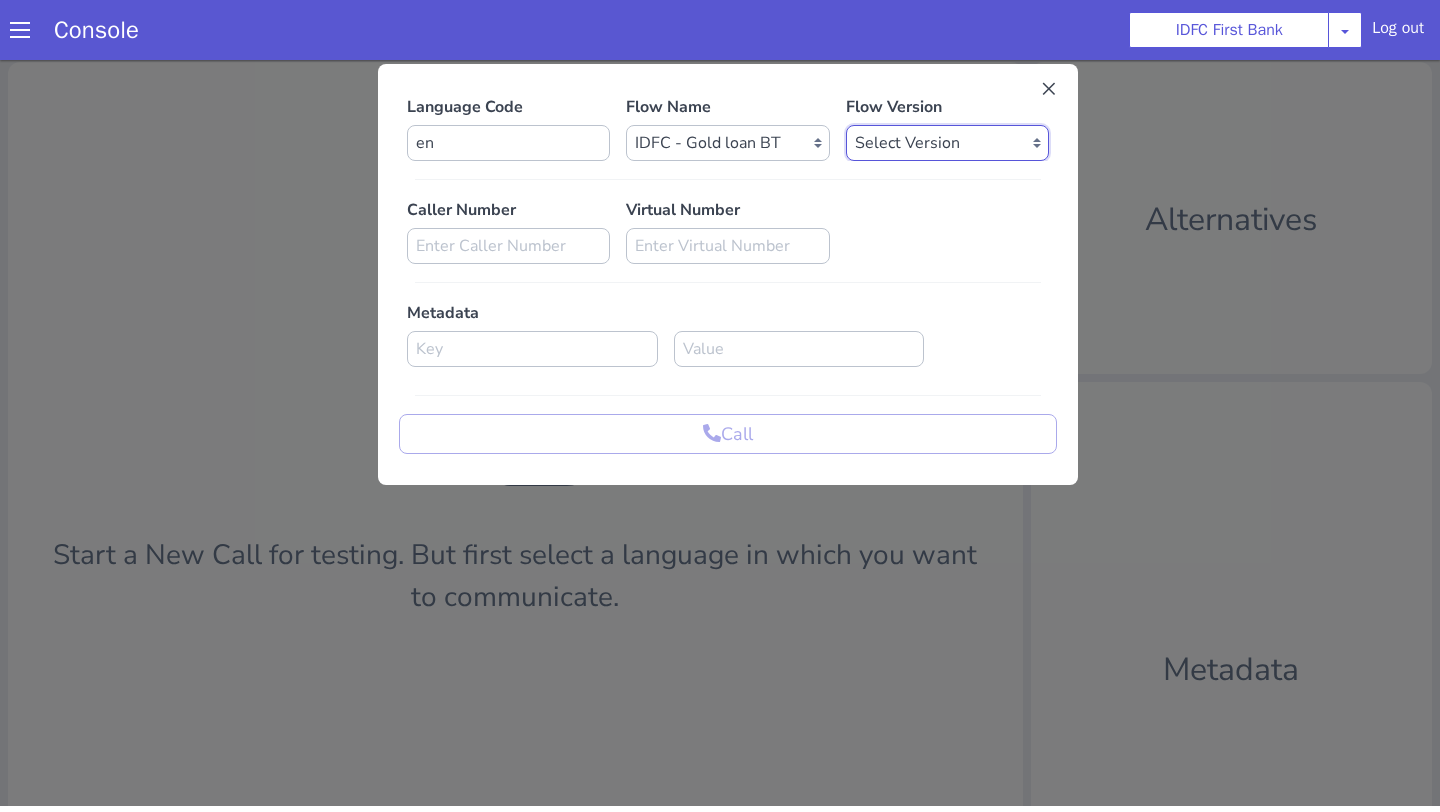 click on "Select Version 0.0.8 0.0.7 0.0.6 0.0.5 0.0.4 0.0.3 0.0.2 0.0.1" at bounding box center (947, 143) 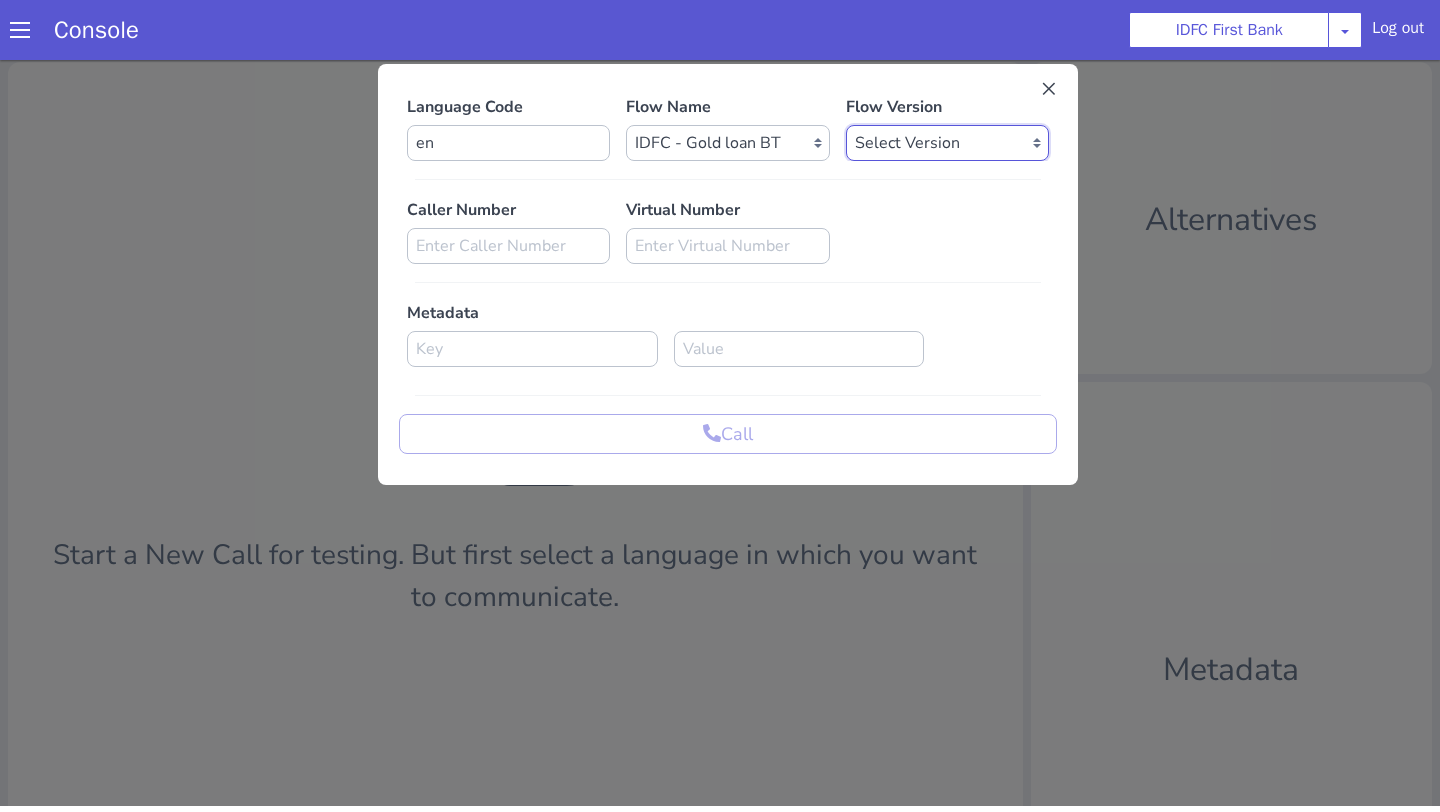 select on "0.0.8" 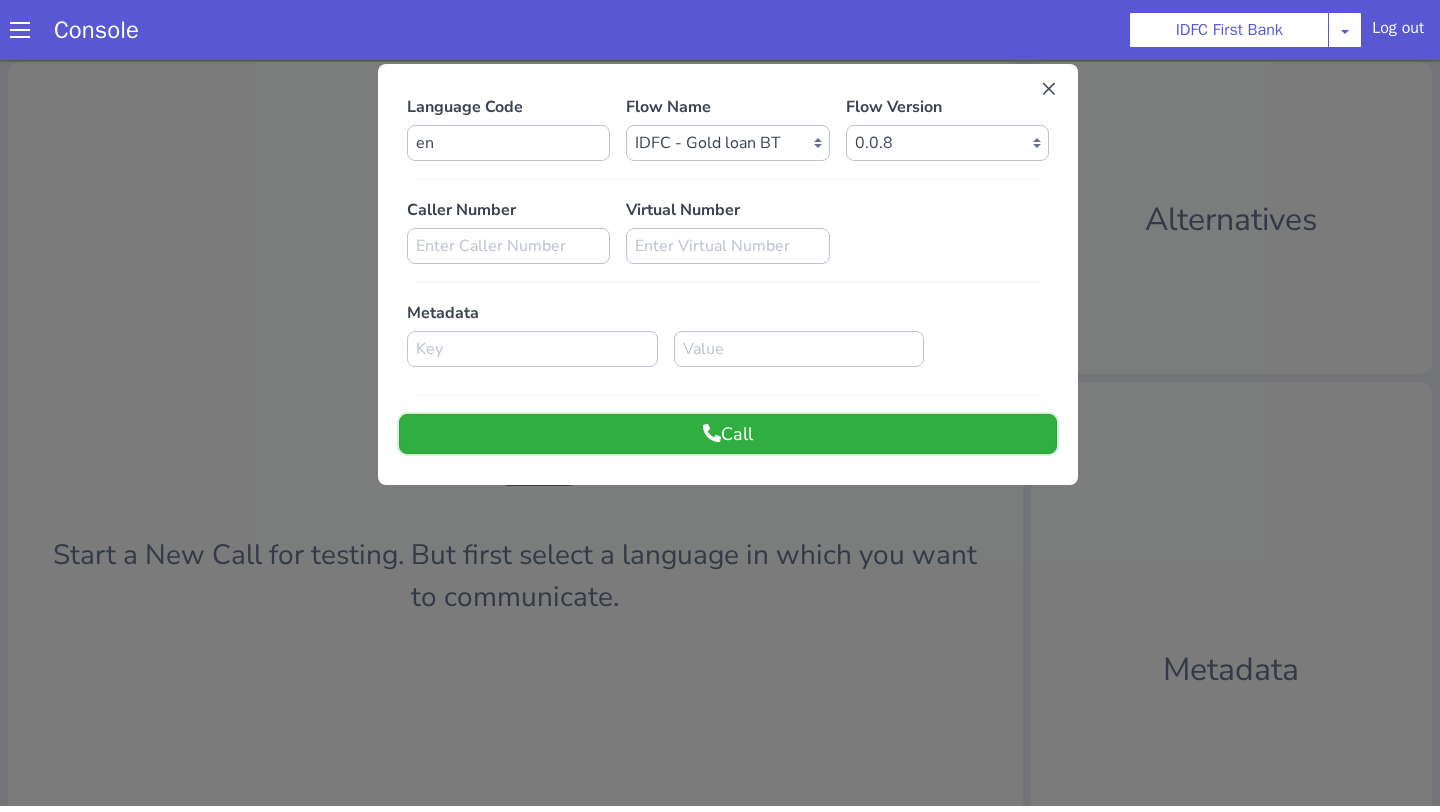 click on "Call" at bounding box center [728, 434] 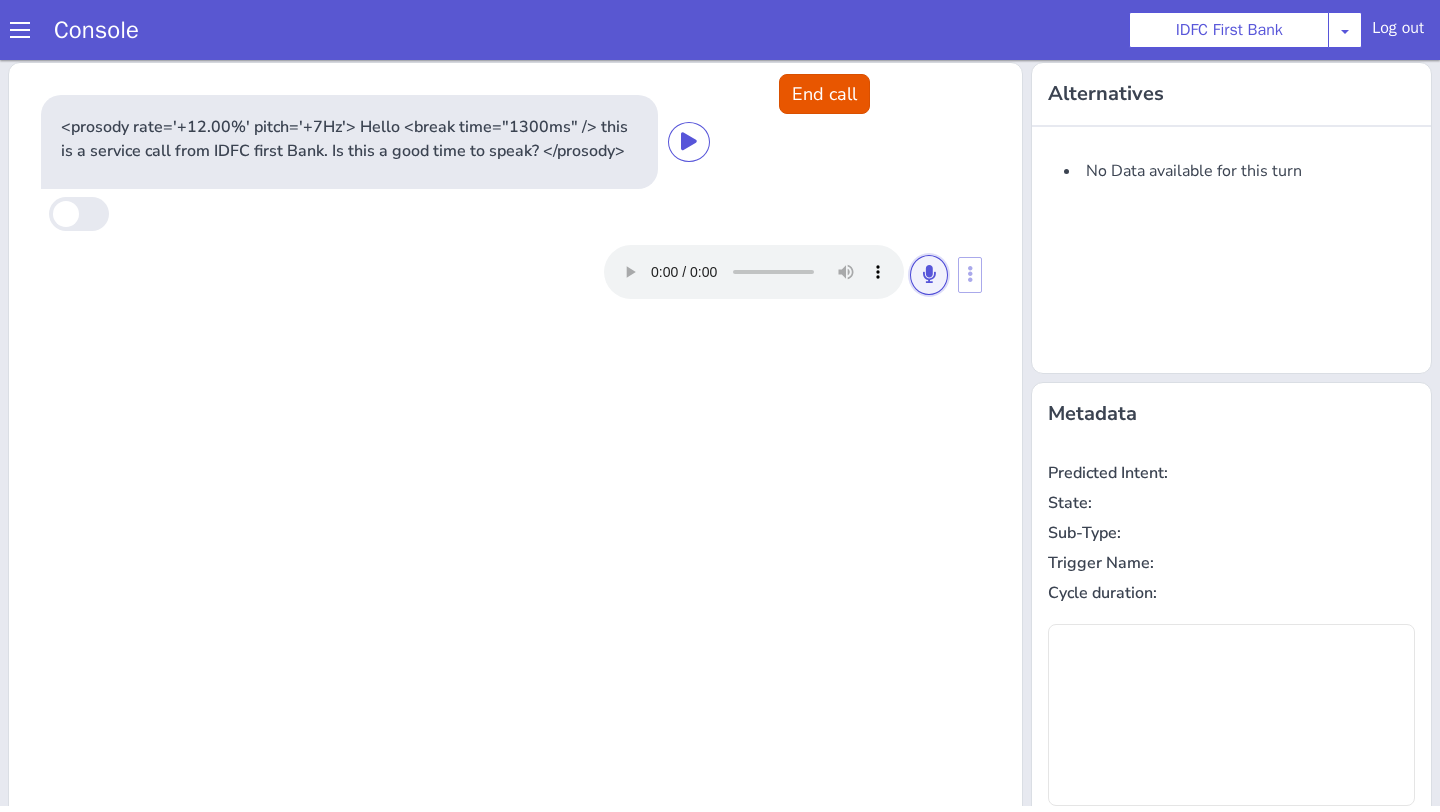 click at bounding box center (929, 275) 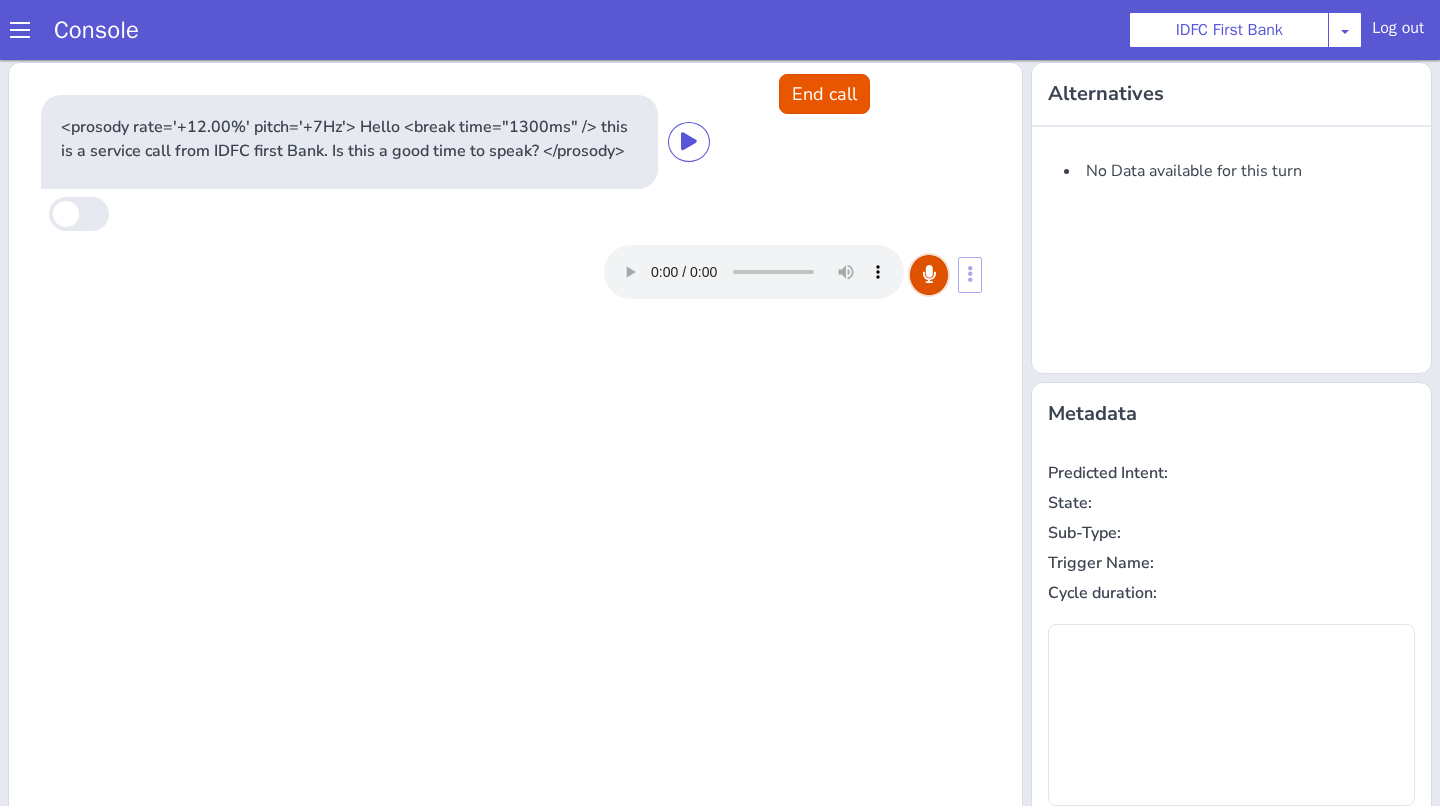 click at bounding box center (929, 275) 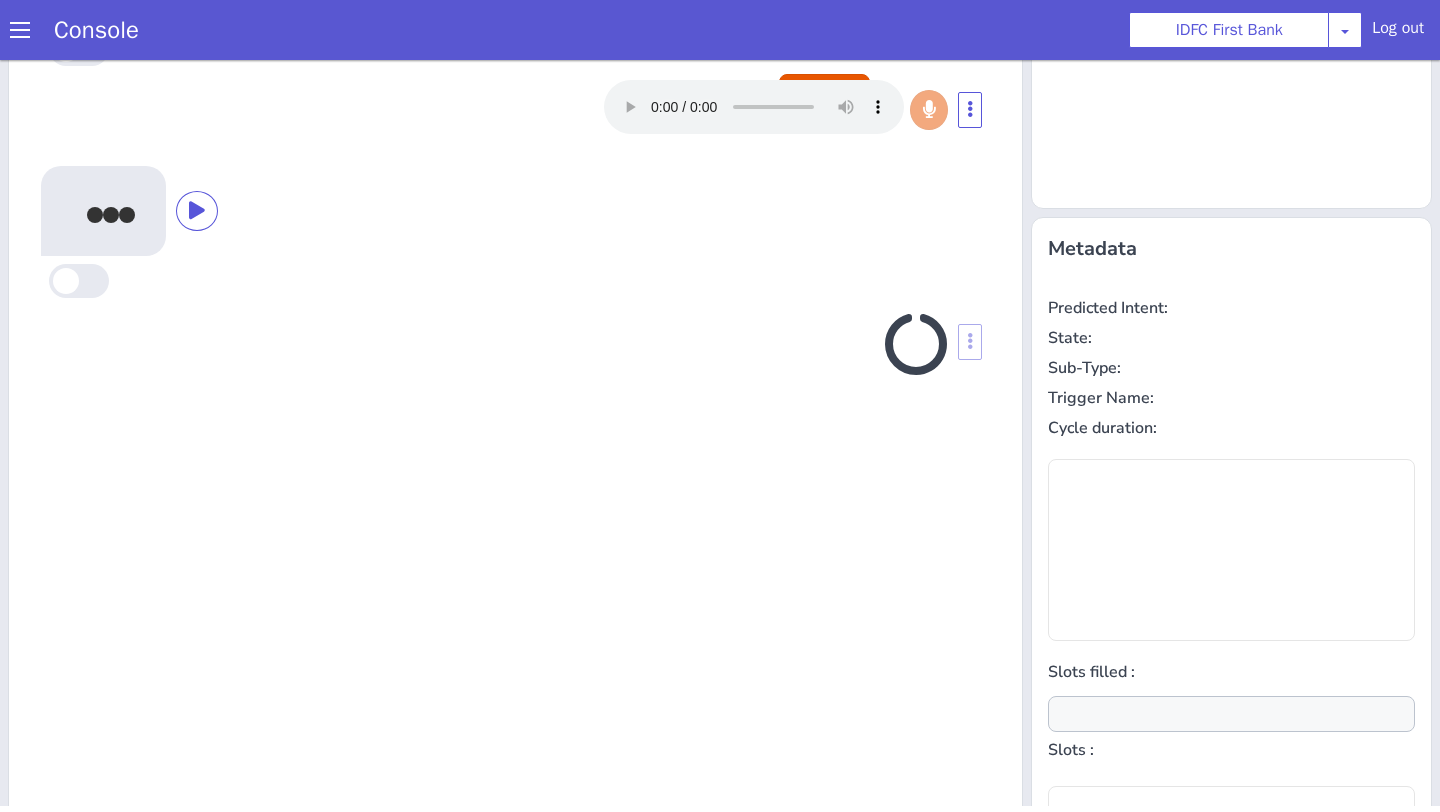 scroll, scrollTop: 208, scrollLeft: 0, axis: vertical 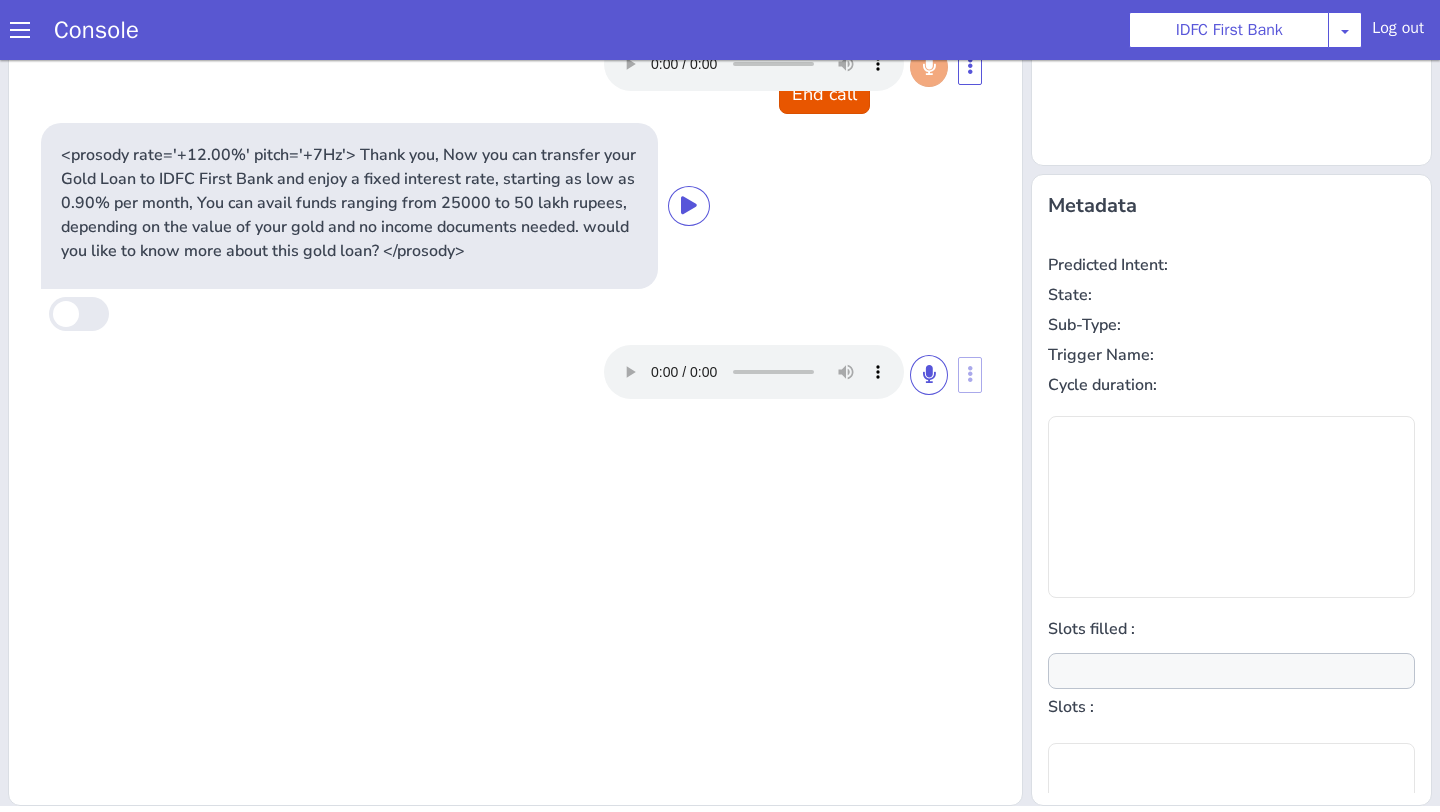 type on "null" 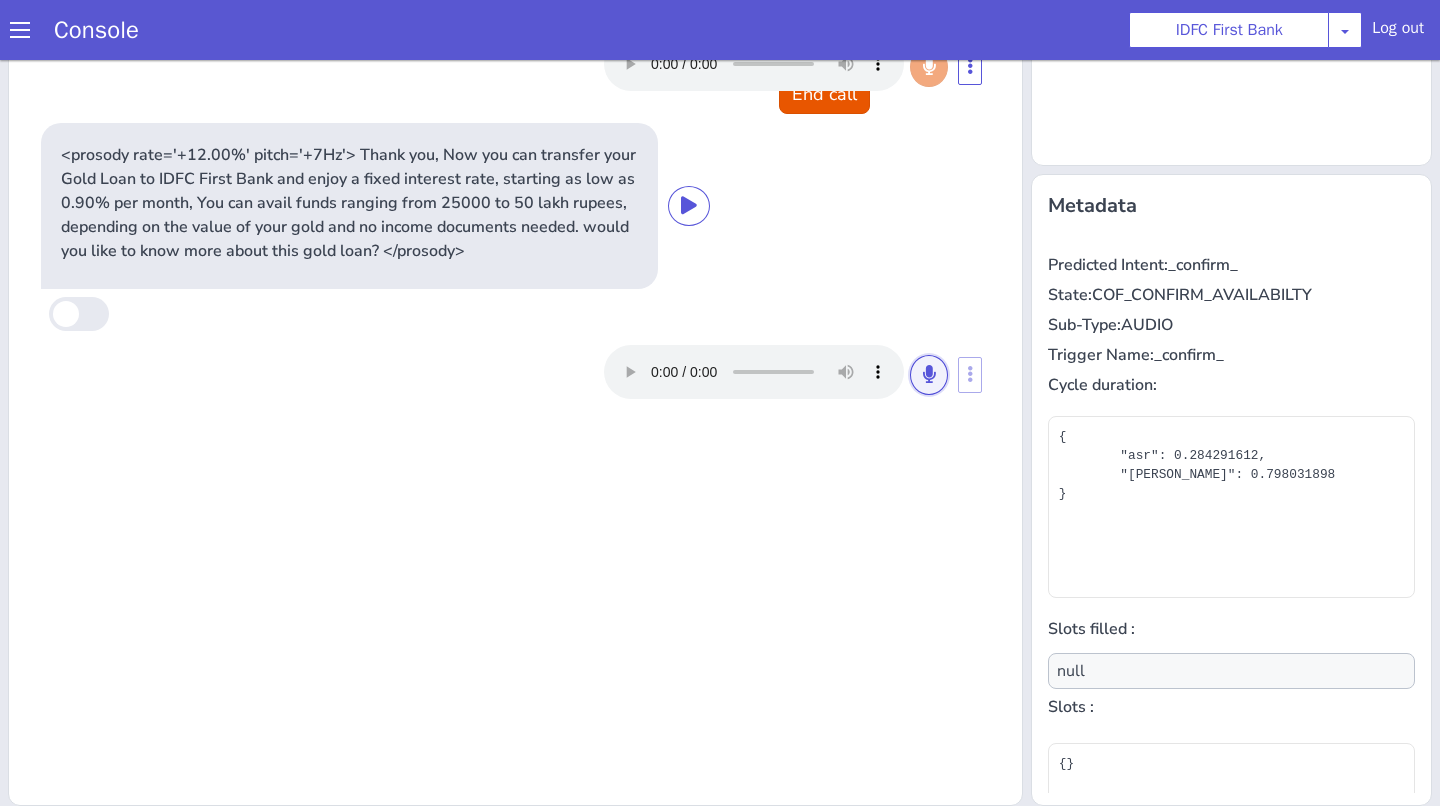click at bounding box center [929, 374] 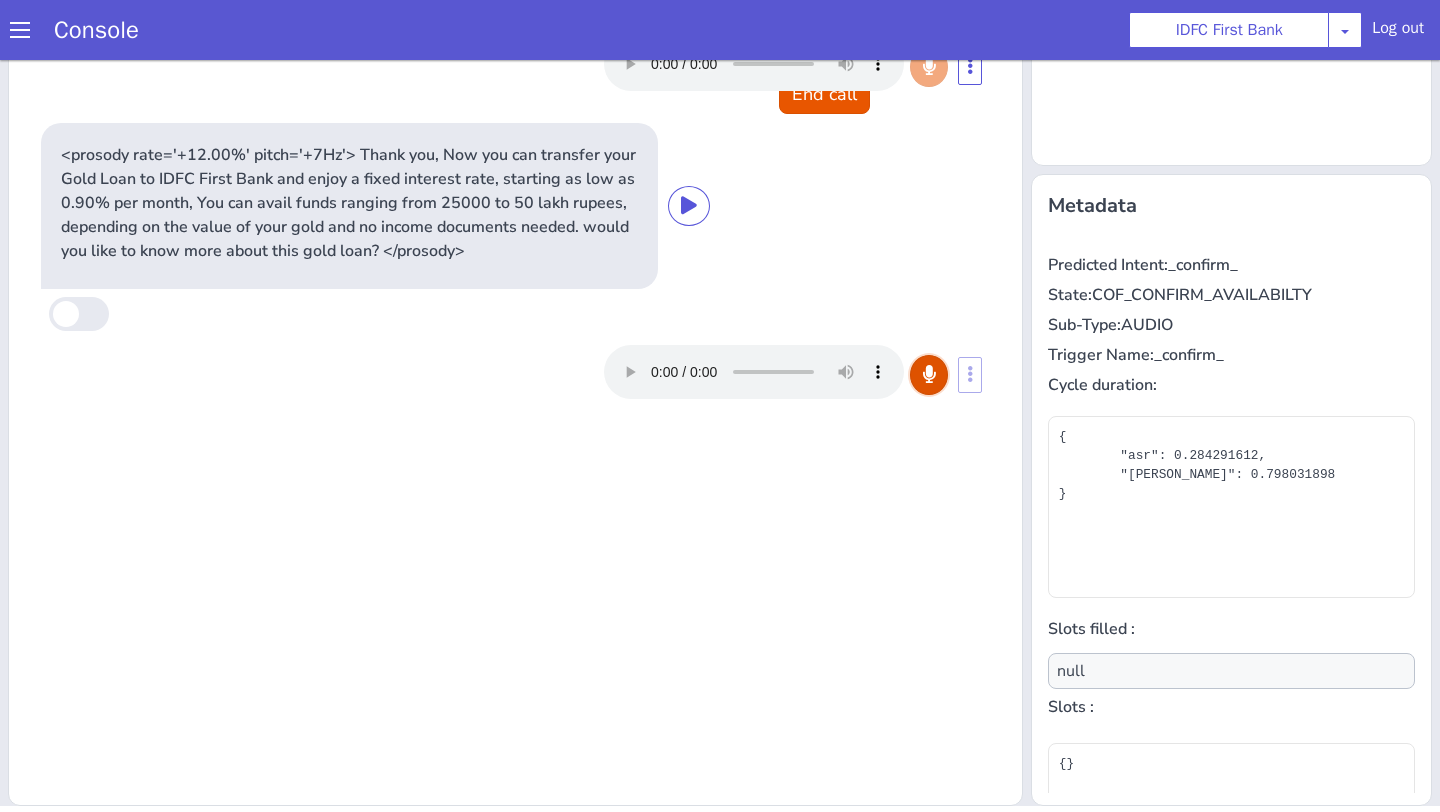 click at bounding box center (929, 374) 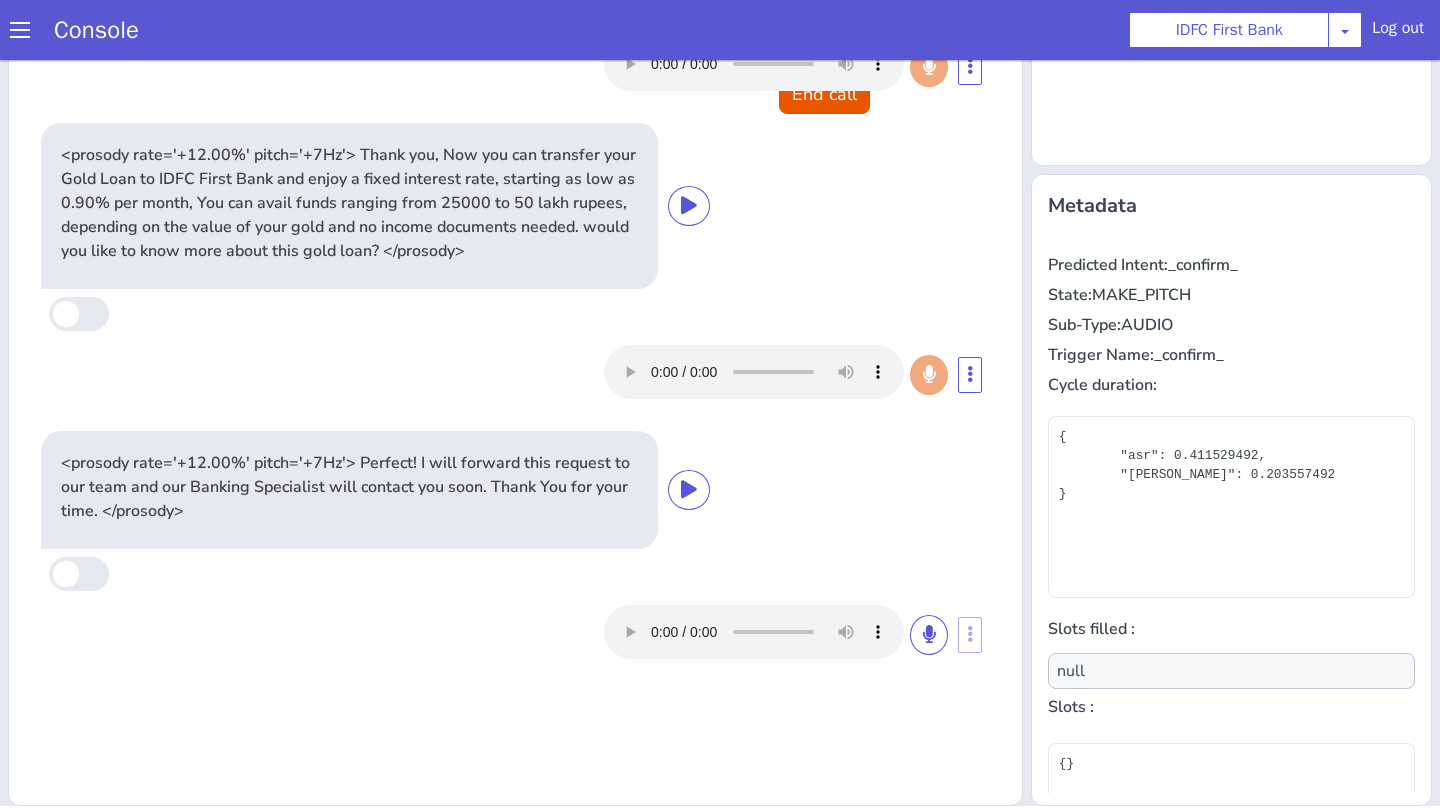 scroll, scrollTop: 151, scrollLeft: 0, axis: vertical 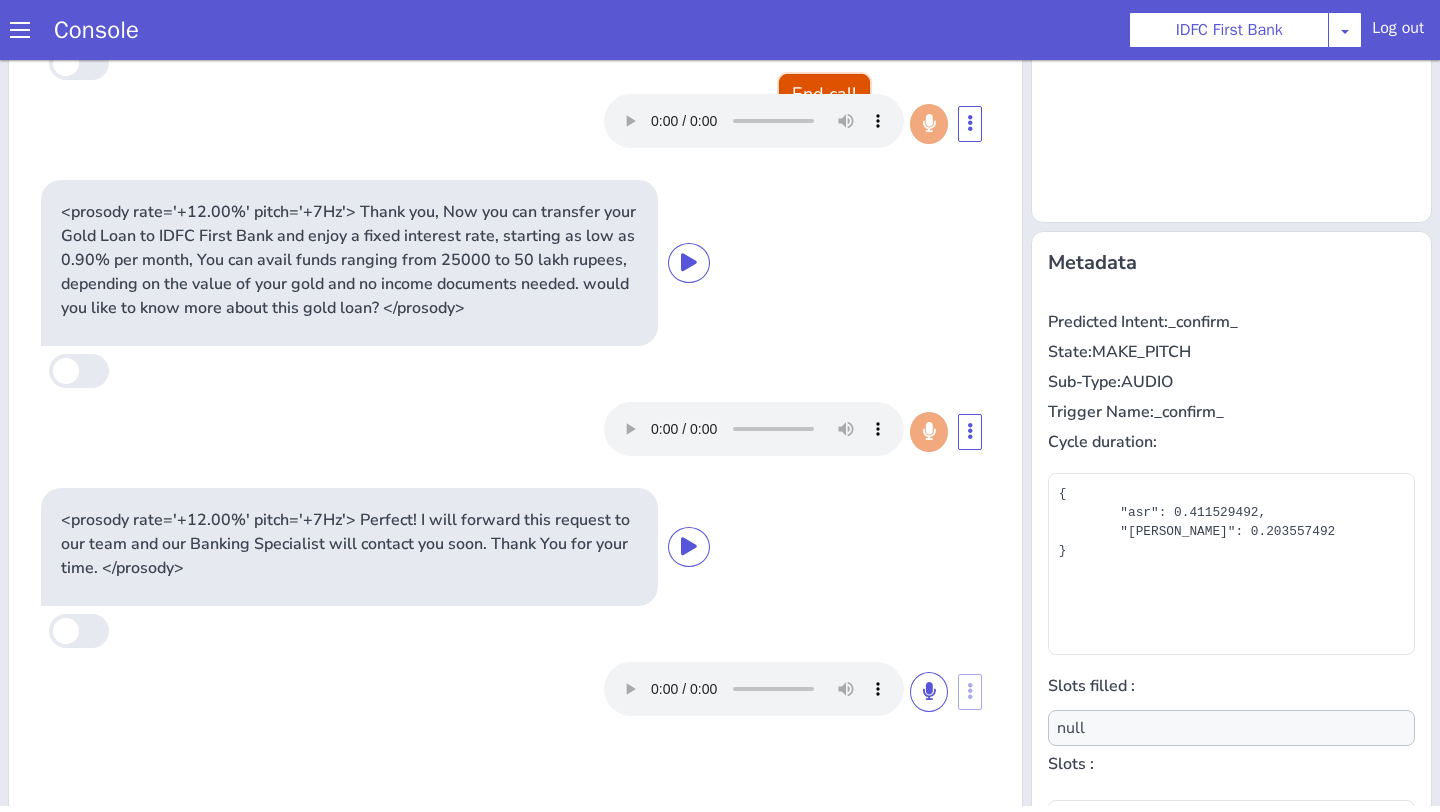 click on "End call" at bounding box center [824, 94] 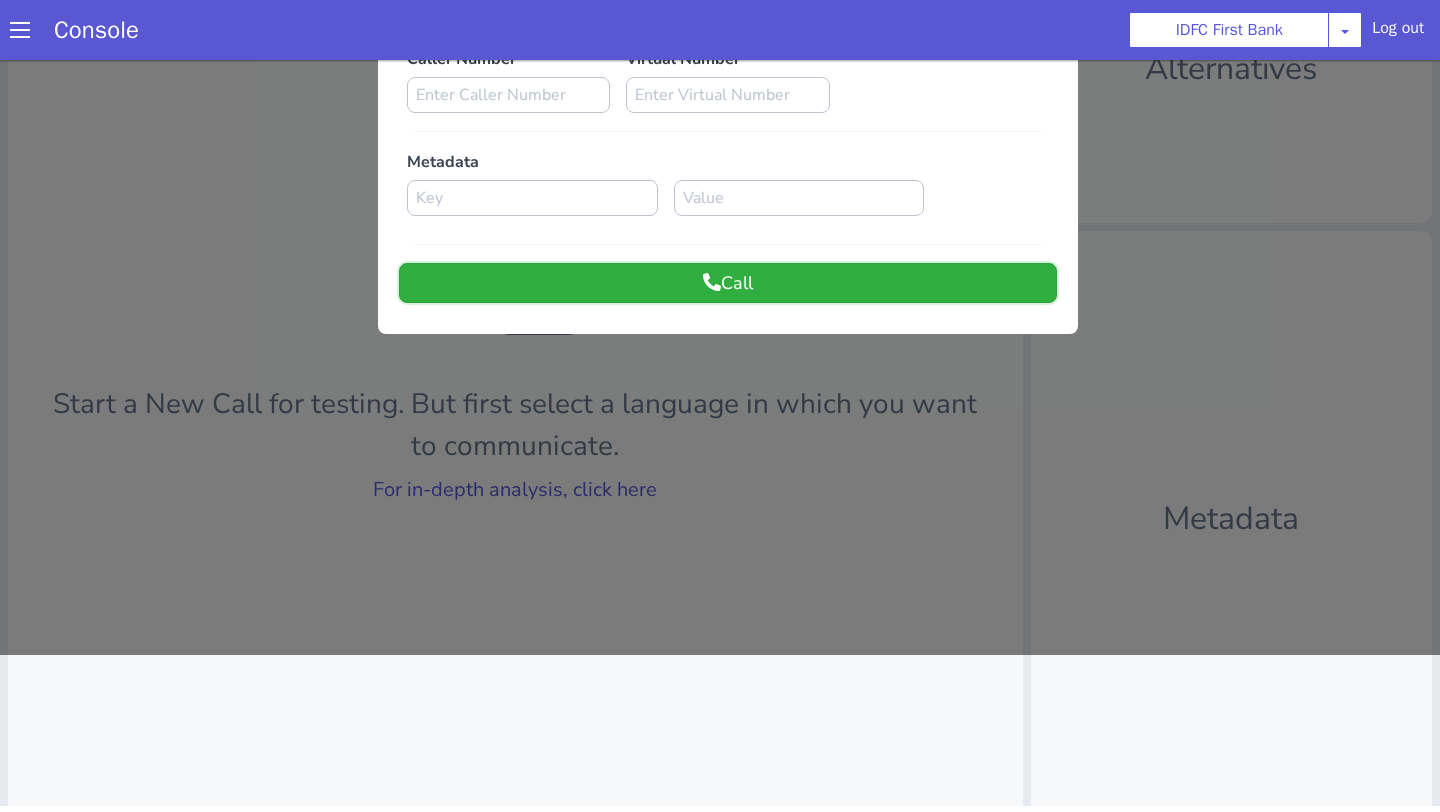 click at bounding box center [712, 282] 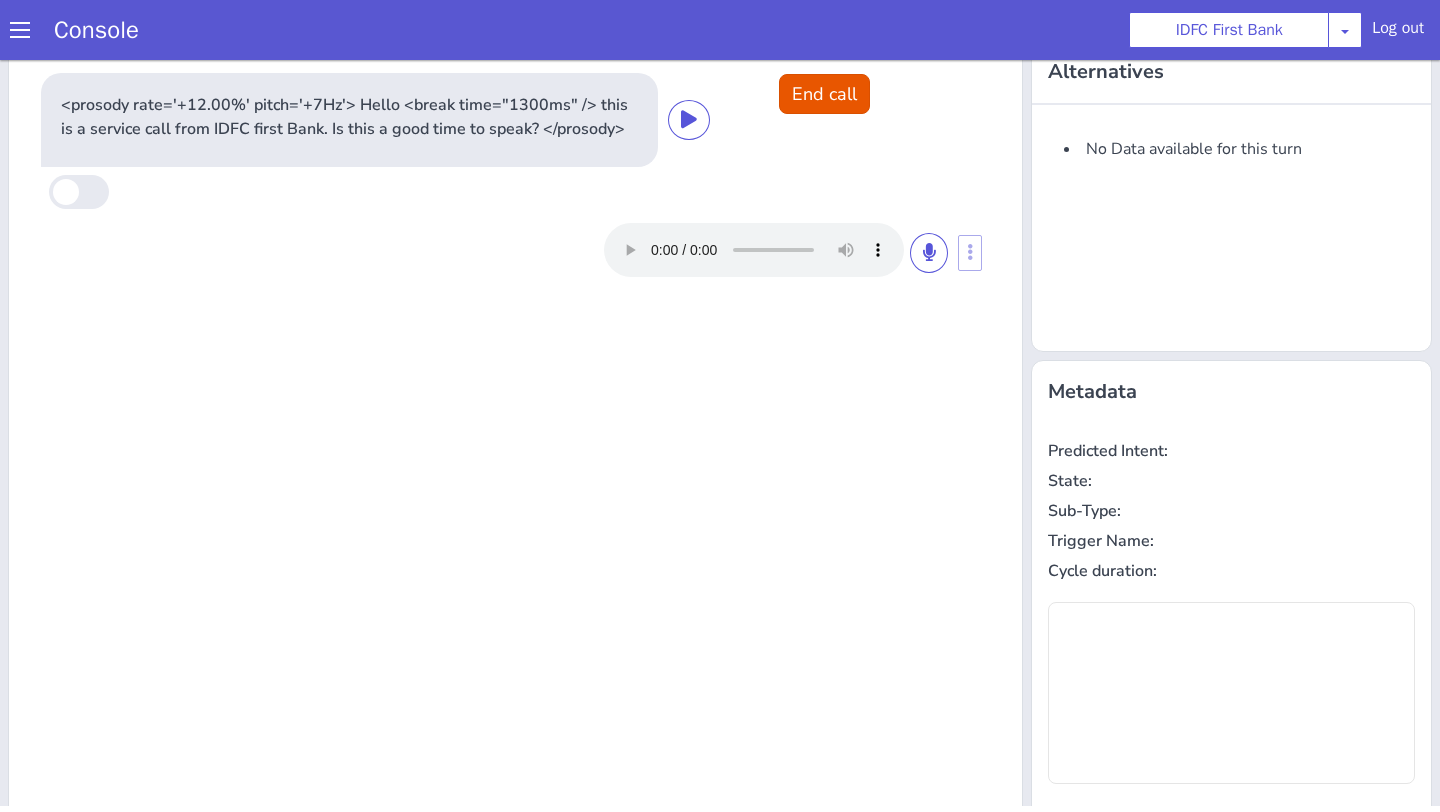 scroll, scrollTop: 0, scrollLeft: 0, axis: both 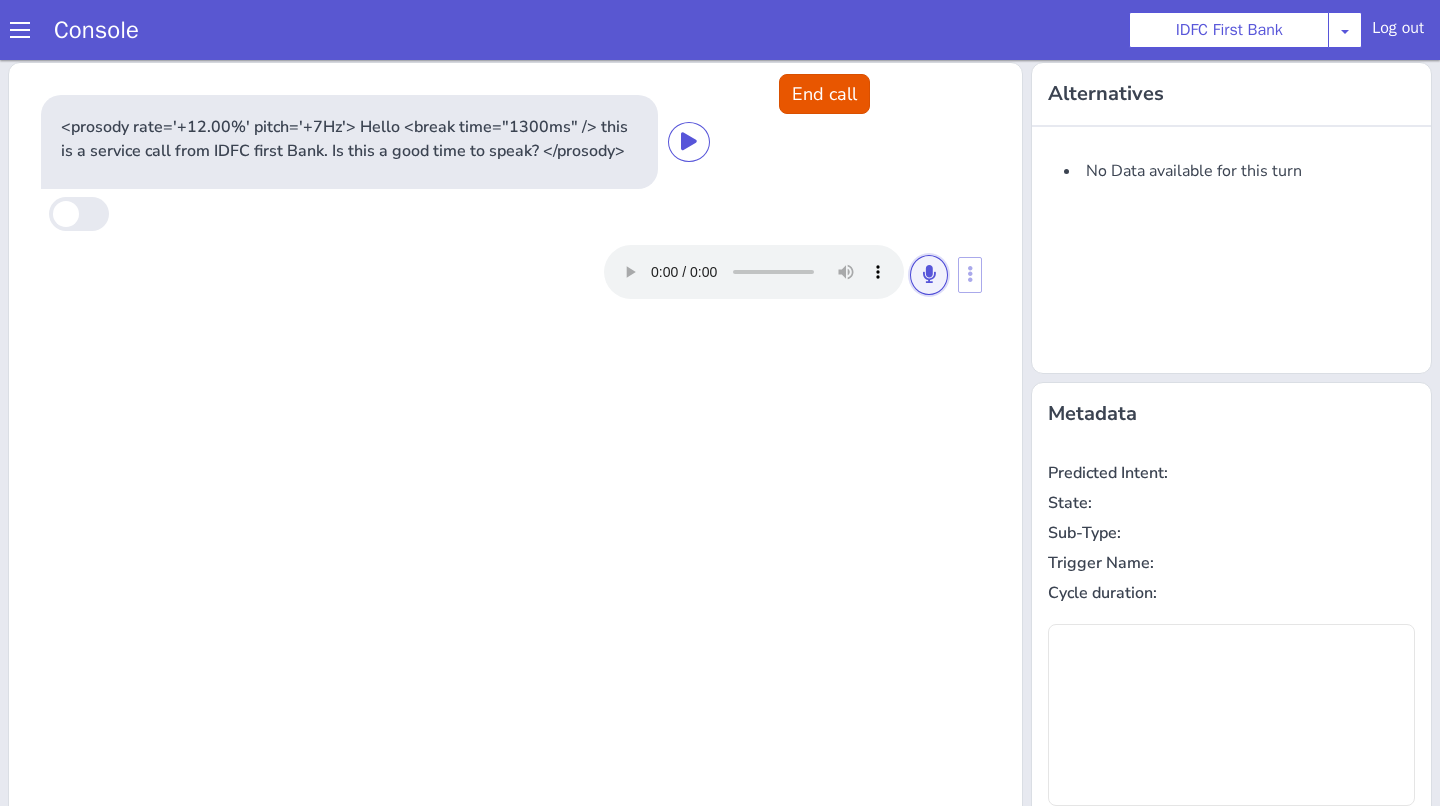 click at bounding box center [929, 274] 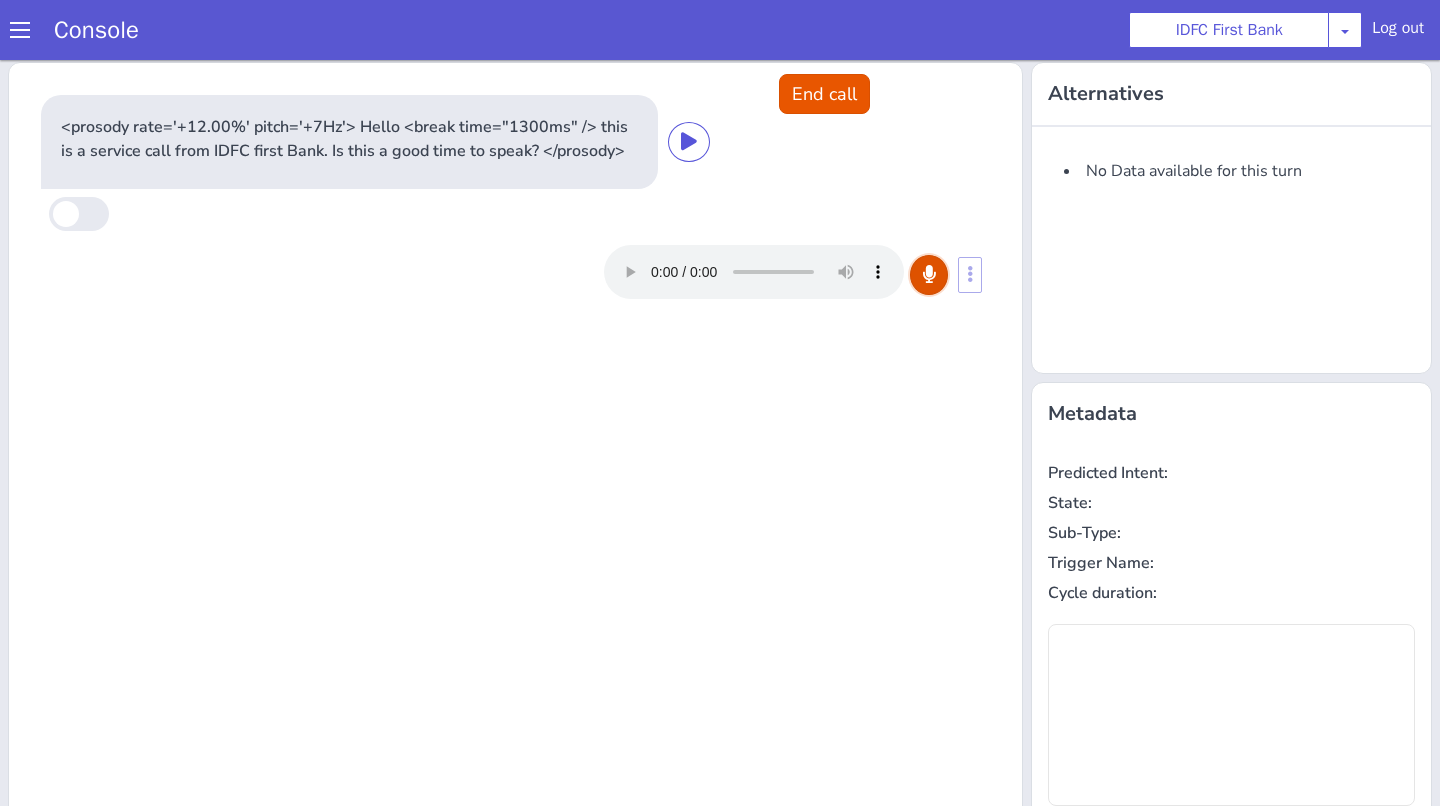 click at bounding box center [929, 274] 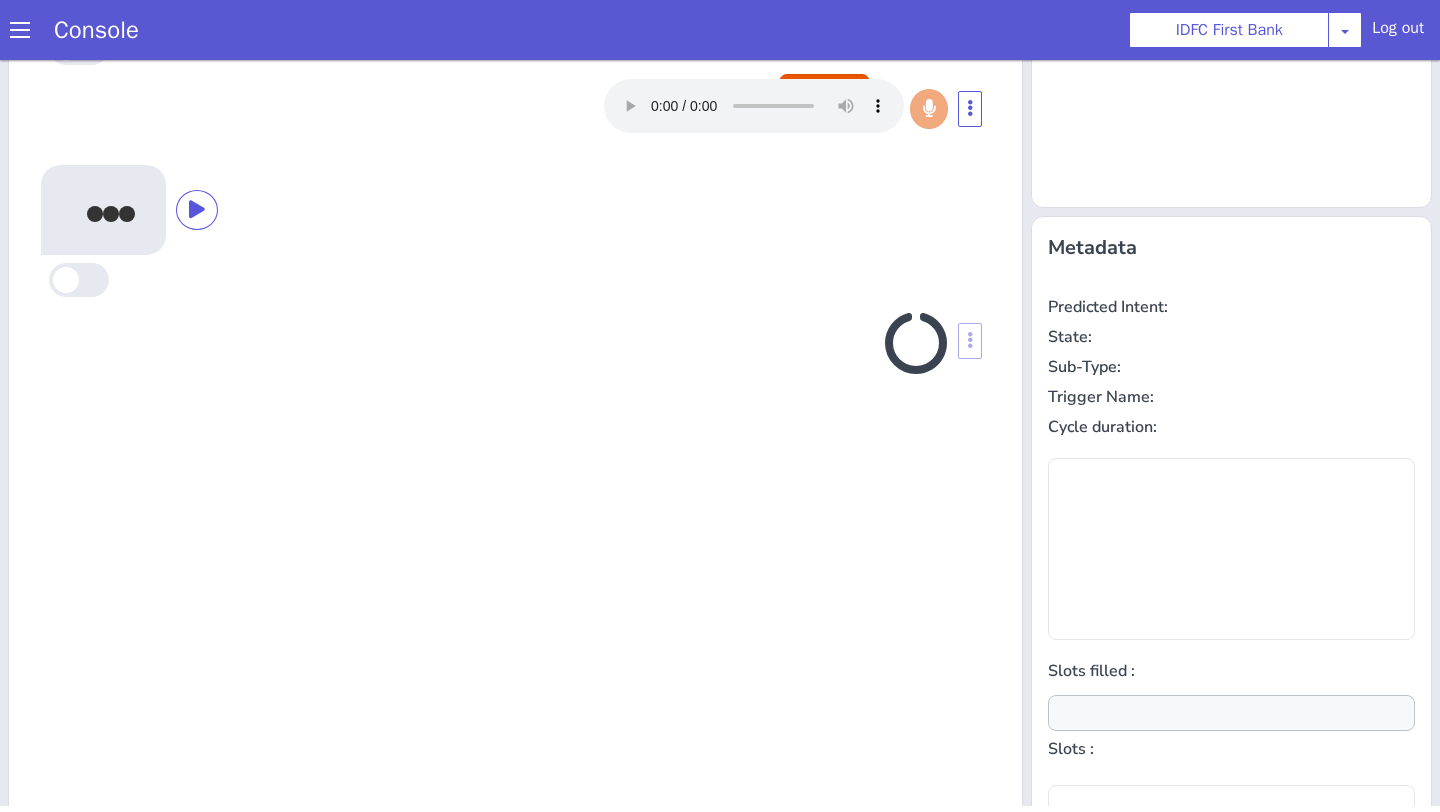scroll, scrollTop: 208, scrollLeft: 0, axis: vertical 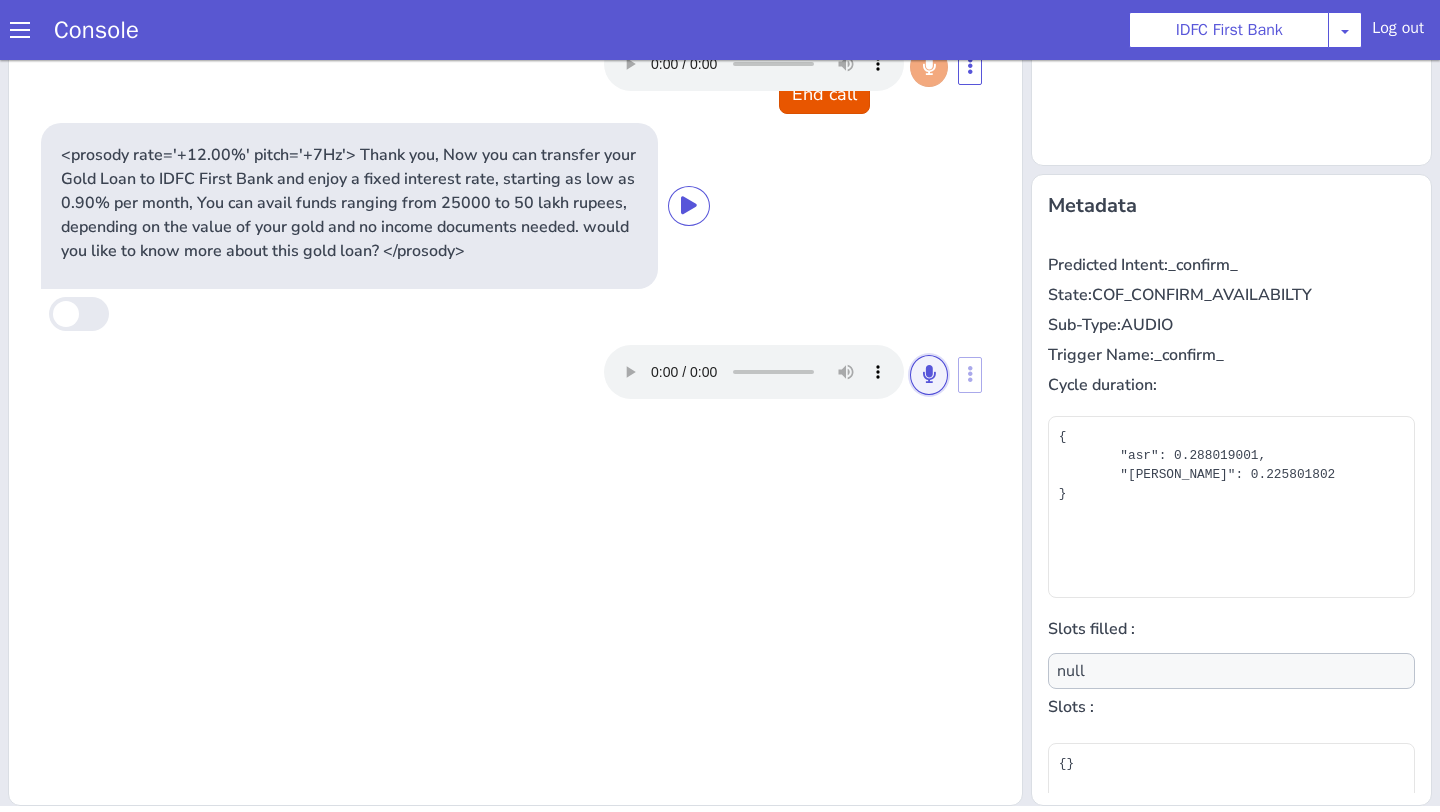 click at bounding box center (929, 375) 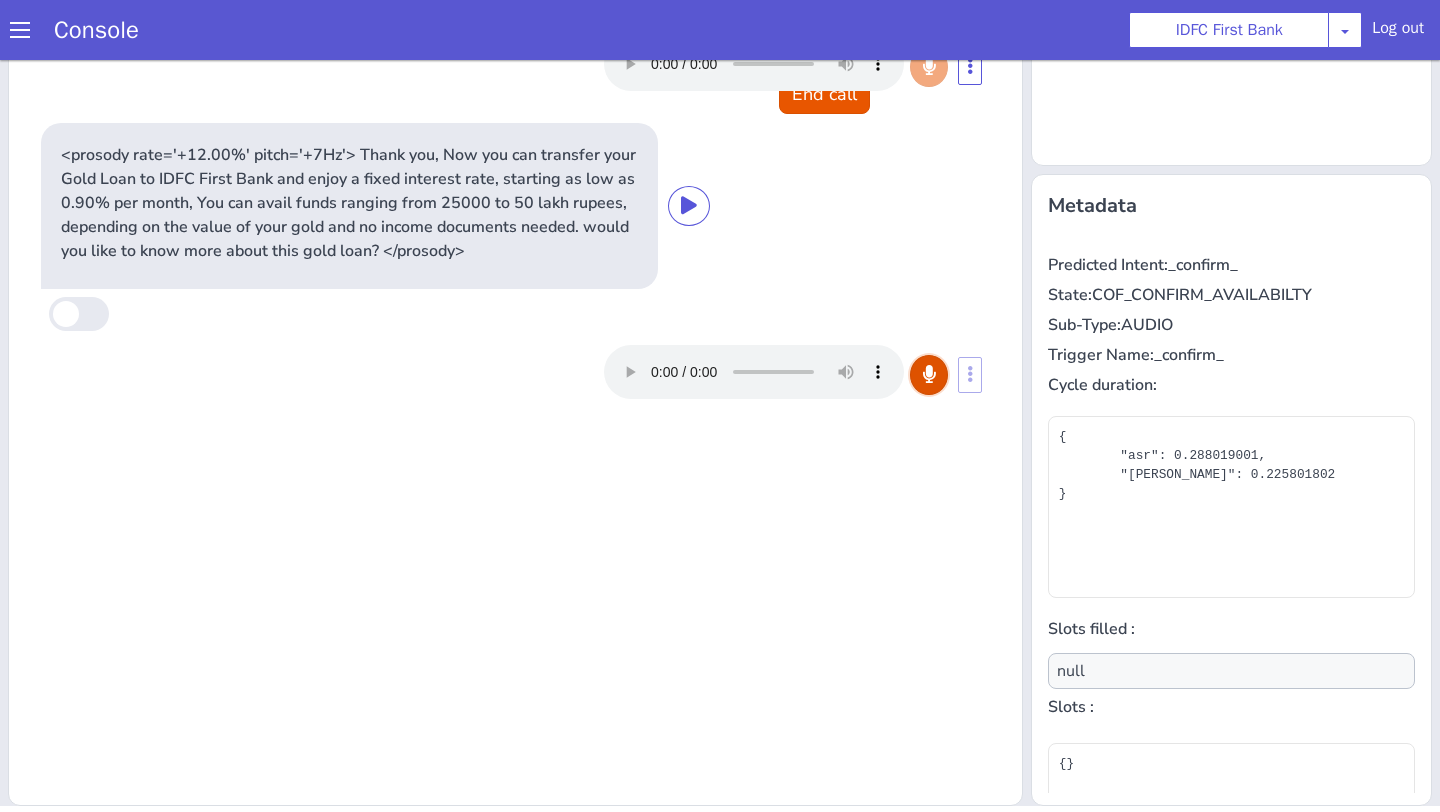 click at bounding box center (929, 375) 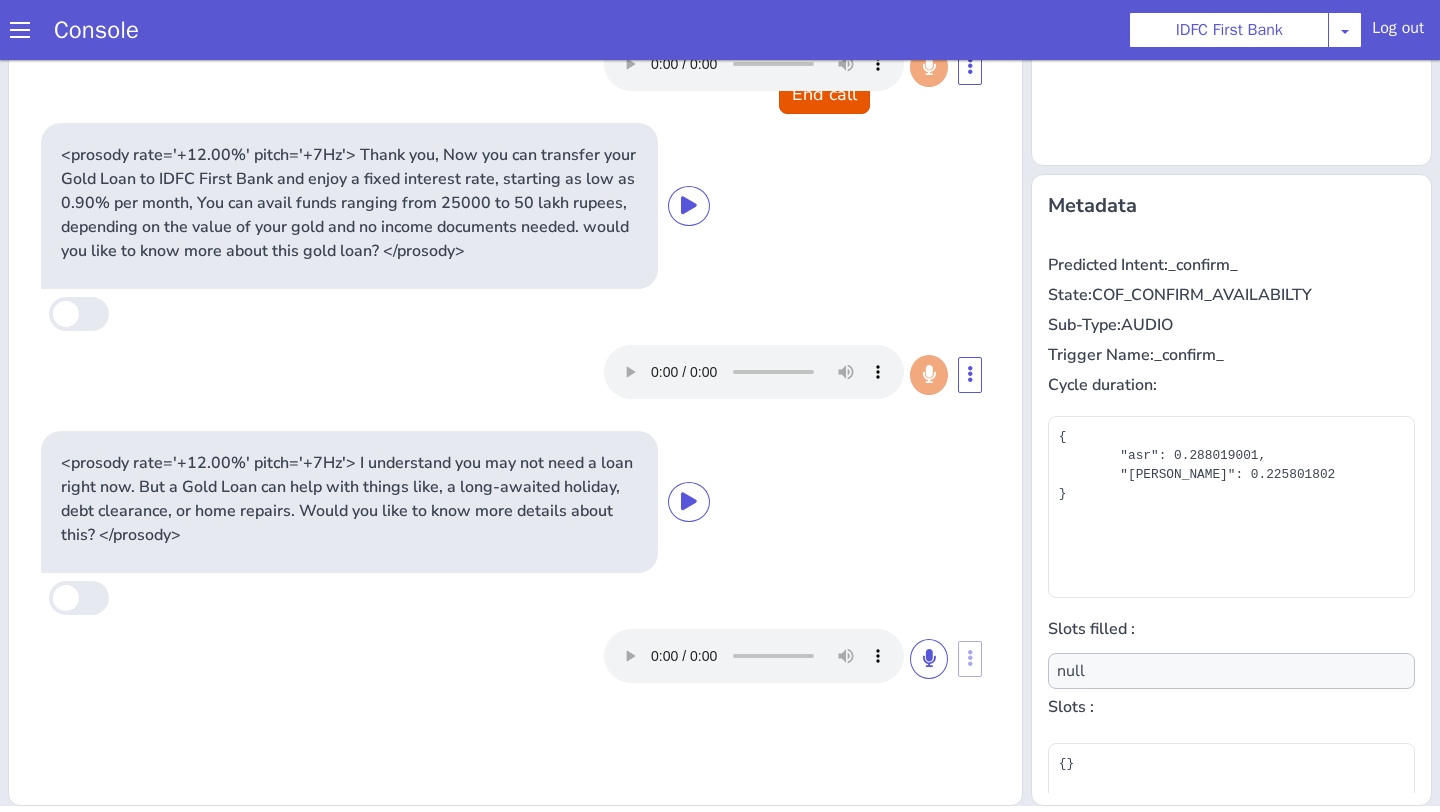 type on "number_slot" 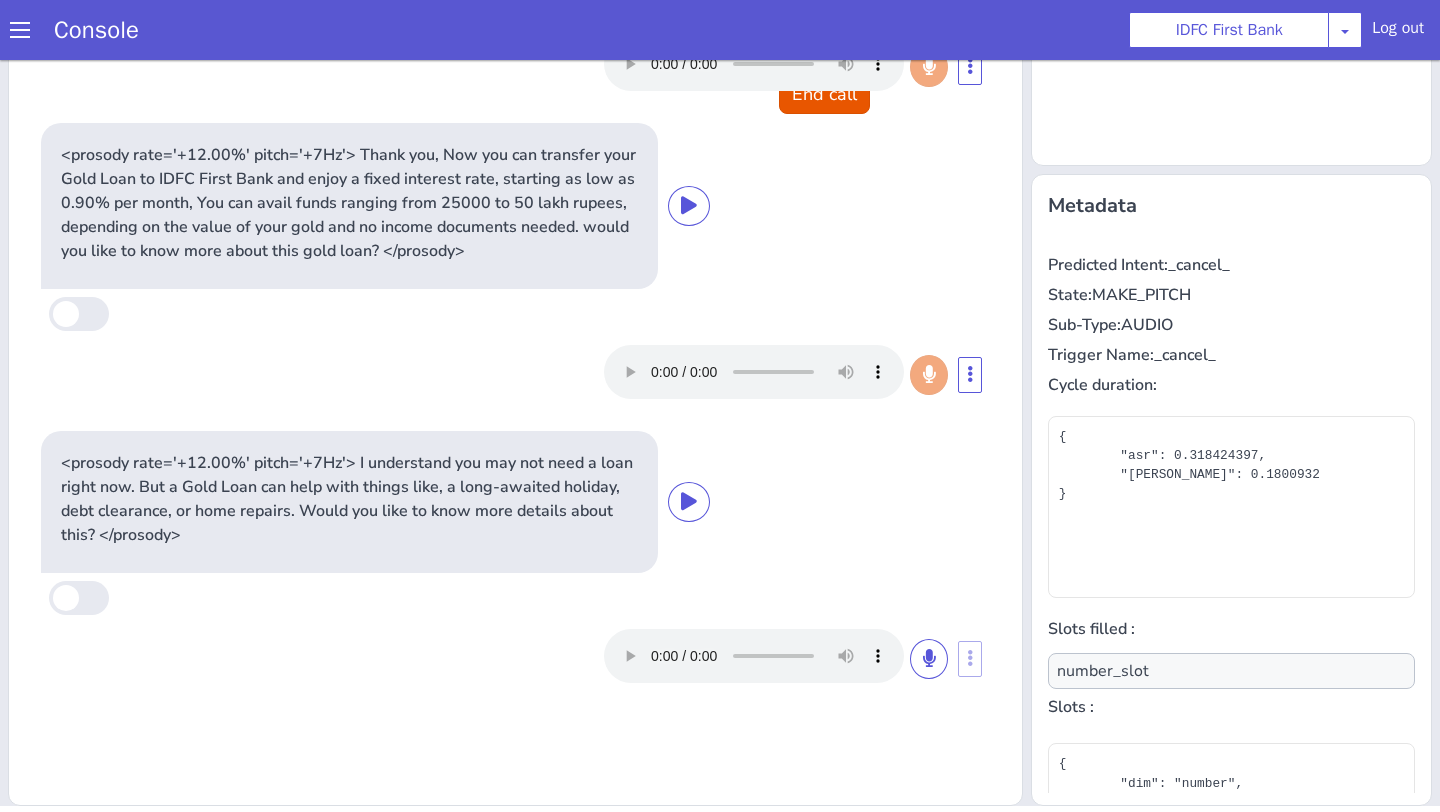 scroll, scrollTop: 0, scrollLeft: 0, axis: both 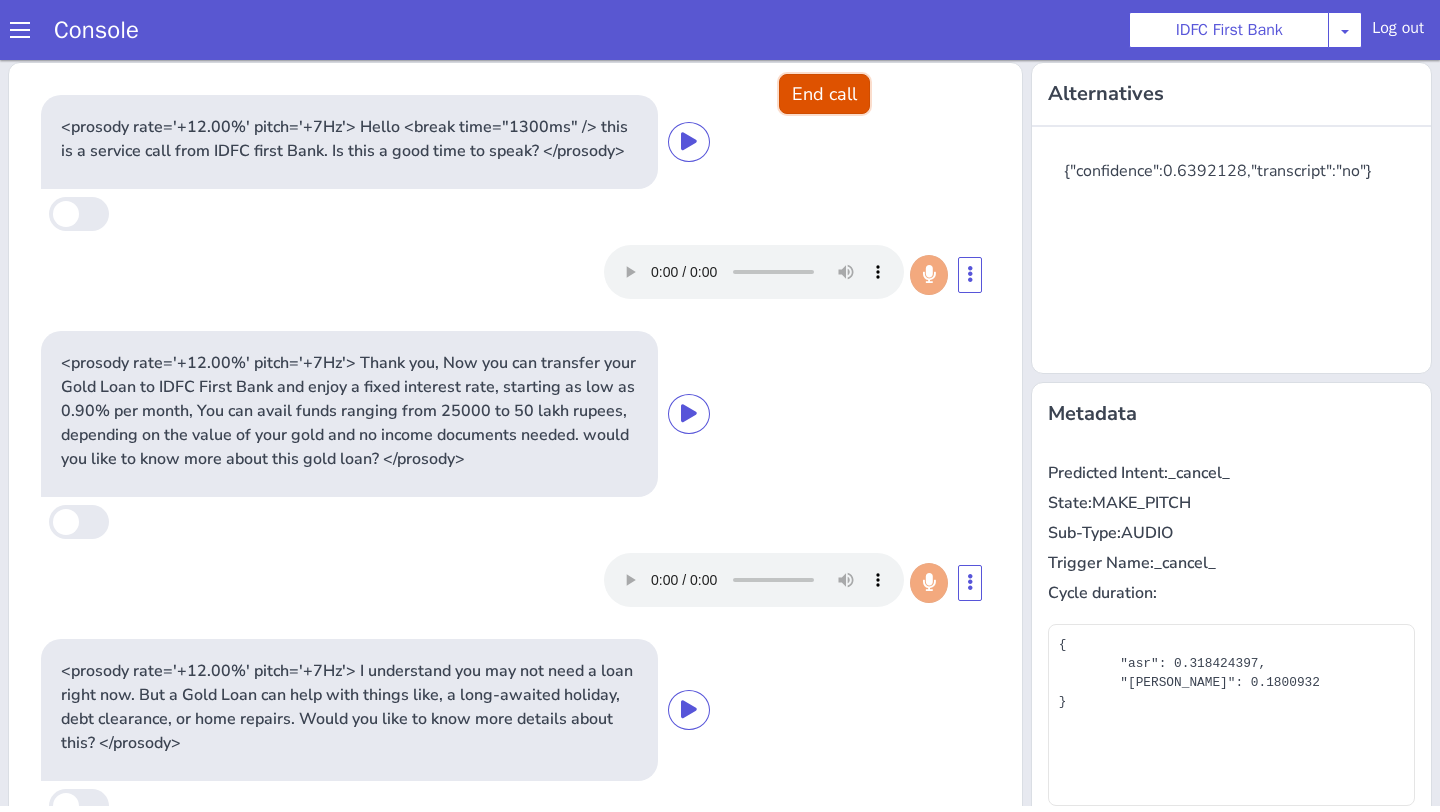 click on "End call" at bounding box center (824, 94) 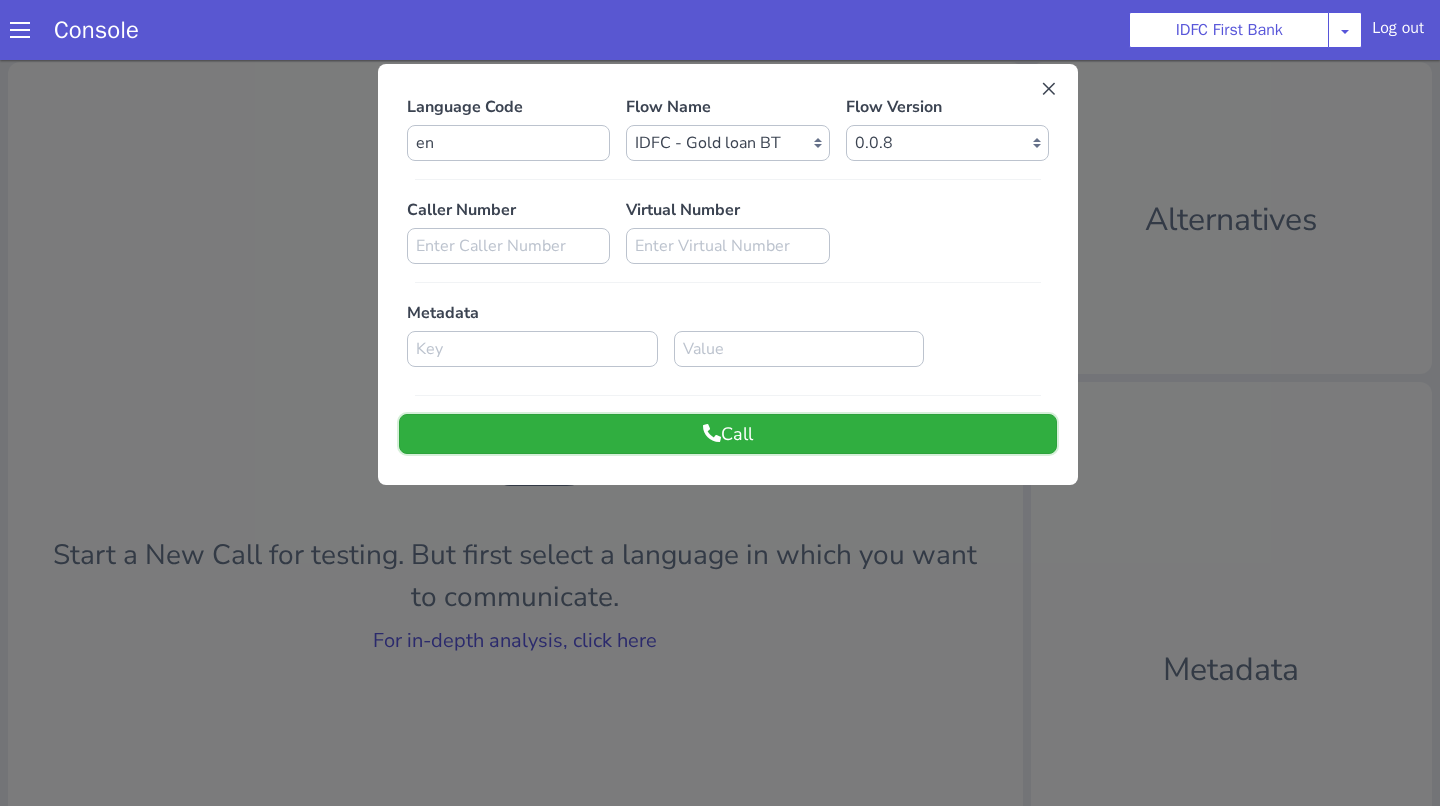 click on "Call" at bounding box center (728, 434) 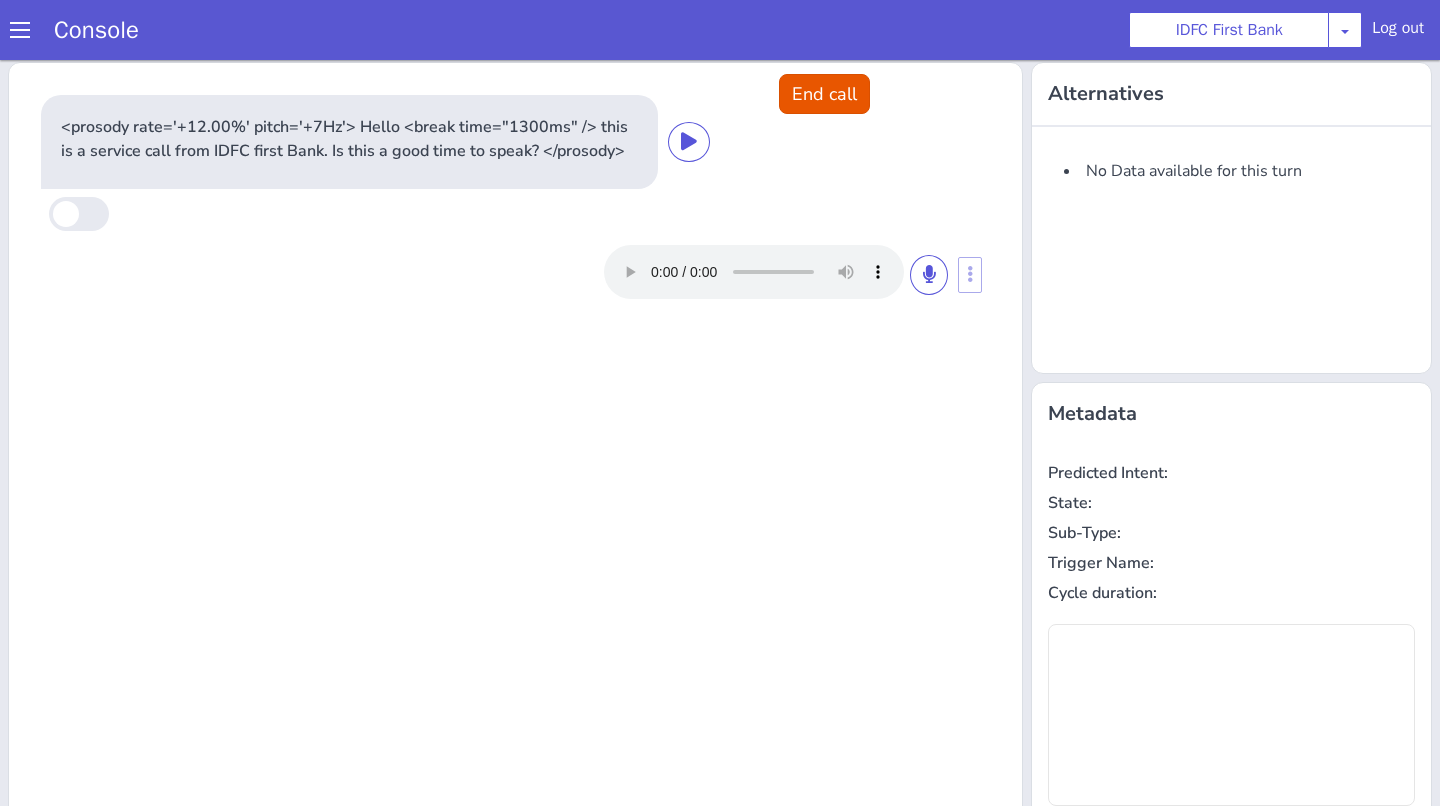 scroll, scrollTop: 0, scrollLeft: 0, axis: both 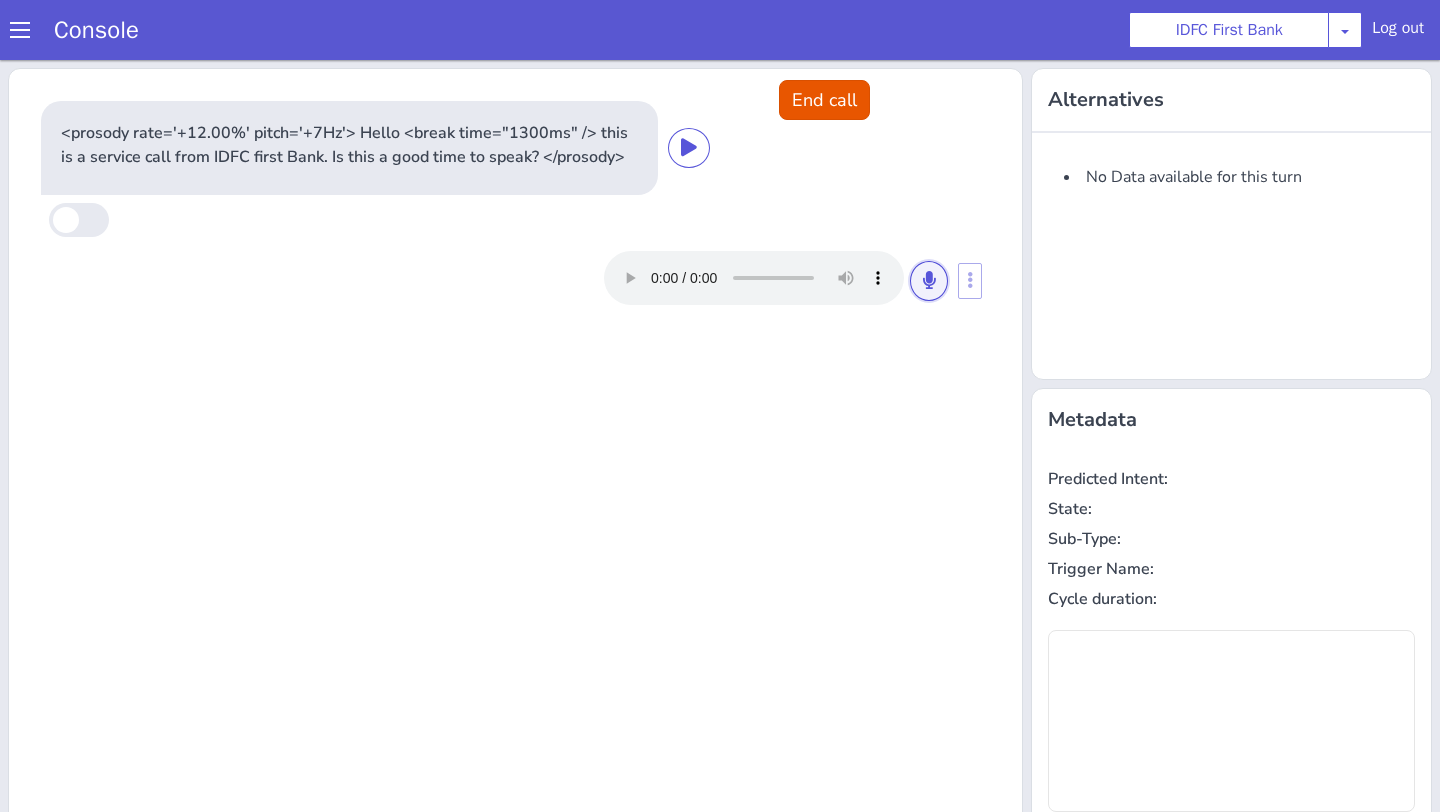 click at bounding box center [929, 281] 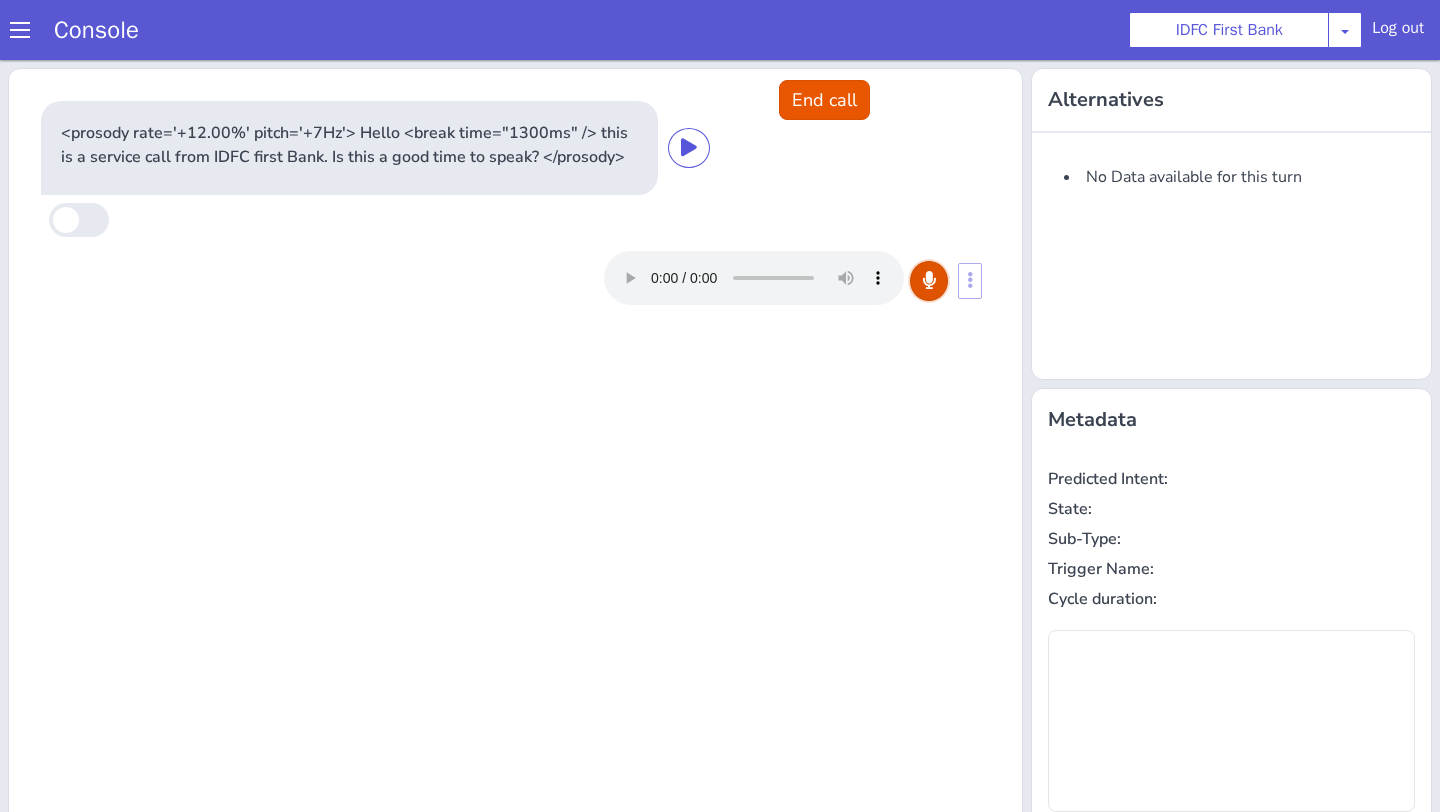 click at bounding box center (929, 281) 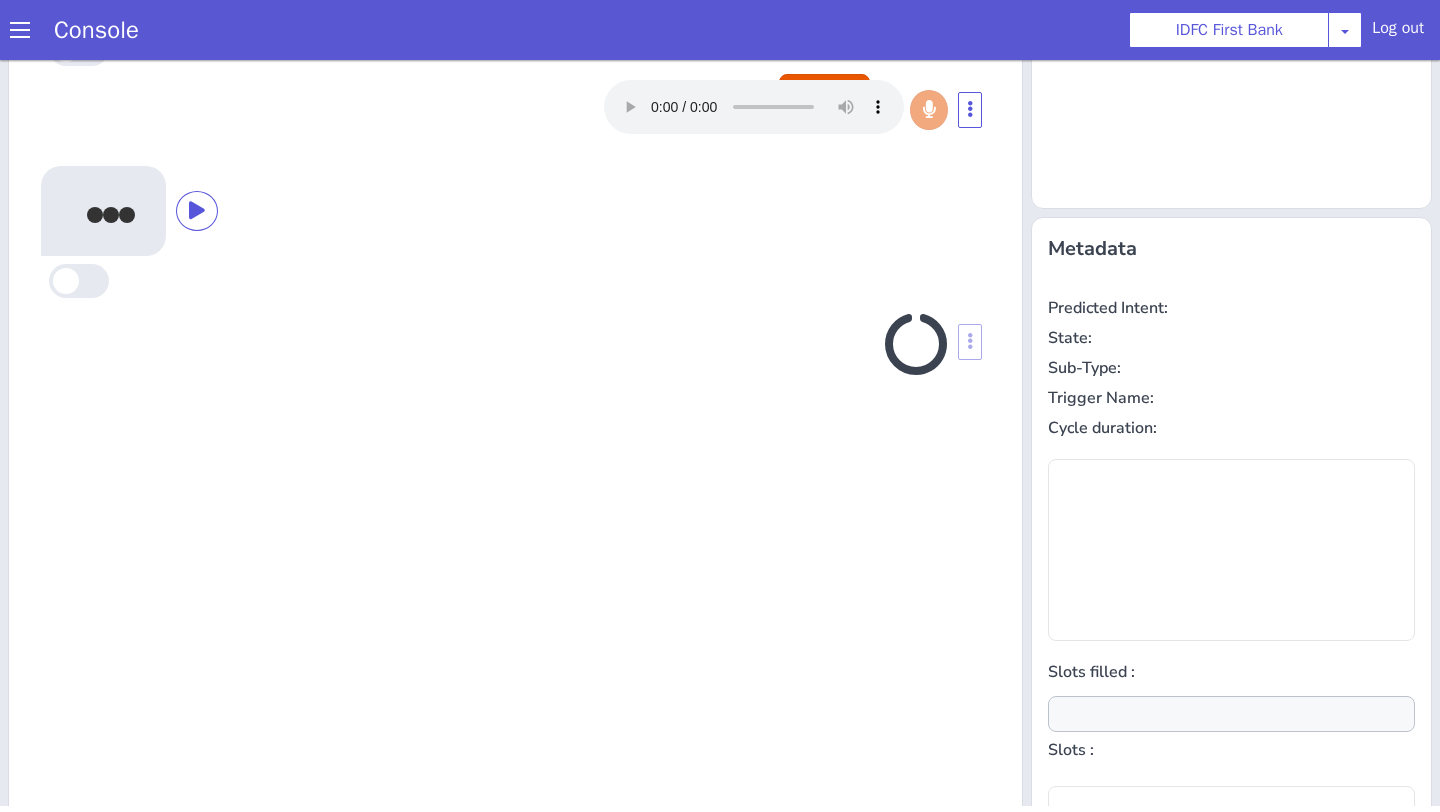 scroll, scrollTop: 208, scrollLeft: 0, axis: vertical 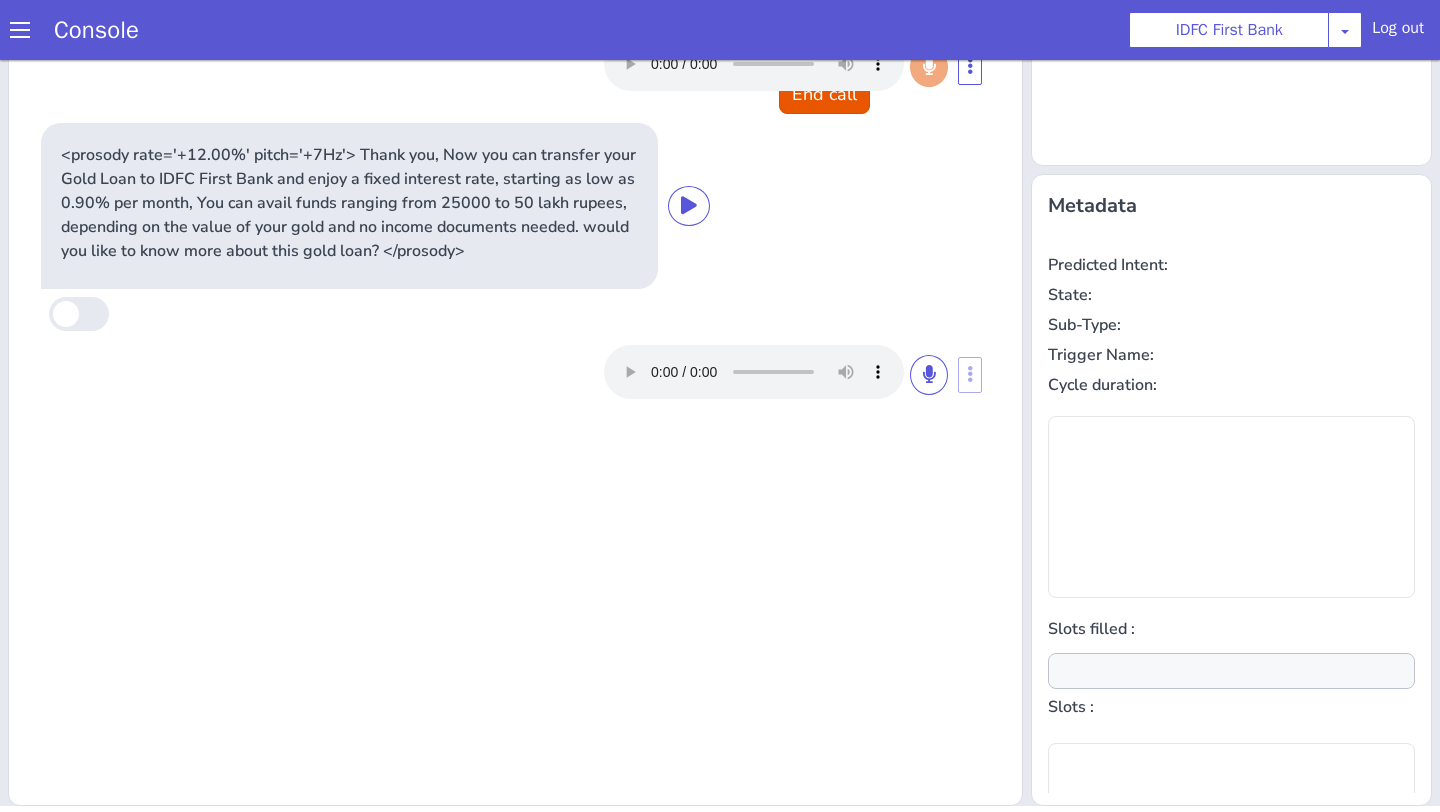 type on "null" 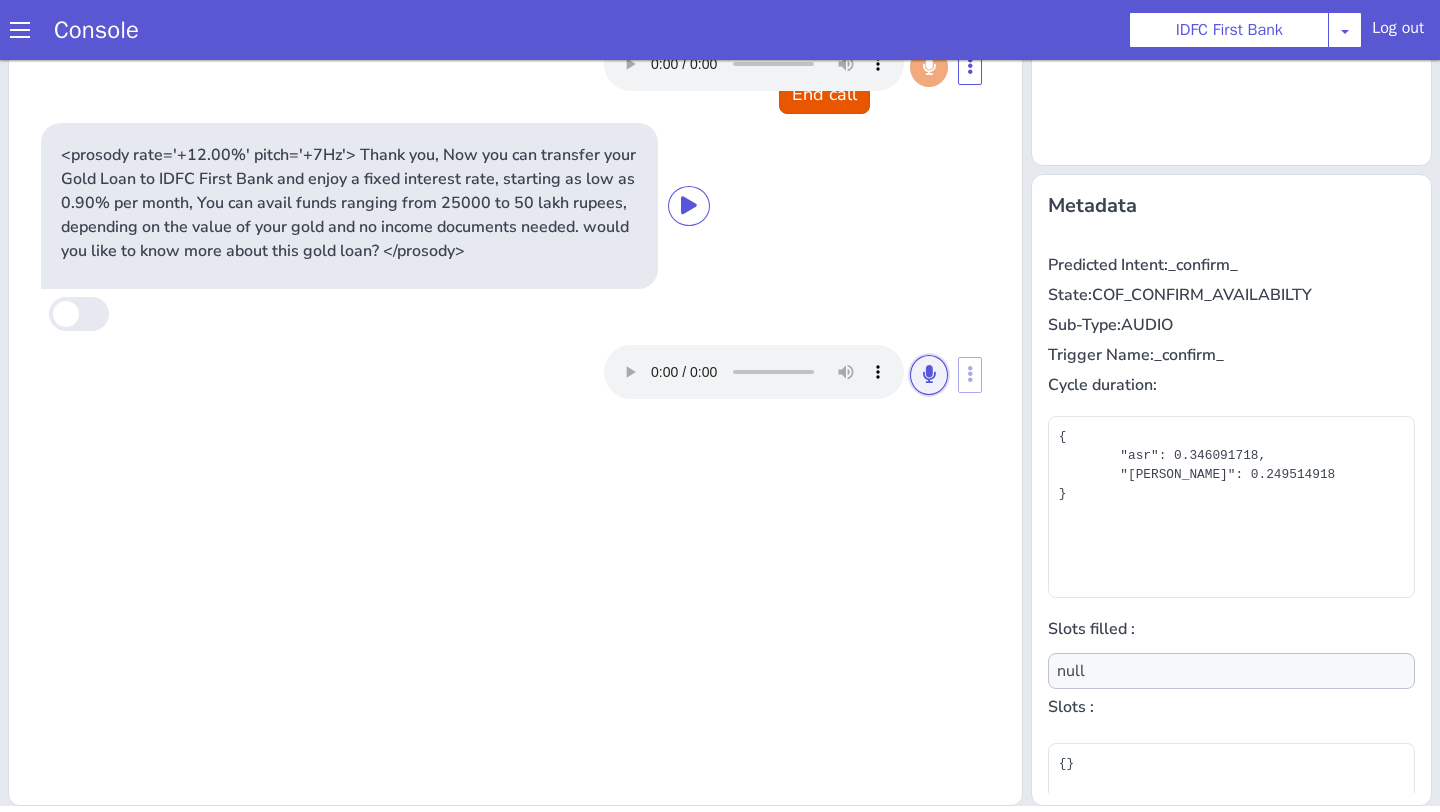 click at bounding box center (929, 375) 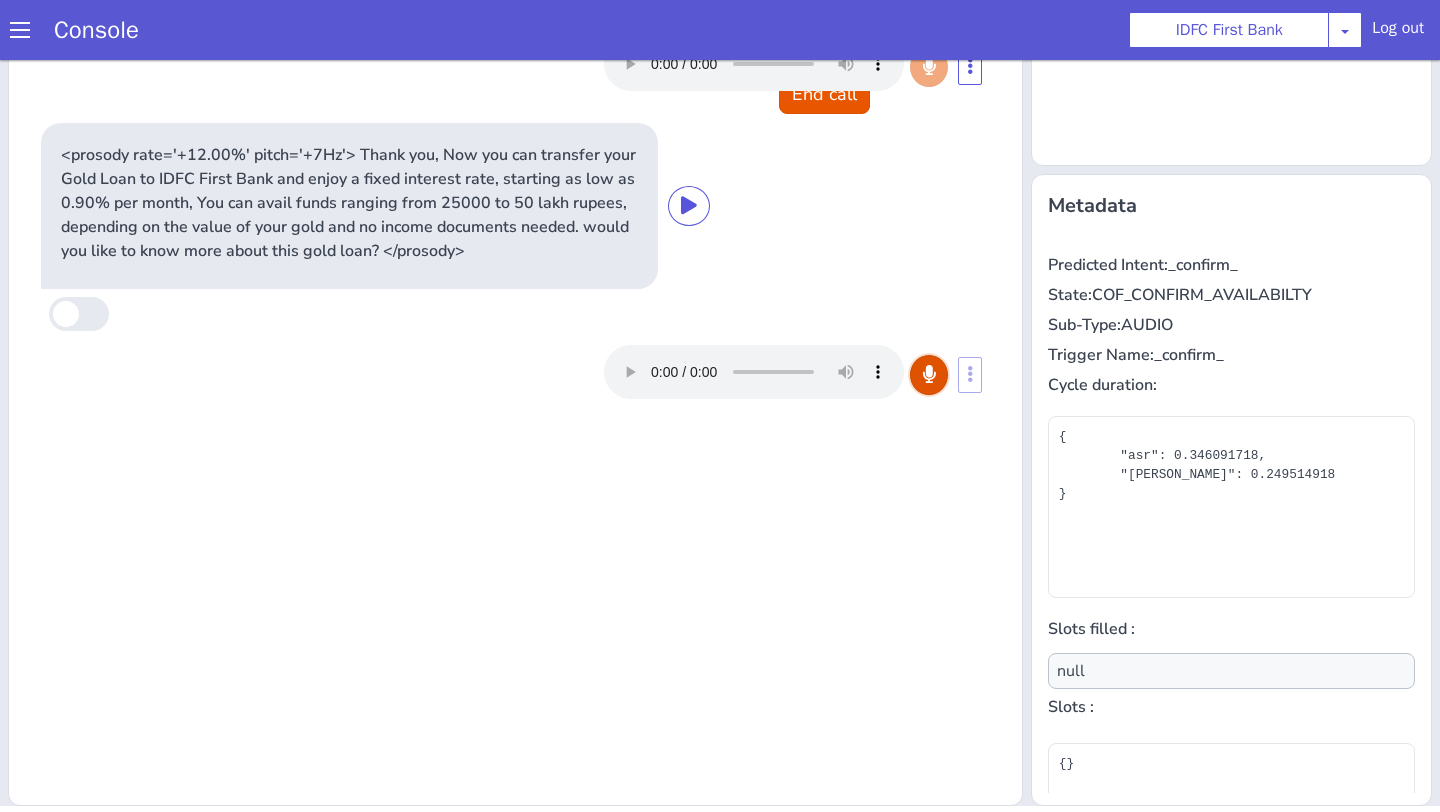 click at bounding box center (929, 375) 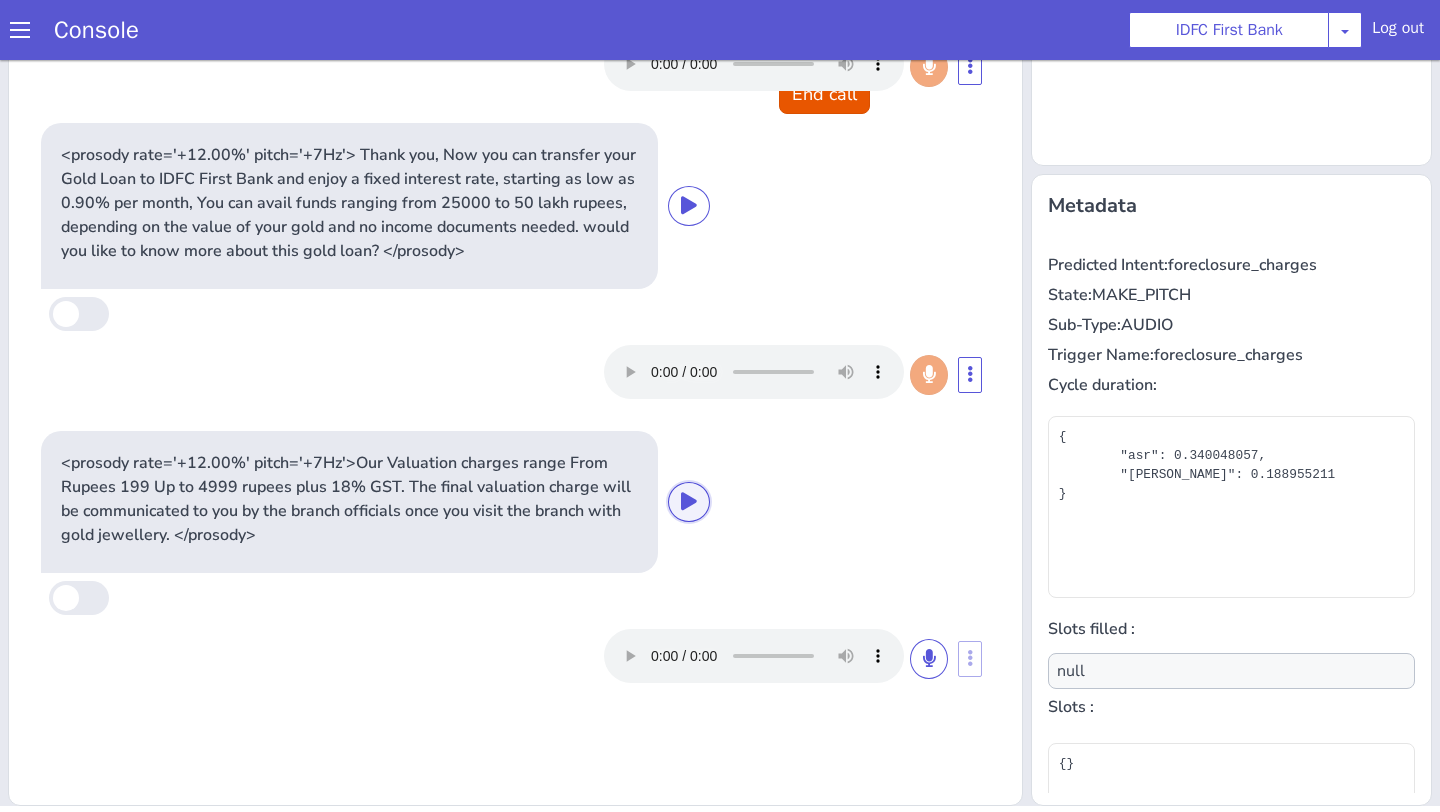 click at bounding box center (689, 501) 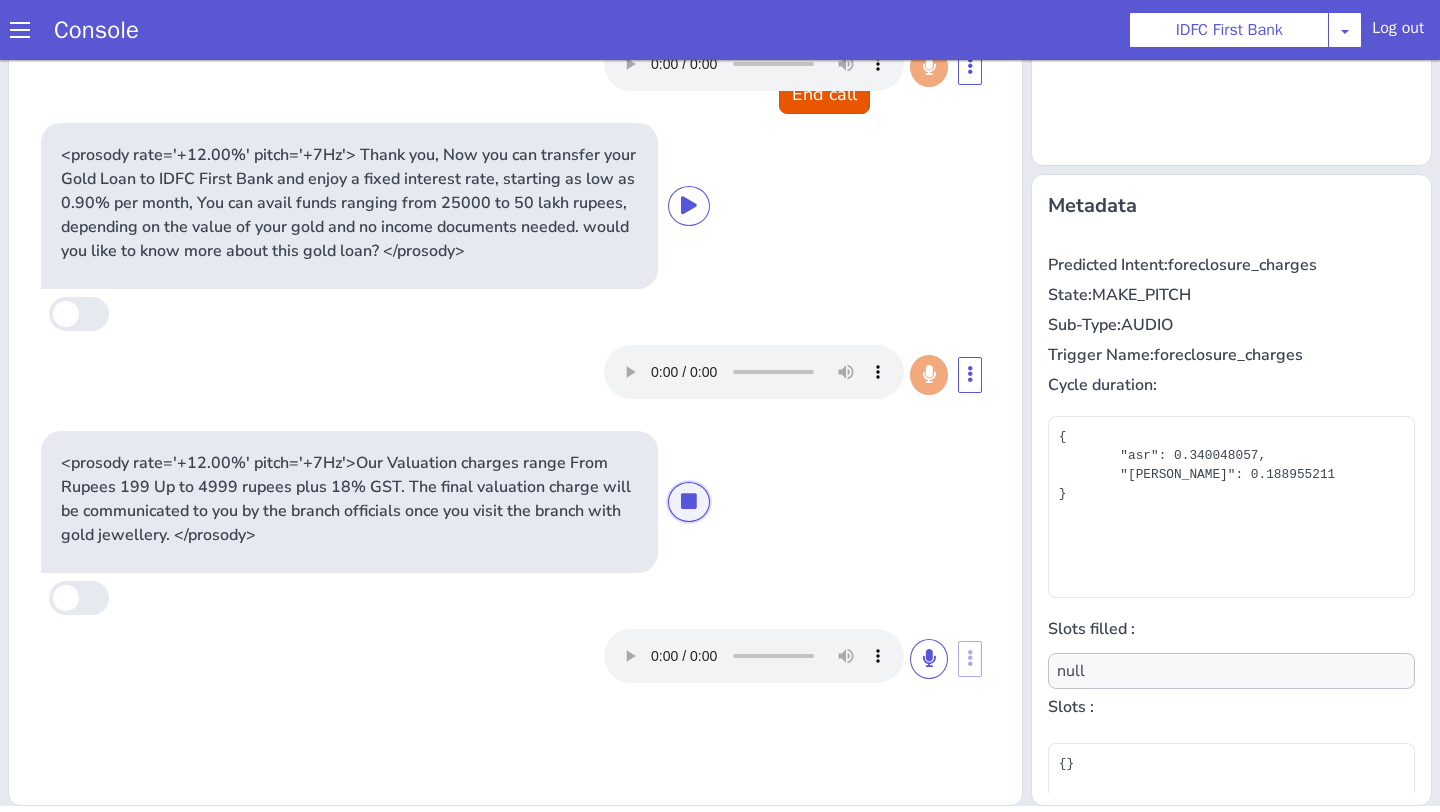 click at bounding box center (689, 501) 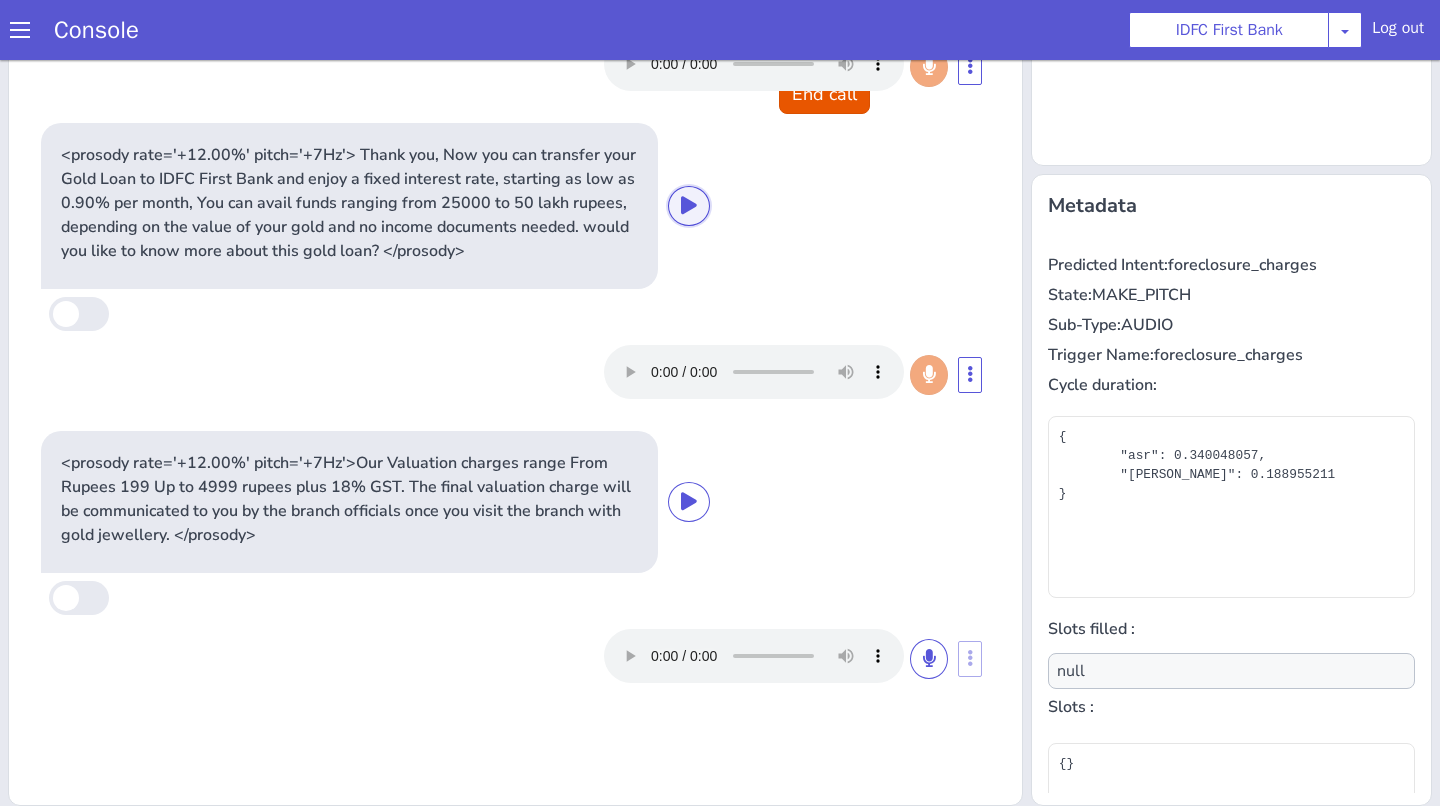 click at bounding box center (689, 205) 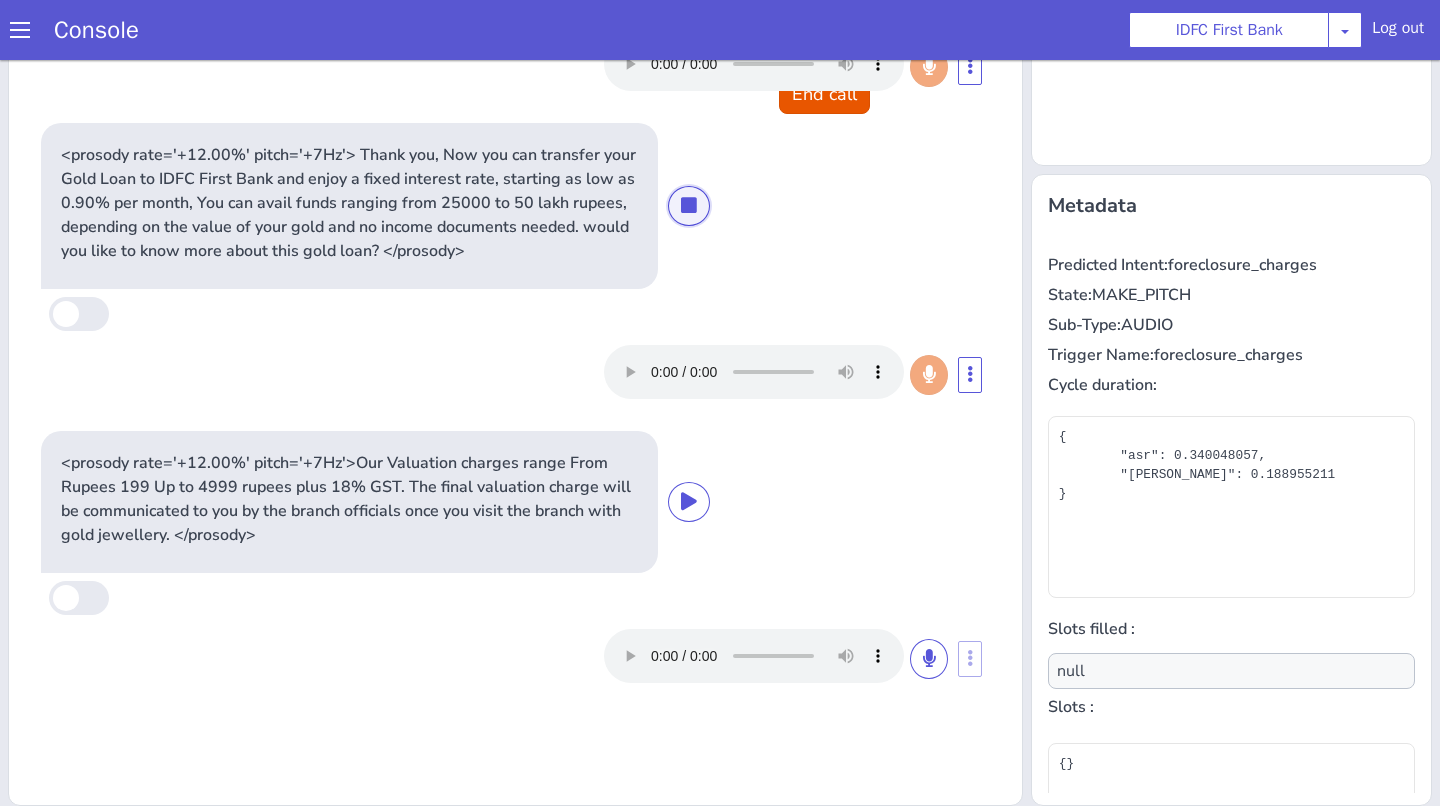 click at bounding box center [689, 205] 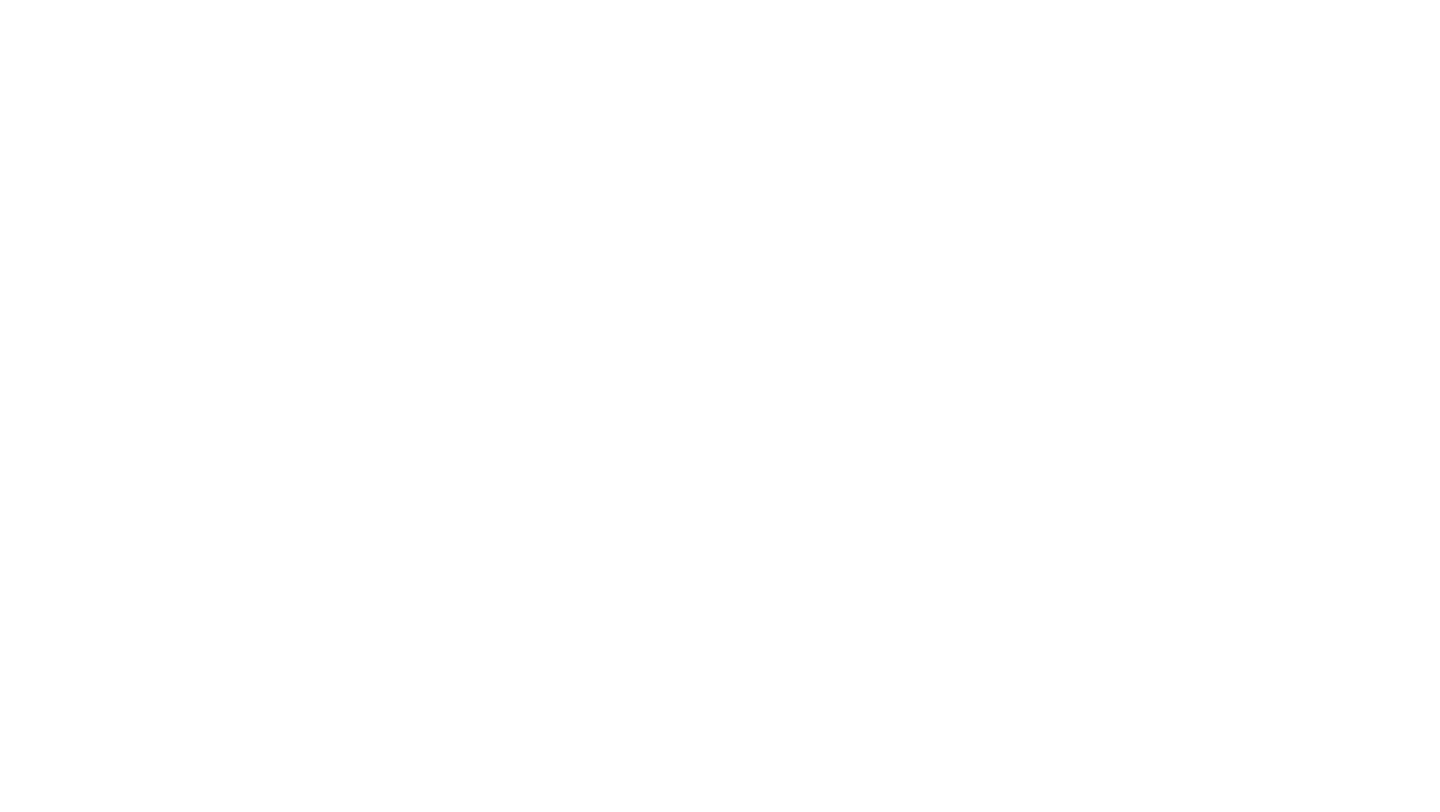 scroll, scrollTop: 0, scrollLeft: 0, axis: both 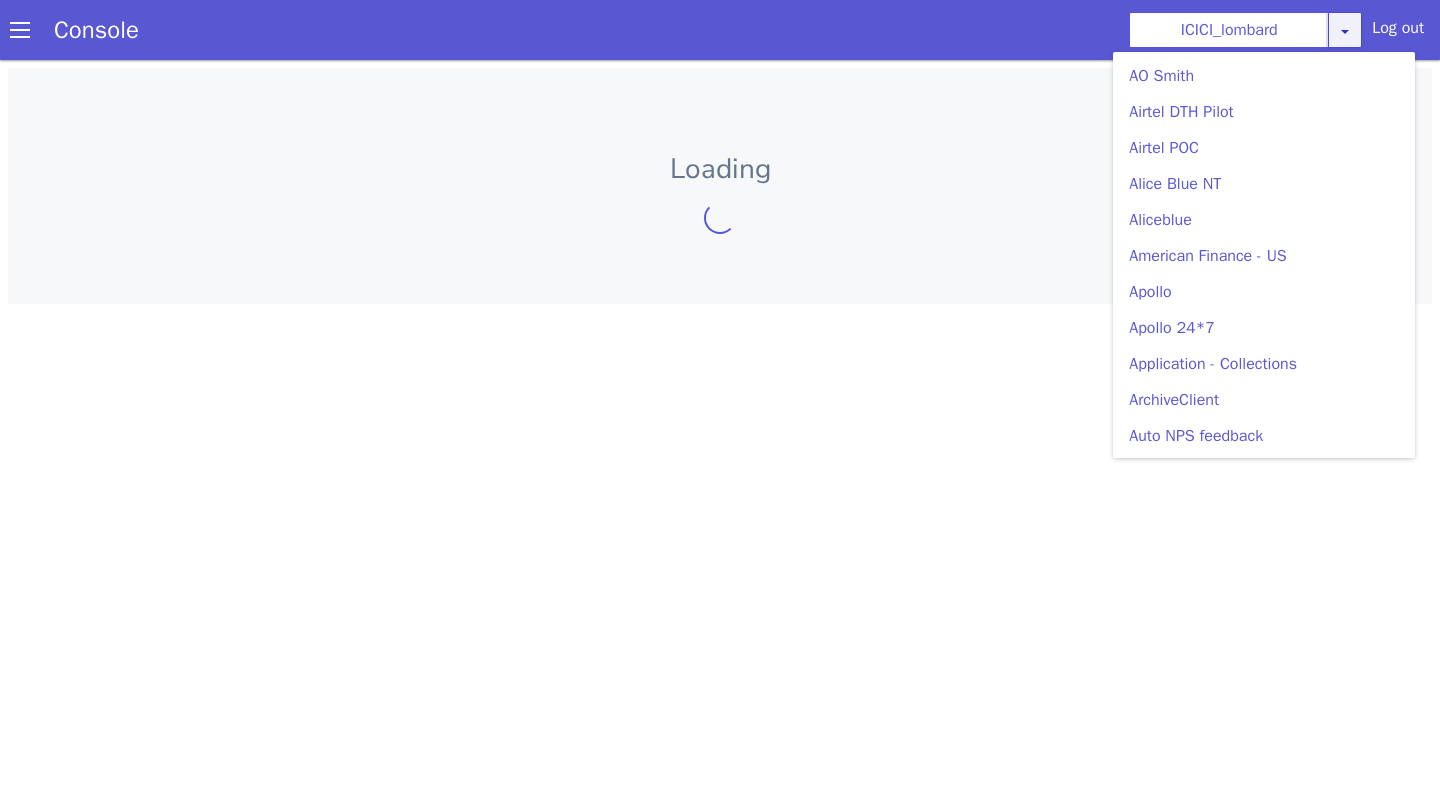 click at bounding box center (1345, 30) 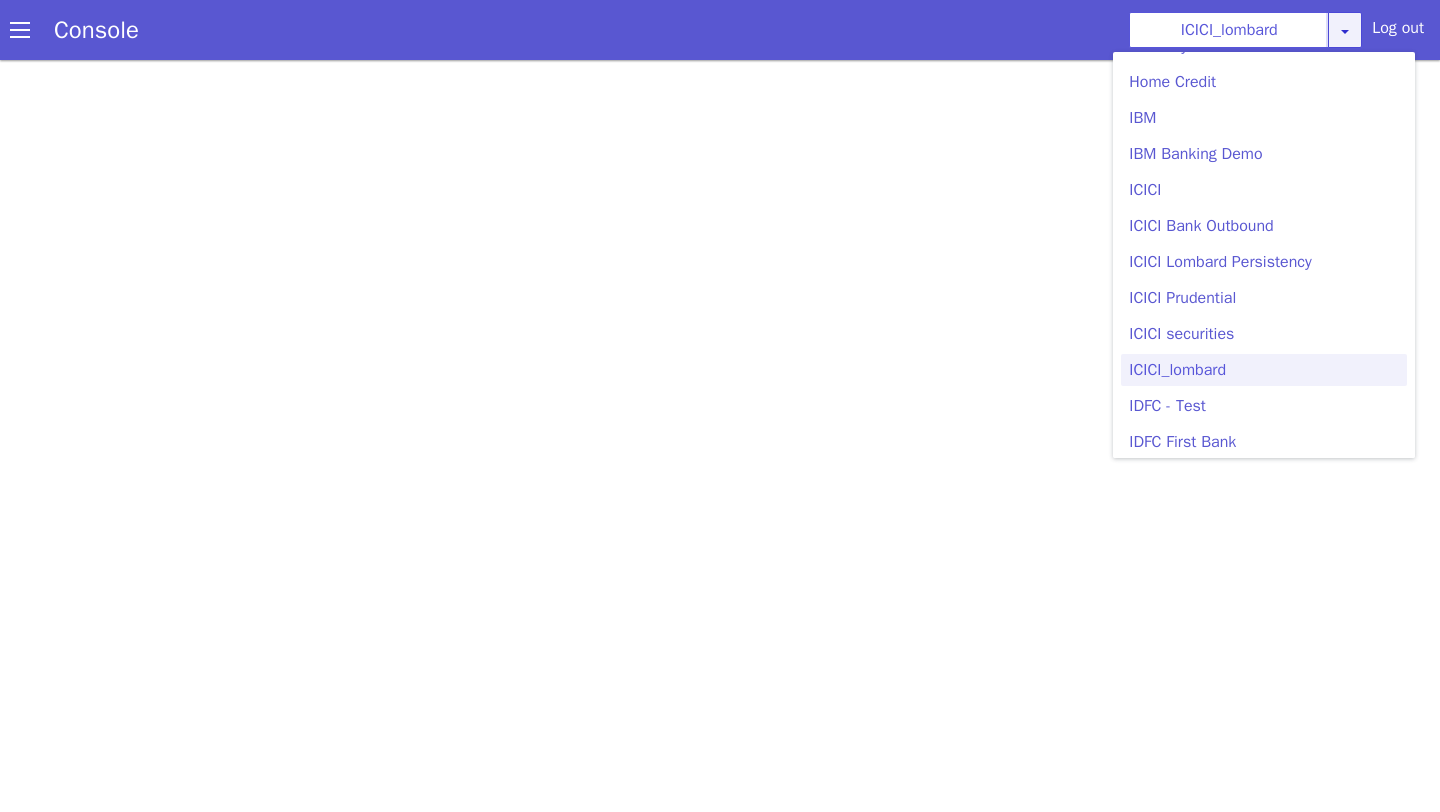 scroll, scrollTop: 2188, scrollLeft: 0, axis: vertical 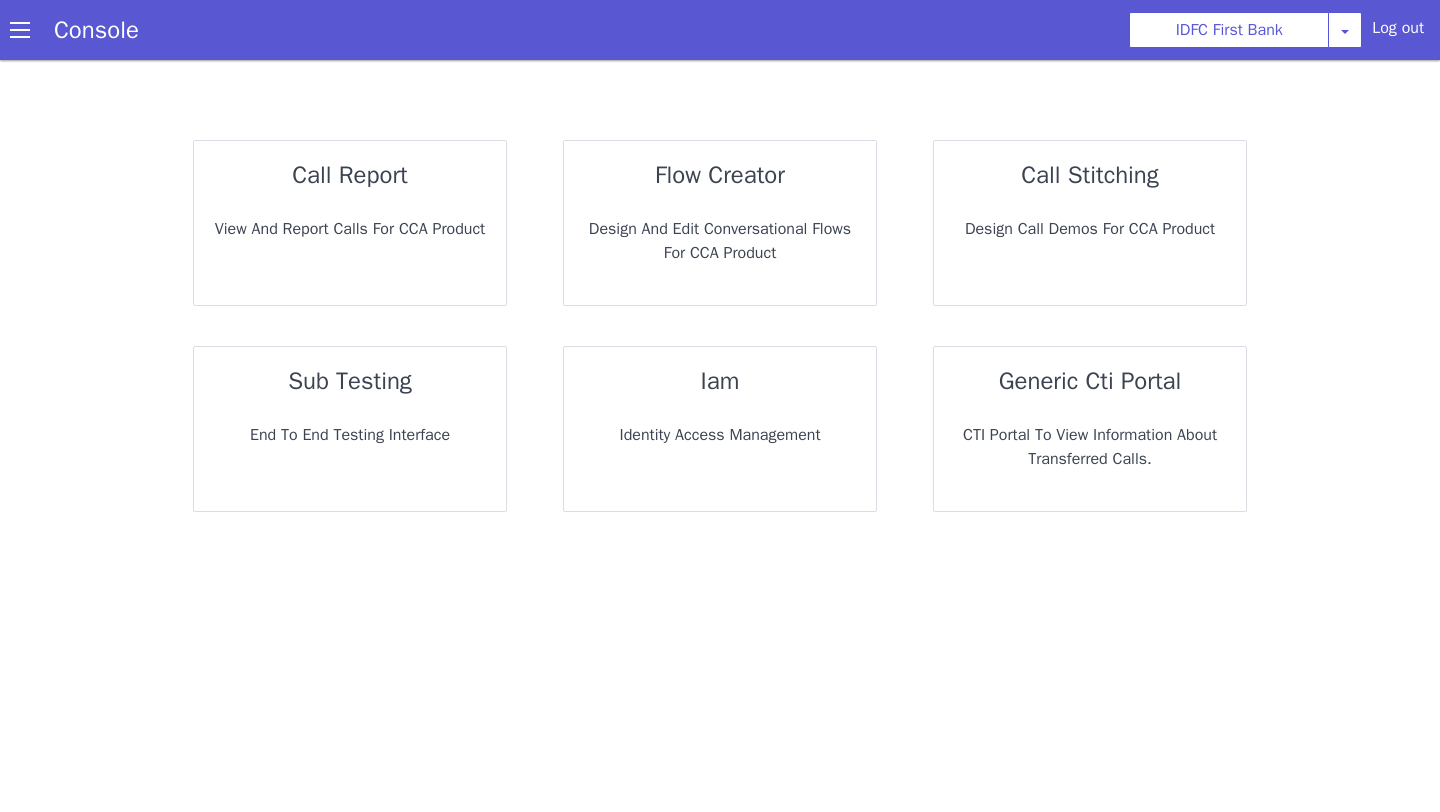 click on "call report View and report calls for CCA Product" at bounding box center (350, 223) 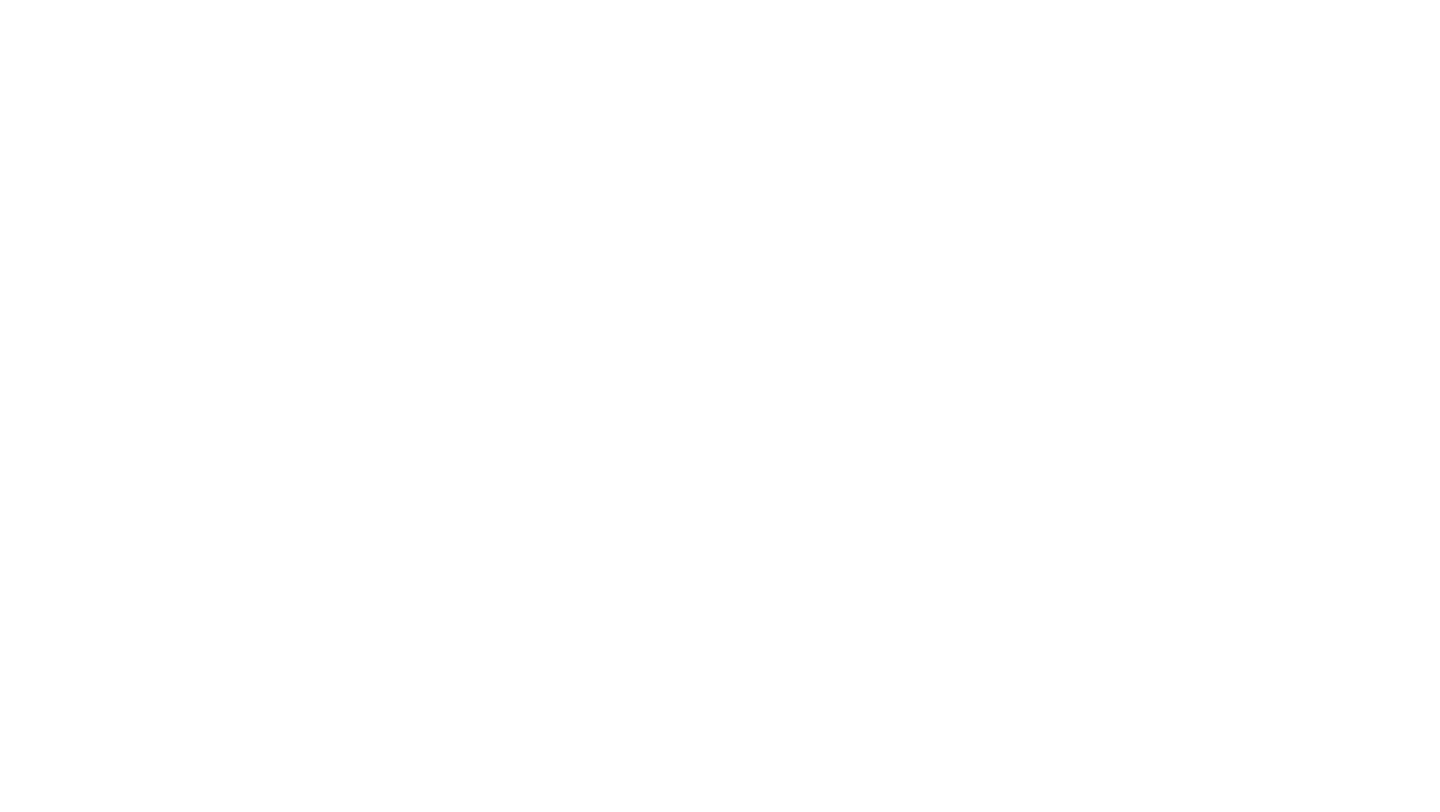 scroll, scrollTop: 0, scrollLeft: 0, axis: both 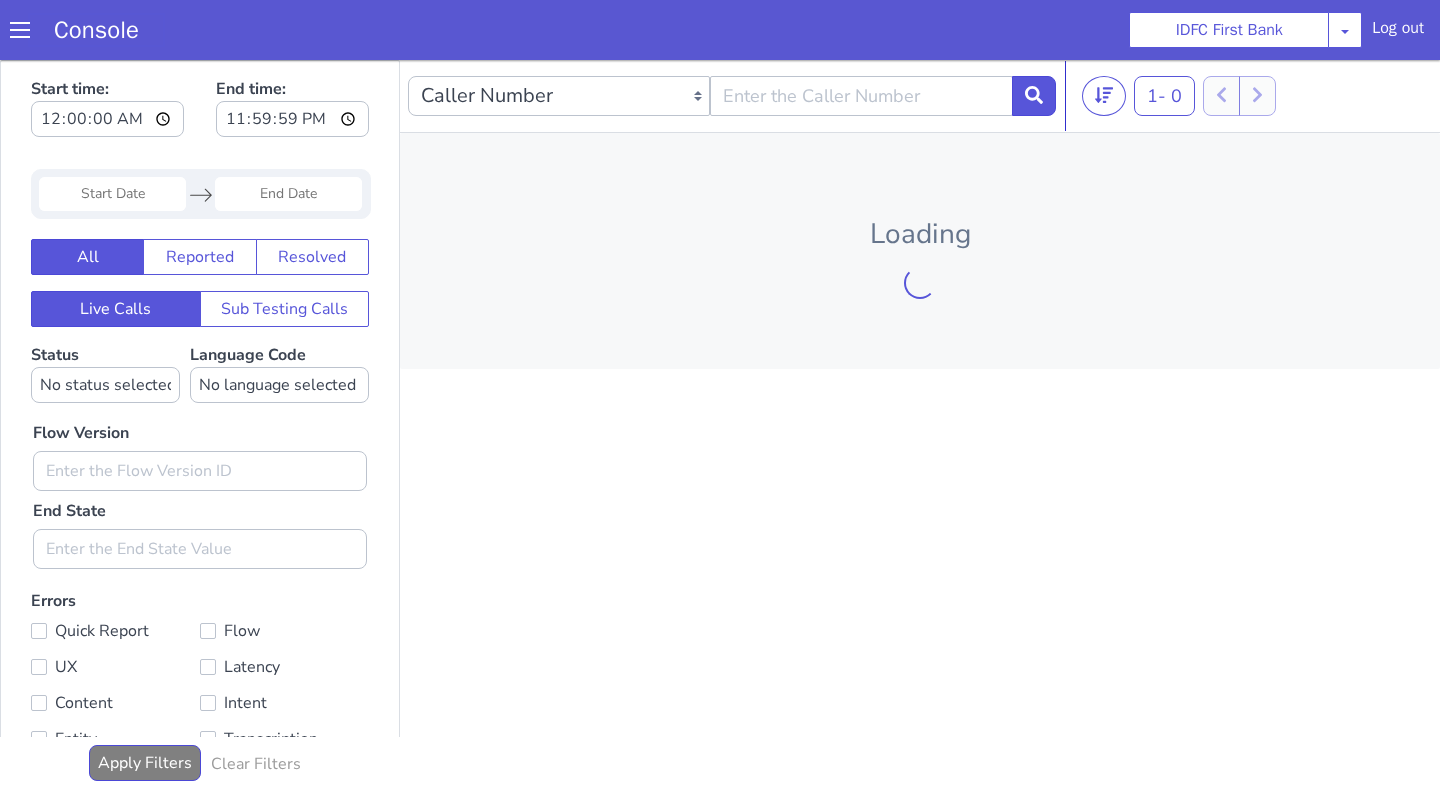 click on "Console" at bounding box center [96, 30] 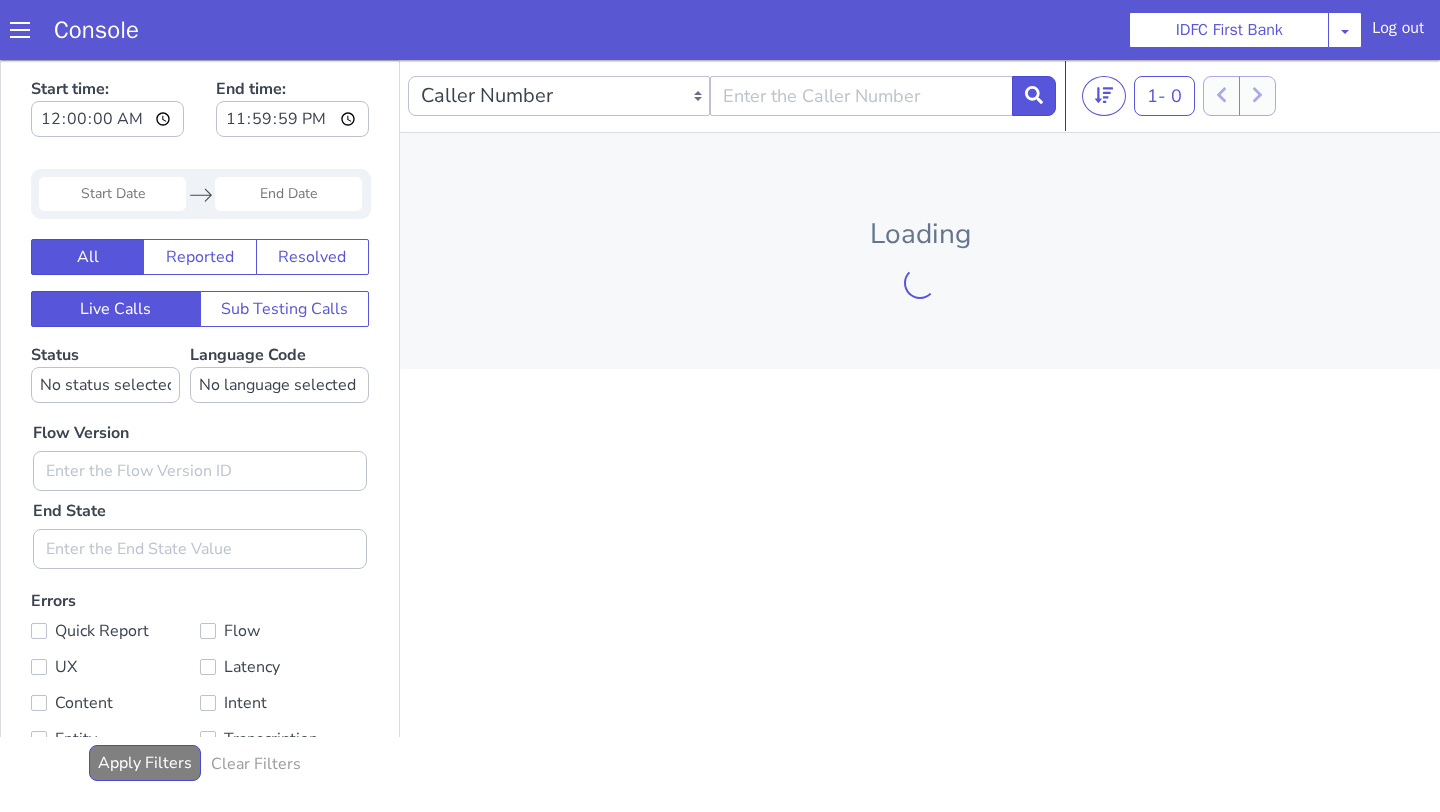 scroll, scrollTop: 0, scrollLeft: 0, axis: both 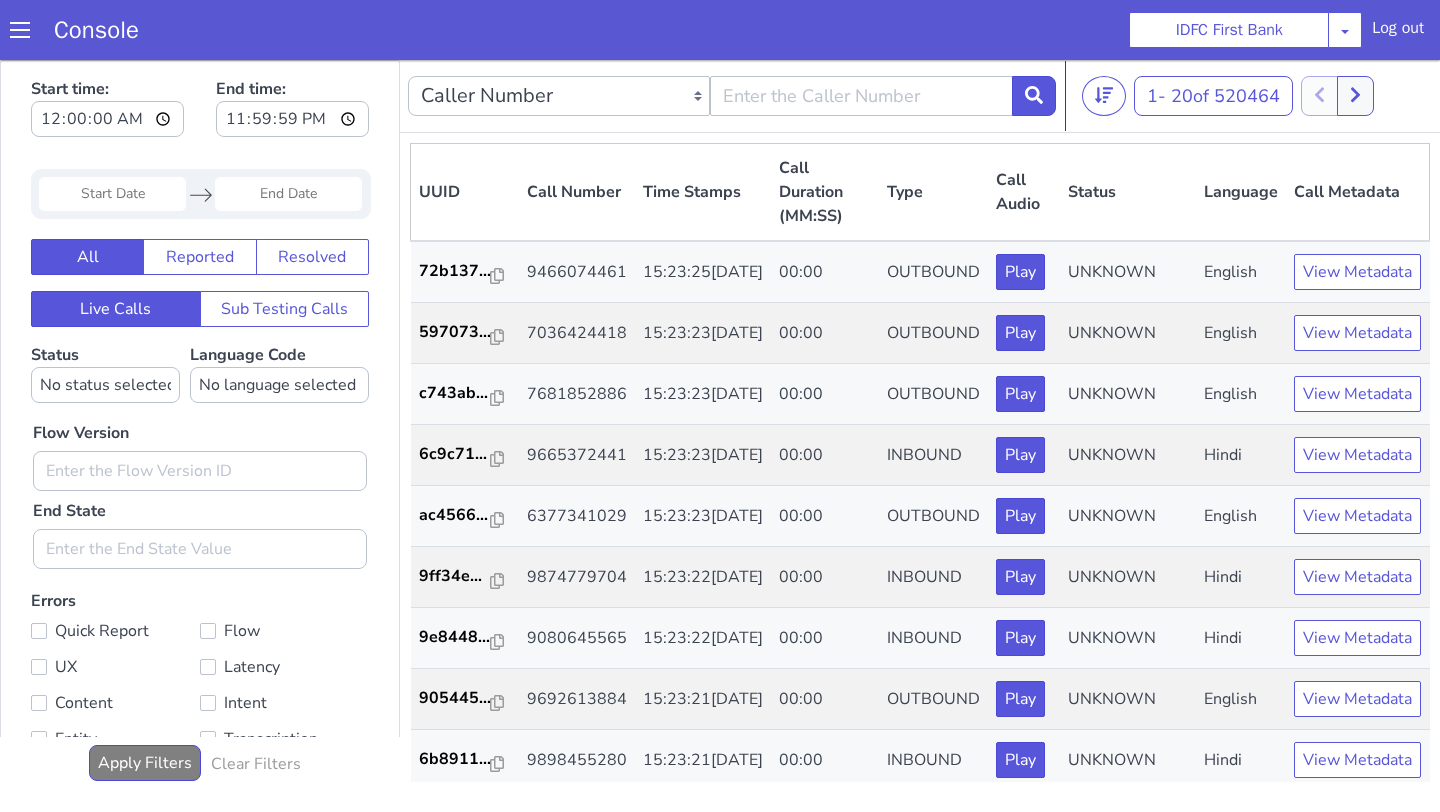click at bounding box center [20, 30] 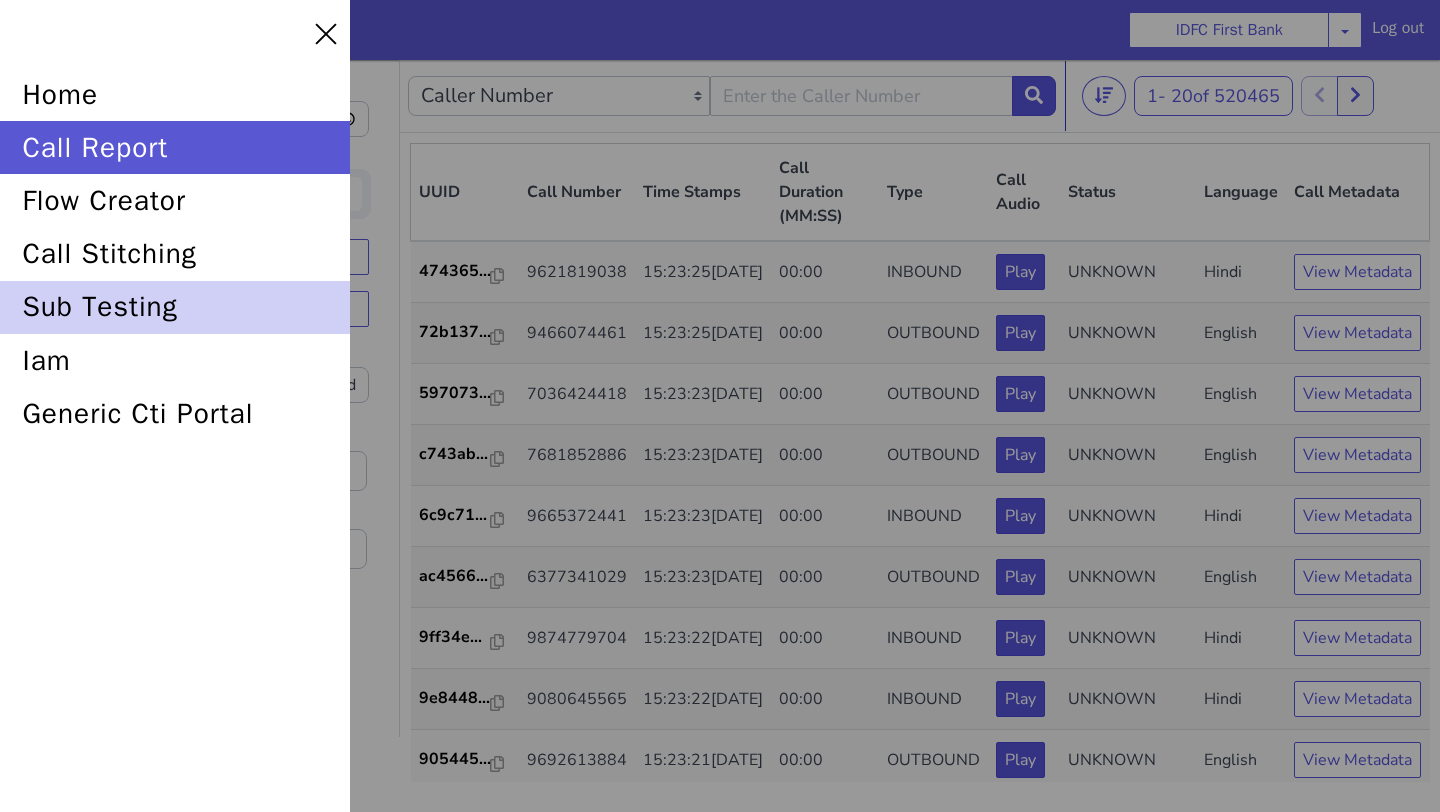 click on "sub testing" at bounding box center (188, 253) 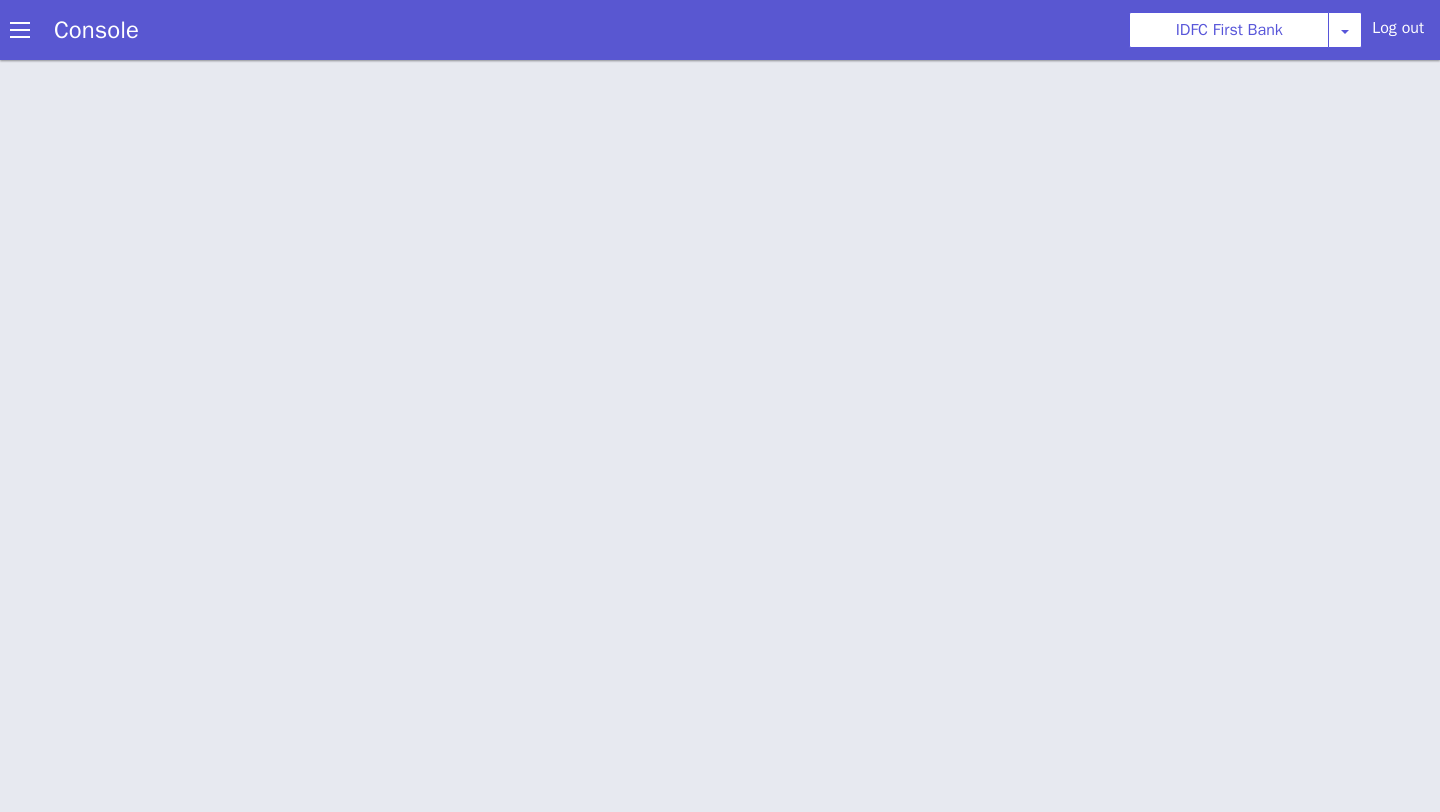 scroll, scrollTop: 6, scrollLeft: 0, axis: vertical 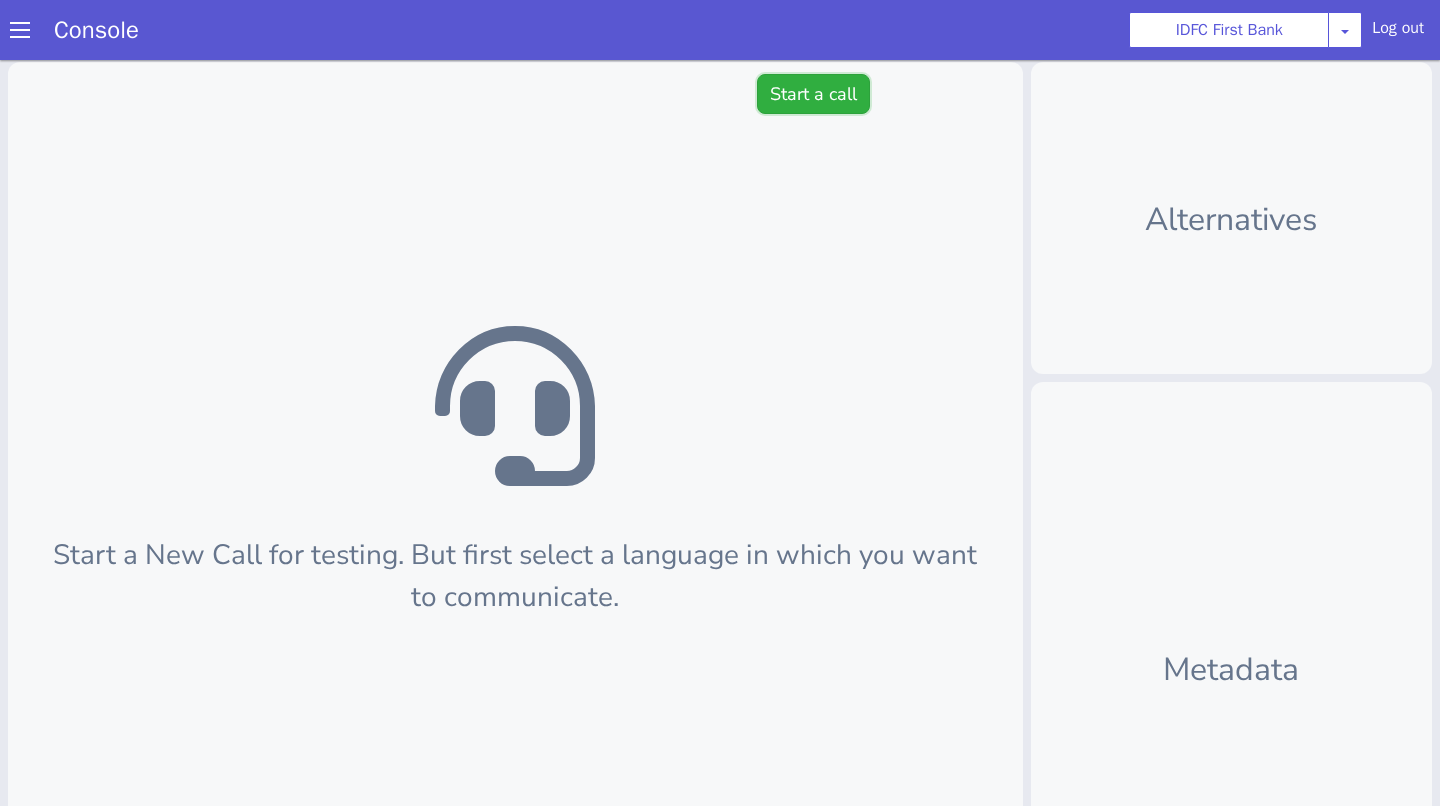 click on "Start a call" at bounding box center [813, 94] 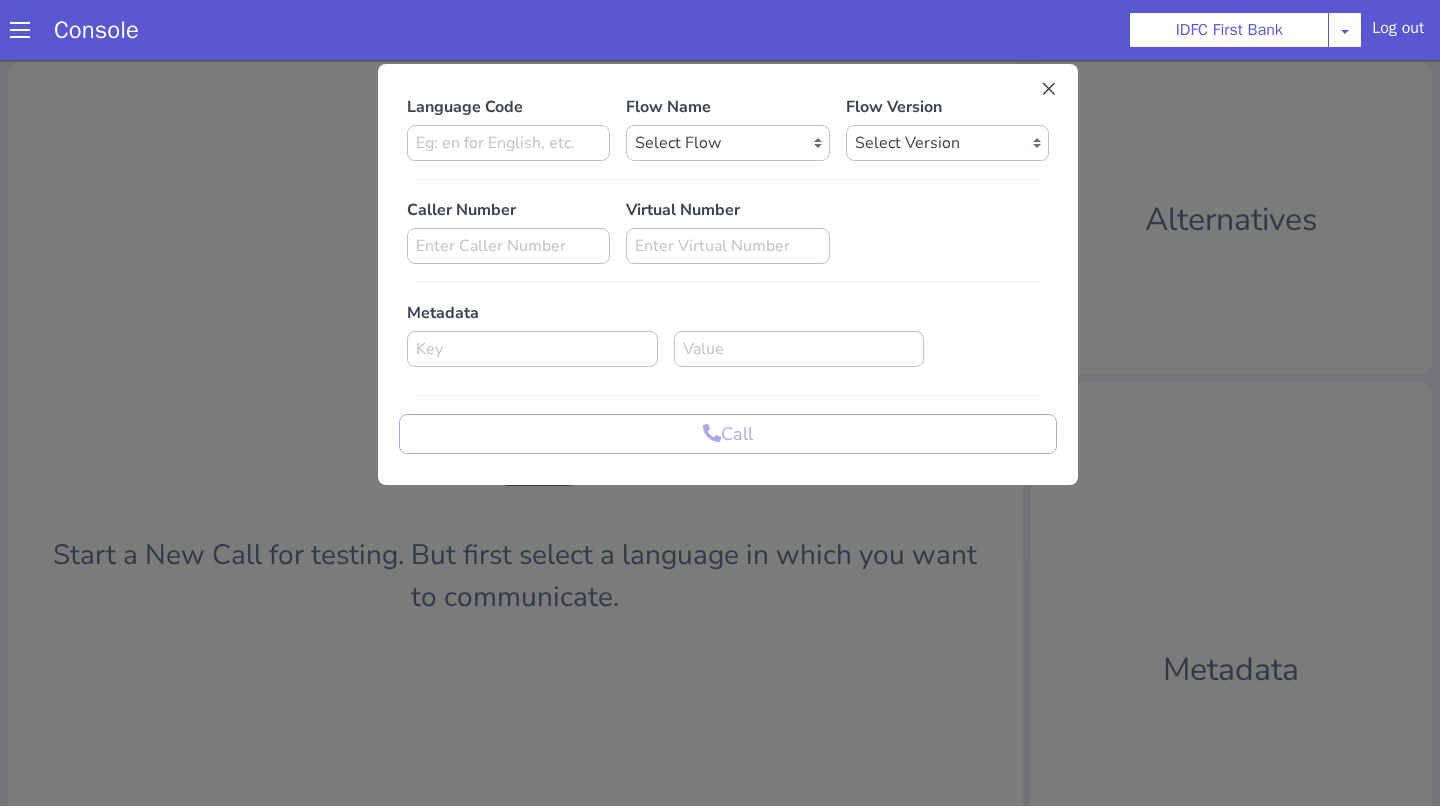 click on "Language Code Flow Name Select Flow IDFC - MEL Flexi Rough work IDFC Test - English SA Funding T+15 Reminder IDFC Adhoc Feature Testing IDFC Test - Hindi API Test flow Lead Qualification Experiment Flow - 1 Lead Qualification Experiment - 2 IDFC Health Insurance IDFC PLCL Rural IDFC - Fund more IDFC - FD Cross Sell IDFC Farmer bot - Tamil HLBT - Home Loan Balance Transfer Rough IDFC PLCL : PLFK IDFC - LAP Balance Transfer IDFC - Car Refinance LOC - Rural IDFC - BIL Business Loan AcePL FirstMoney IDFC - PLCL MBL PL IDFC_farmer_en IDFC - Loan Against Property MBL Affordable Housing Loan BT IDFC - Life Insurance Policy IDFC CC PA+PQ IDFC - BALCON LOC - Loan on Credit Card SA Funding Rural IDFC - AcePL Rural Farmer_Bot_Bengali MEL Flexi Repeat IDFC_farmer_marathi IDFC_farmer_telugu IDFC_farmer_kannada IDFC_farmer_odiya IDFC Pre Approved Loan Lead Conversion IDFC - EMI Conversion SA FundMore Rural IDFC - MBL HL Fresh IDFC - FD Rural IDFC - CA Funding IDFC - Gold Loan Fresh IDFC - Gold loan BT IDFC VKYC Reminder" at bounding box center (728, 274) 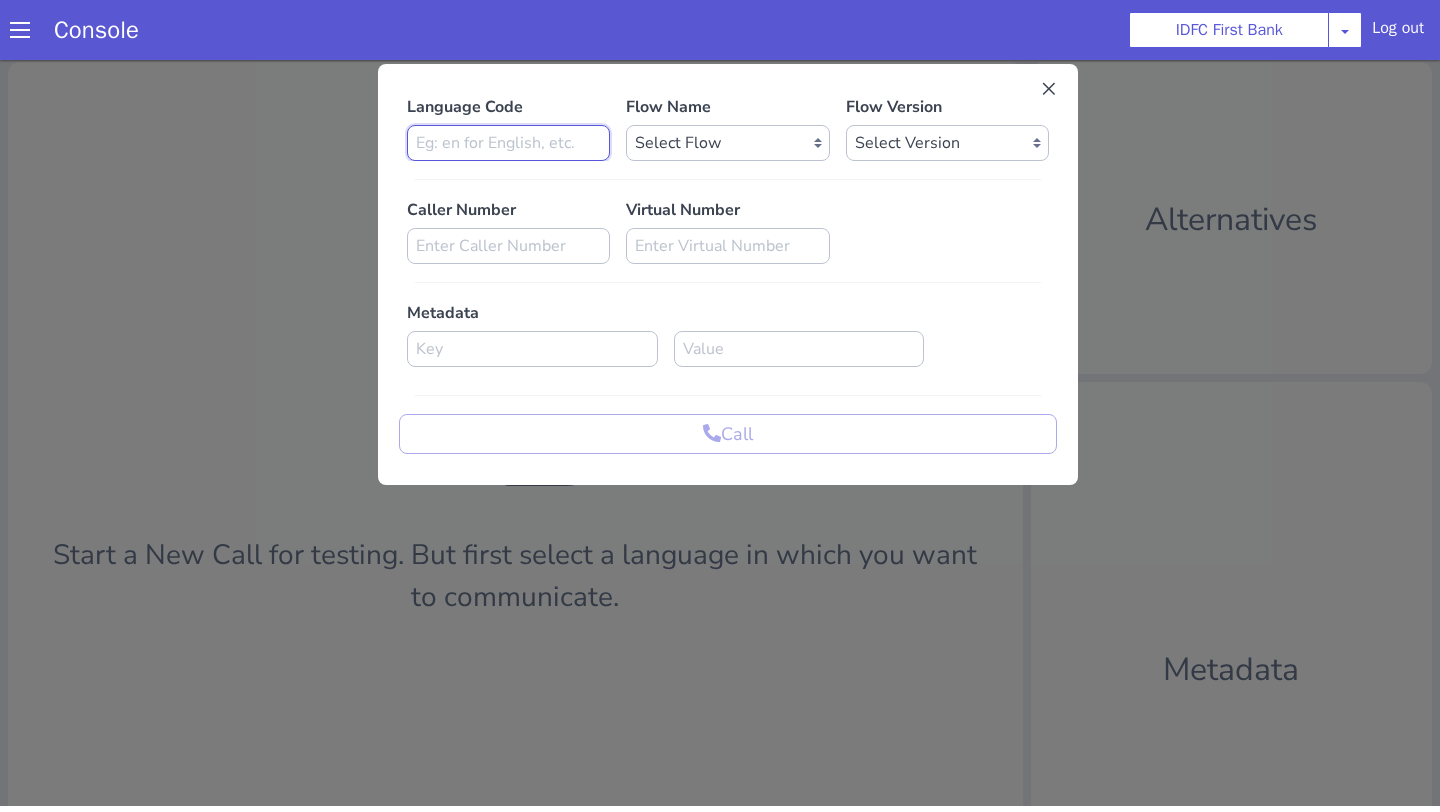 click at bounding box center [508, 143] 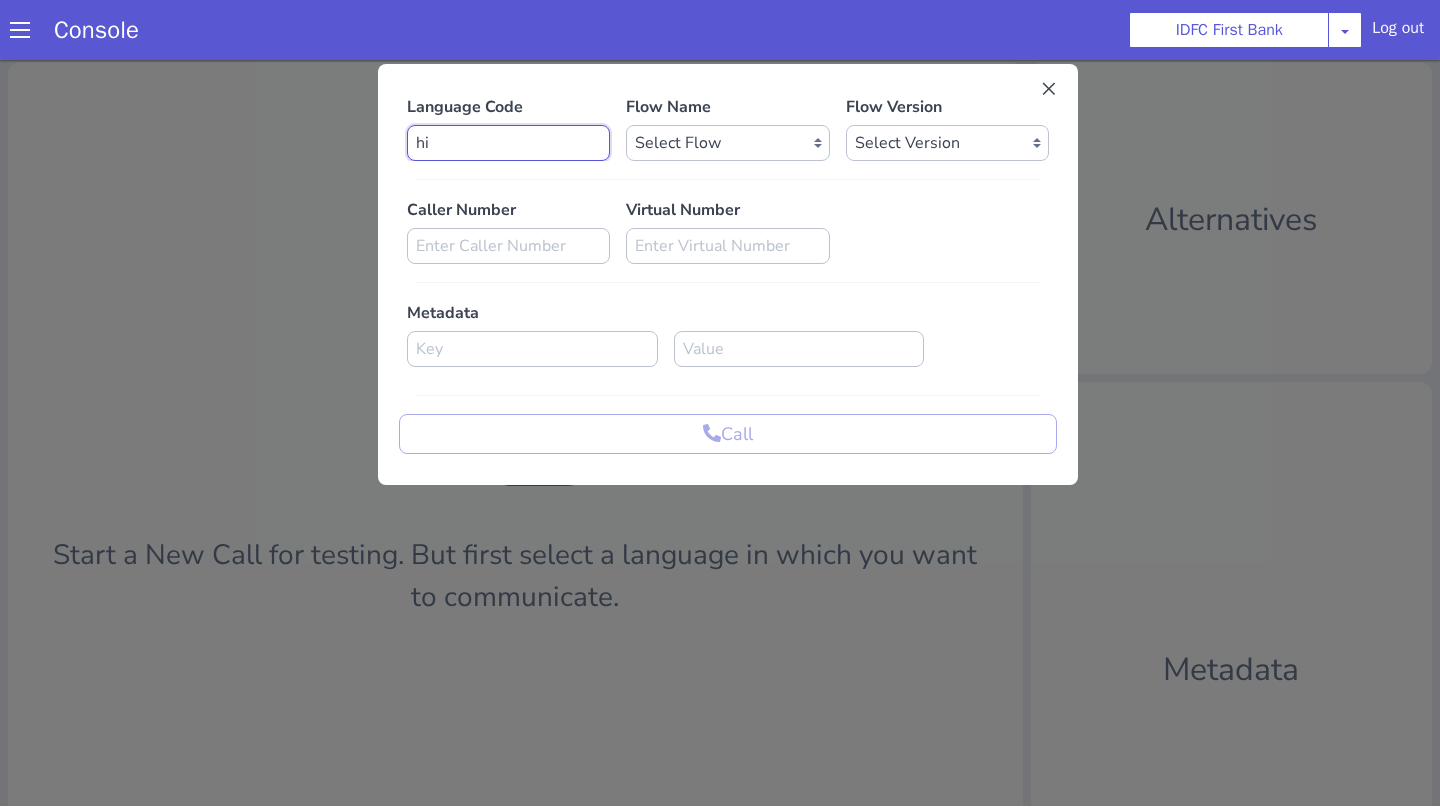 type on "hi" 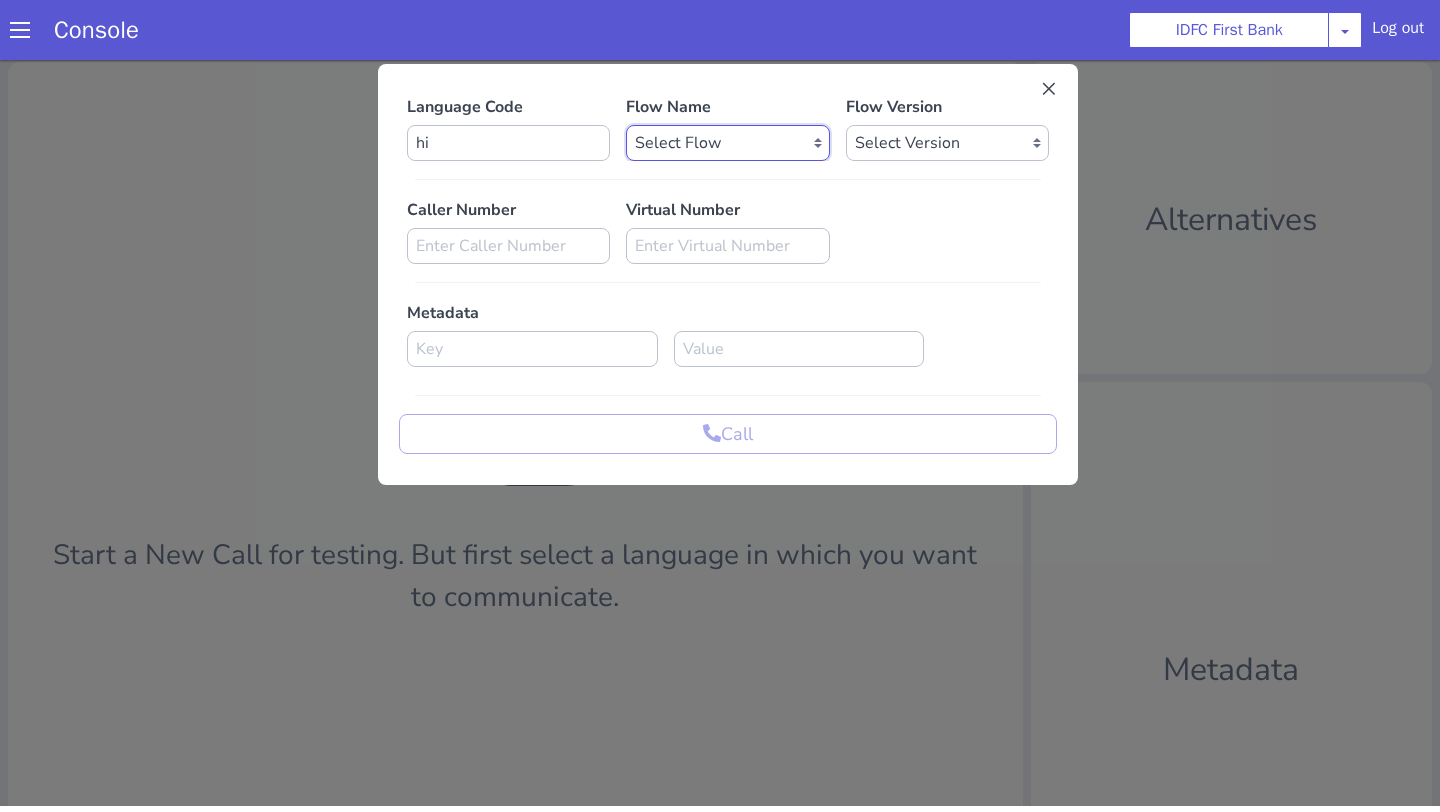 click on "Select Flow IDFC - MEL Flexi Rough work IDFC Test - English SA Funding T+15 Reminder IDFC Adhoc Feature Testing IDFC Test - Hindi API Test flow Lead Qualification Experiment Flow - 1 Lead Qualification Experiment - 2 IDFC Health Insurance IDFC PLCL Rural IDFC - Fund more IDFC - FD Cross Sell IDFC Farmer bot - Tamil HLBT - Home Loan Balance Transfer Rough IDFC PLCL : PLFK IDFC - LAP Balance Transfer IDFC - Car Refinance LOC - Rural IDFC - BIL Business Loan AcePL FirstMoney IDFC - PLCL MBL PL IDFC_farmer_en IDFC - Loan Against Property MBL Affordable Housing Loan BT IDFC - Life Insurance Policy IDFC CC PA+PQ IDFC - BALCON LOC - Loan on Credit Card SA Funding Rural IDFC - AcePL Rural Farmer_Bot_Bengali MEL Flexi Repeat IDFC_farmer_marathi IDFC_farmer_telugu IDFC_farmer_kannada IDFC_farmer_odiya IDFC Pre Approved Loan Lead Conversion IDFC - EMI Conversion SA FundMore Rural IDFC - MBL HL Fresh IDFC - FD Rural IDFC - CA Funding IDFC - Gold Loan Fresh IDFC - Gold loan BT IDFC - UAT Gold Loan BT IDFC VKYC Reminder" at bounding box center (727, 143) 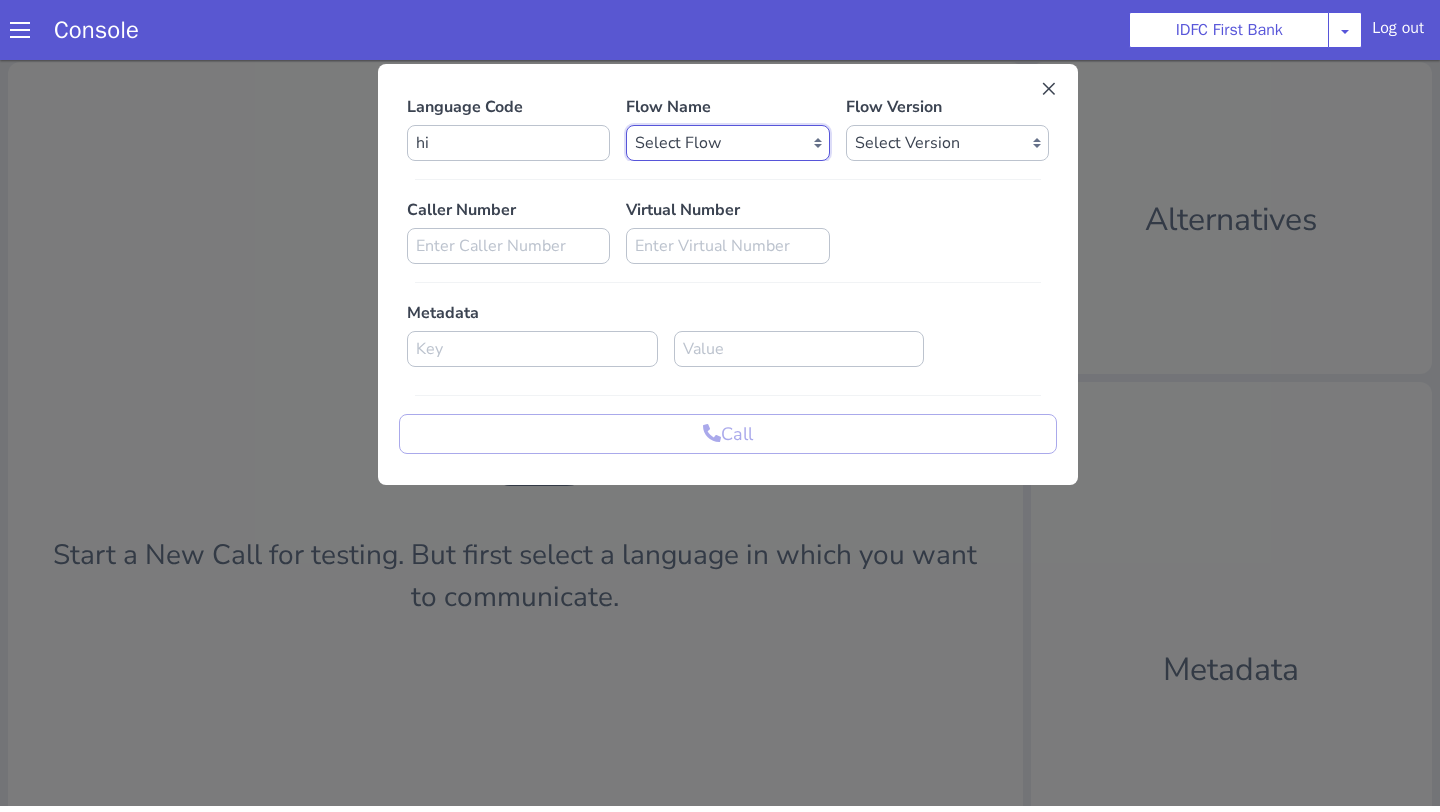 select on "cf8feea9-2411-4899-9e79-eec5a8f16cea" 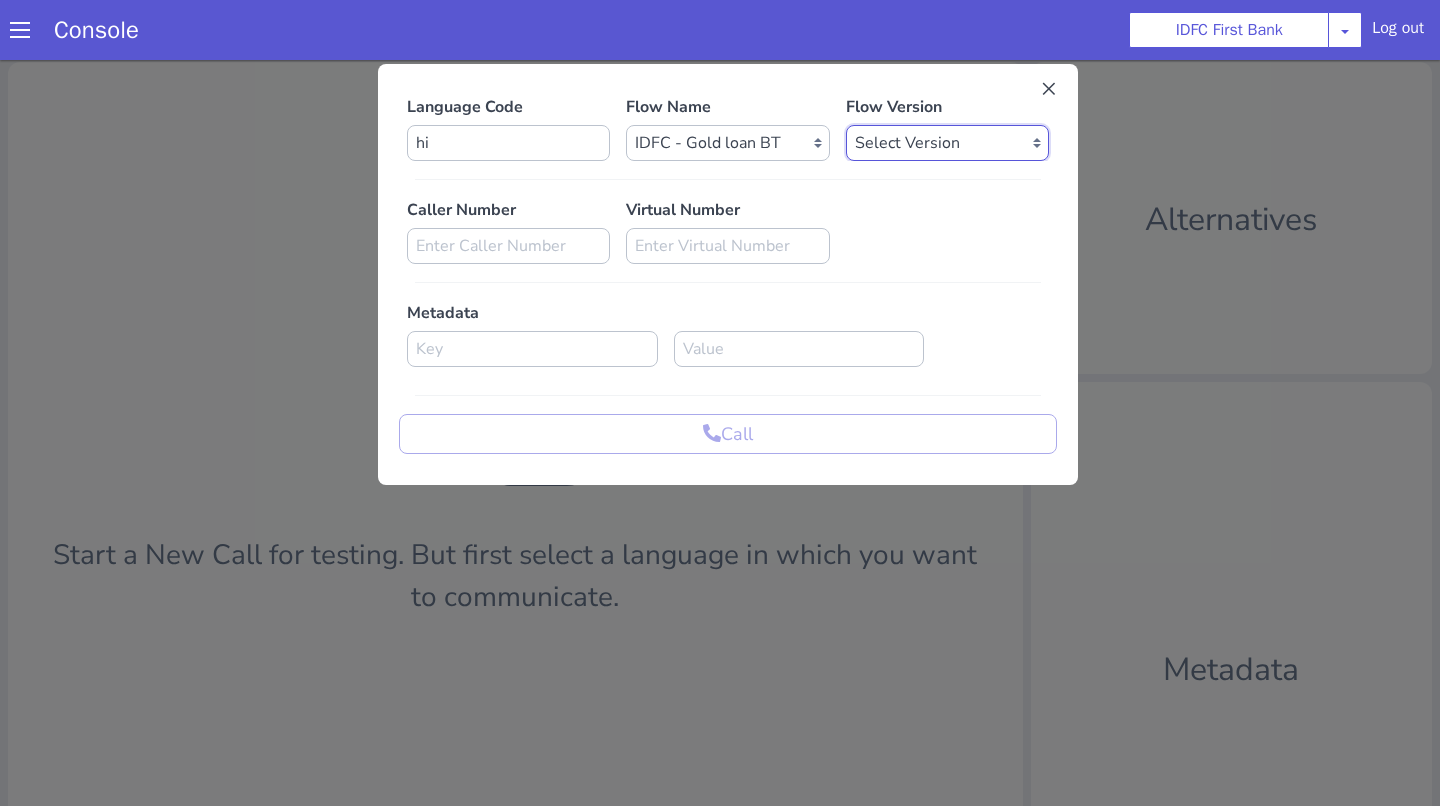 click on "Select Version 0.0.8 0.0.7 0.0.6 0.0.5 0.0.4 0.0.3 0.0.2 0.0.1" at bounding box center [947, 143] 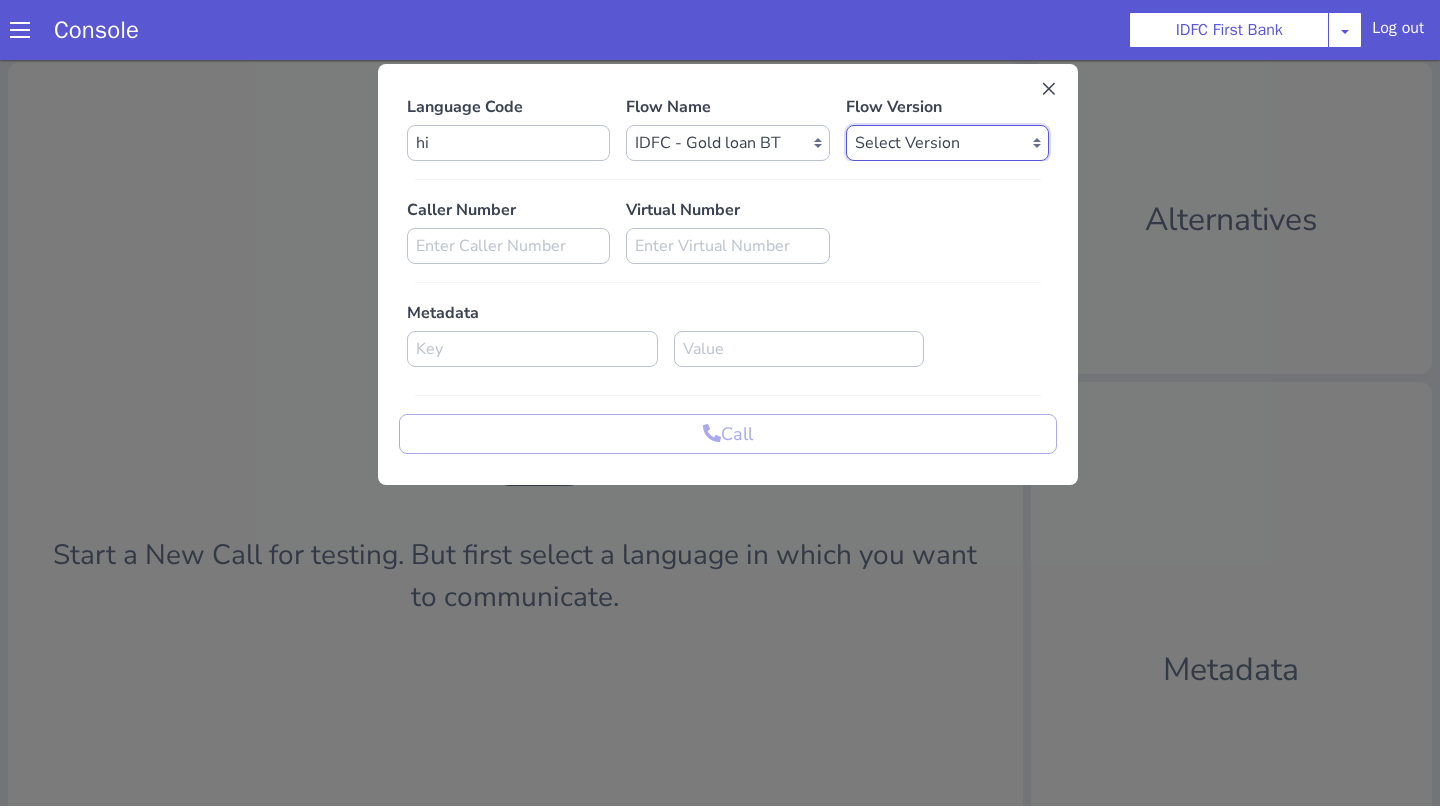 select on "0.0.8" 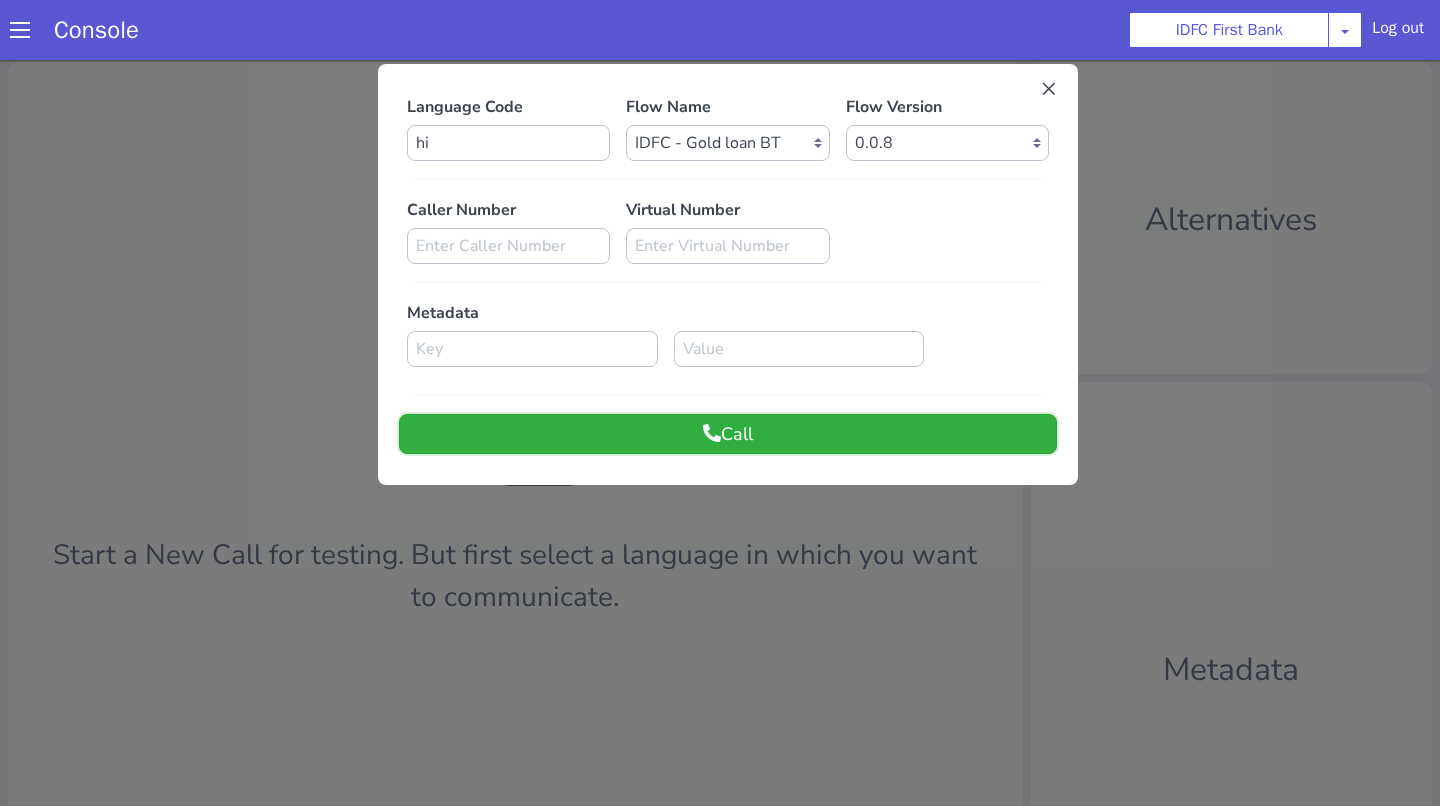 click on "Call" at bounding box center (728, 434) 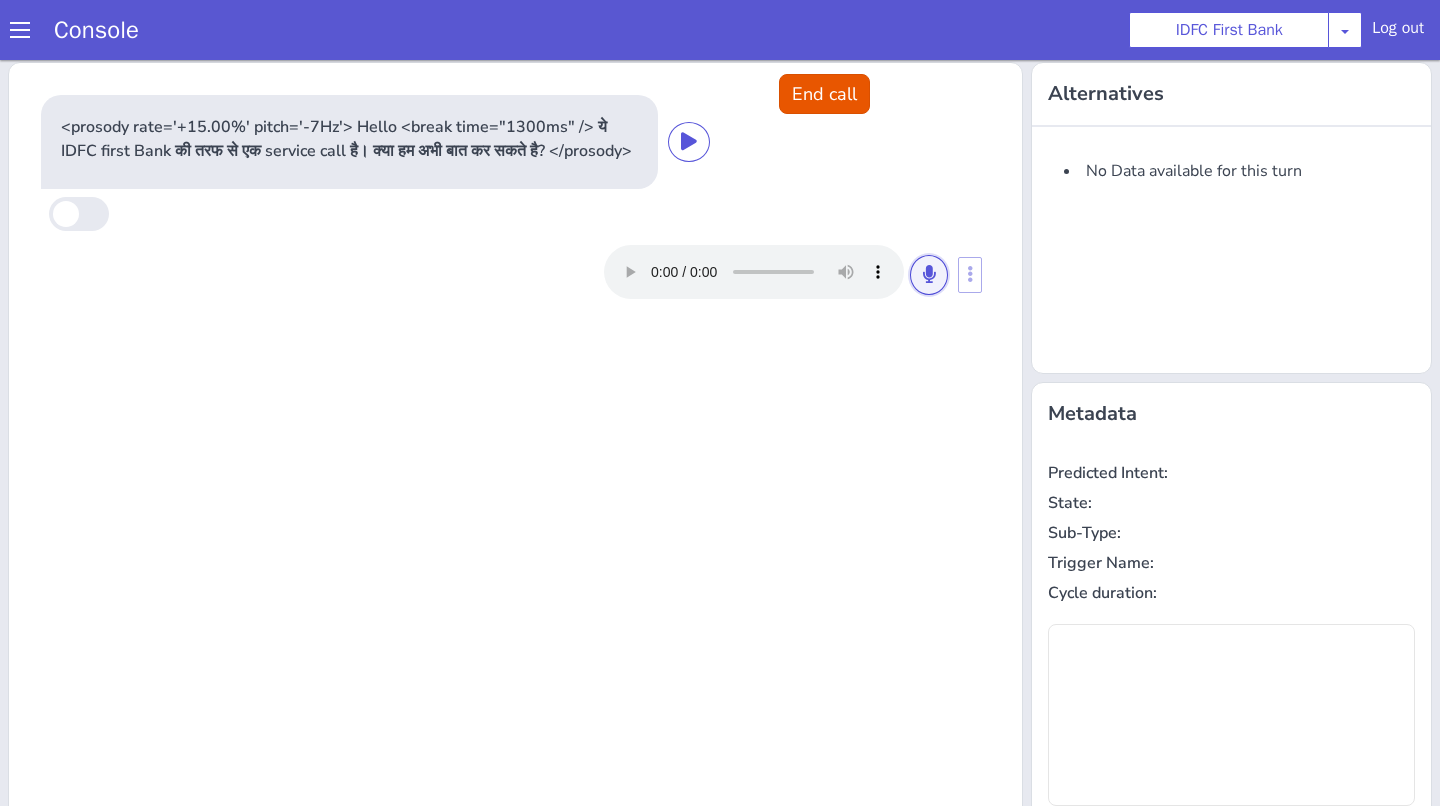click at bounding box center (929, 274) 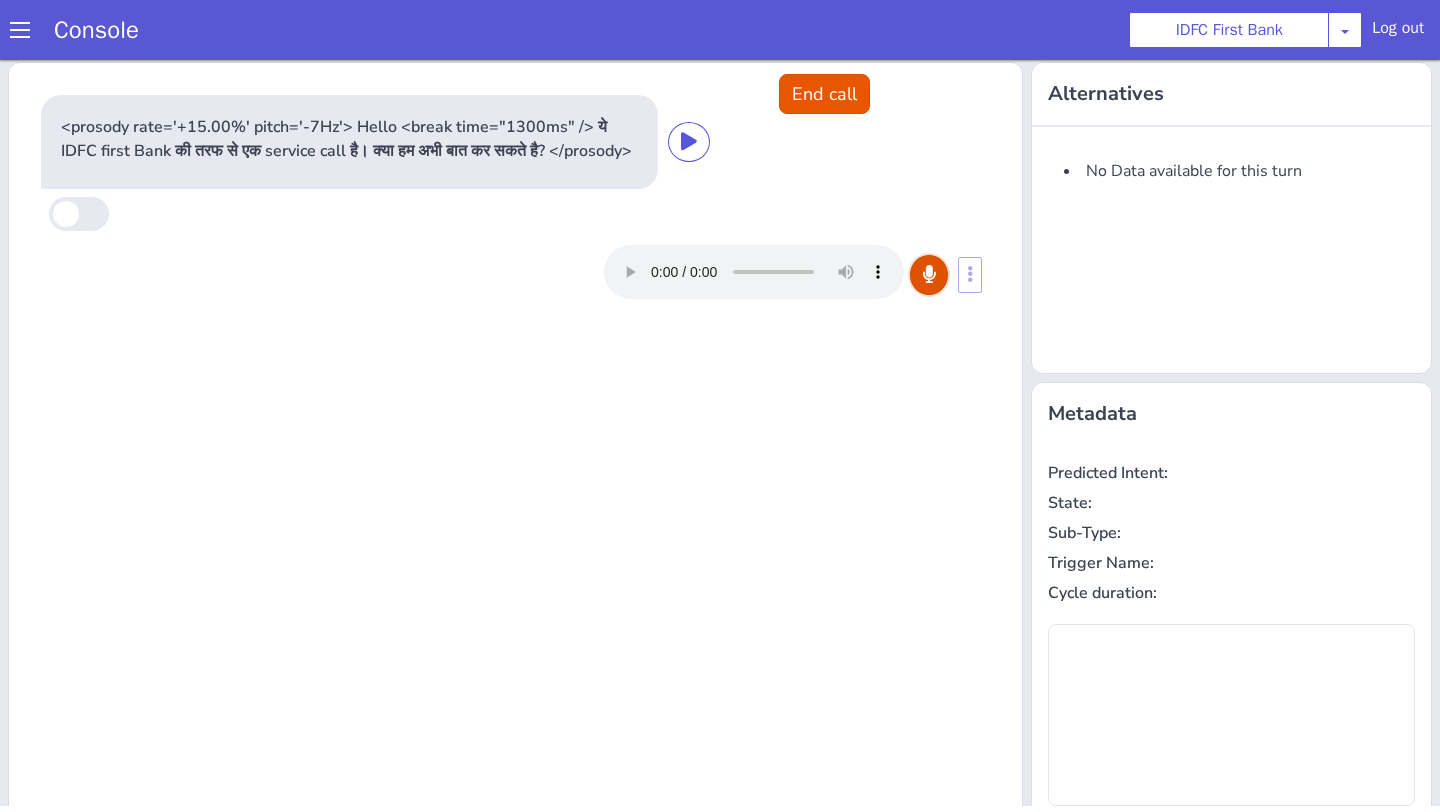 click at bounding box center [929, 274] 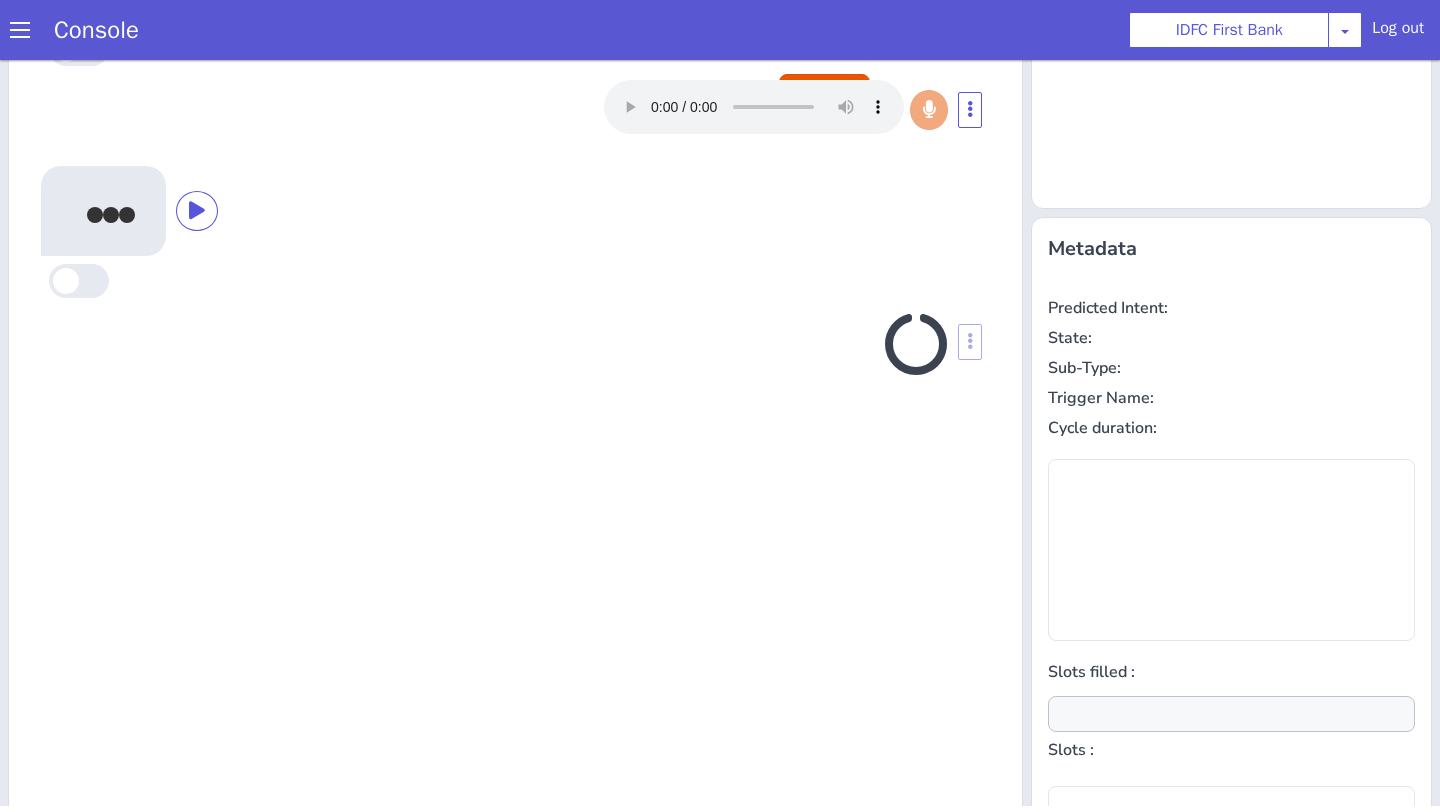 scroll, scrollTop: 208, scrollLeft: 0, axis: vertical 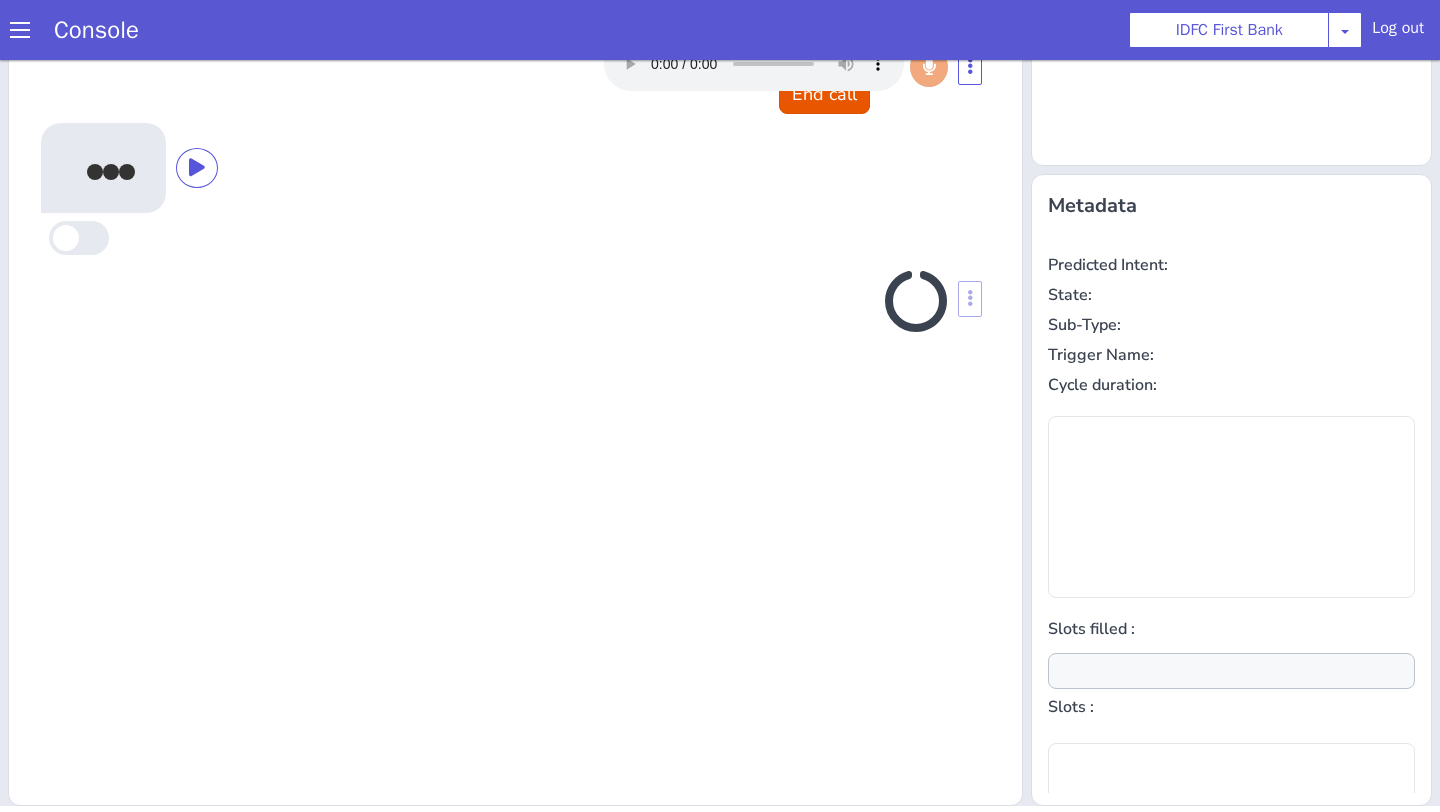 type on "null" 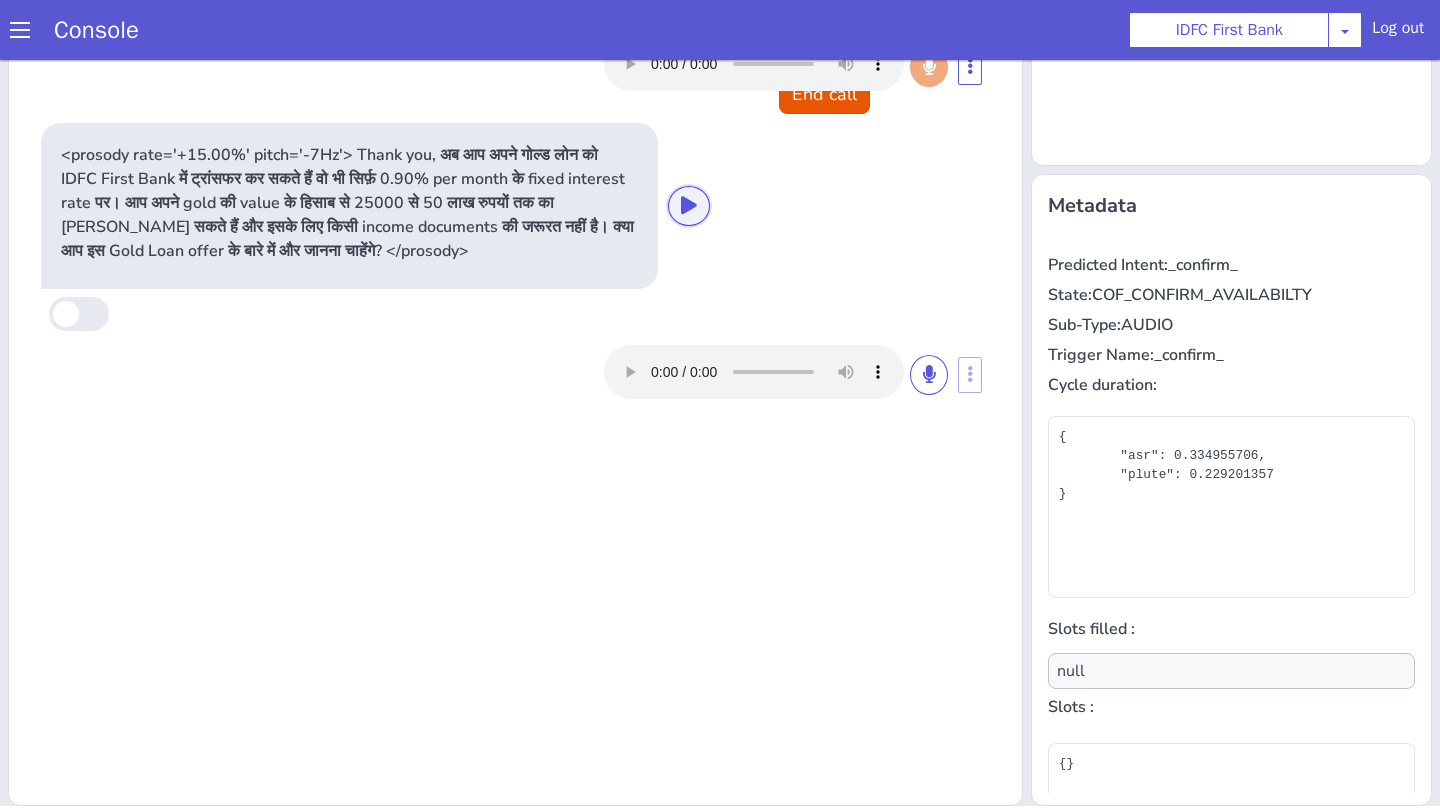 click at bounding box center (689, 206) 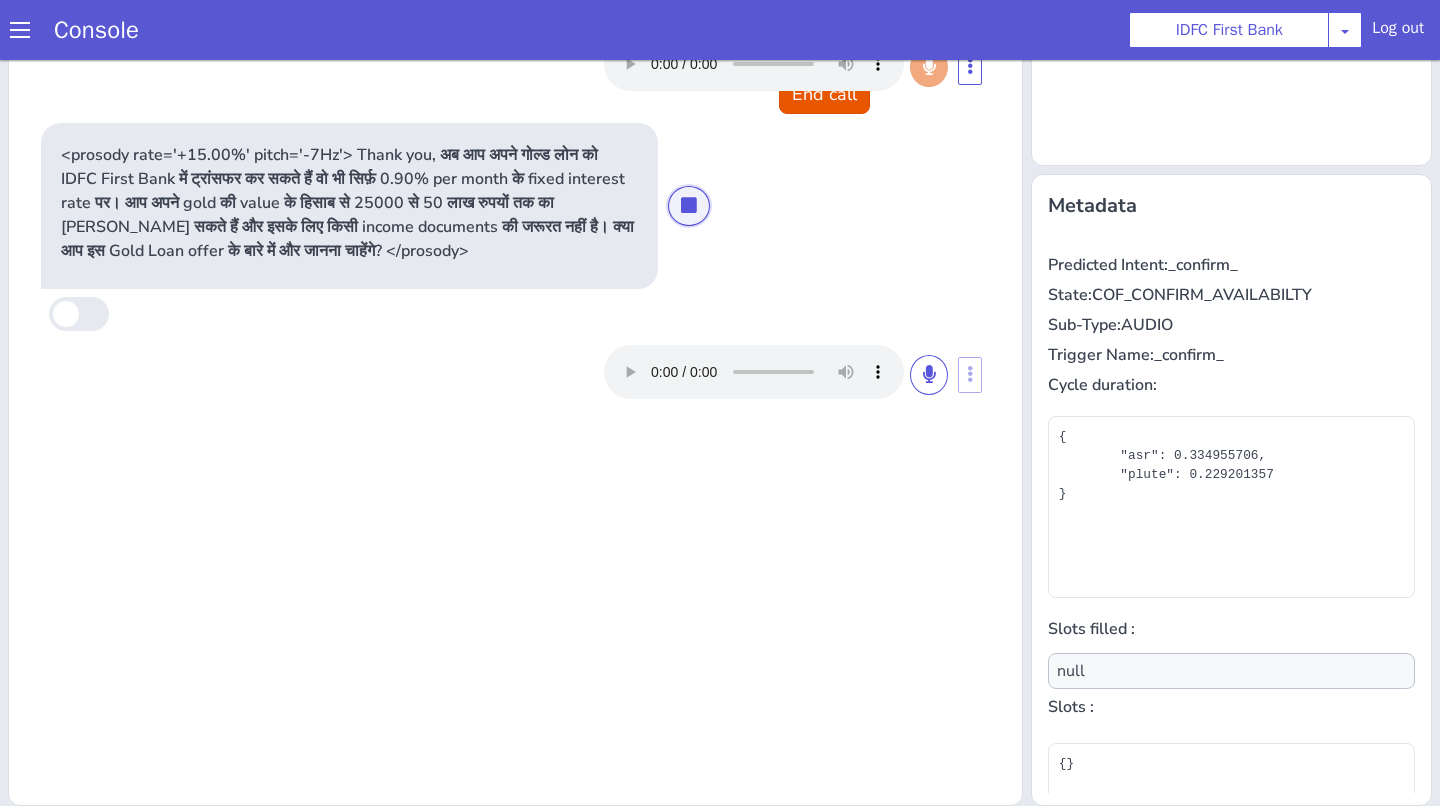 click at bounding box center (689, 205) 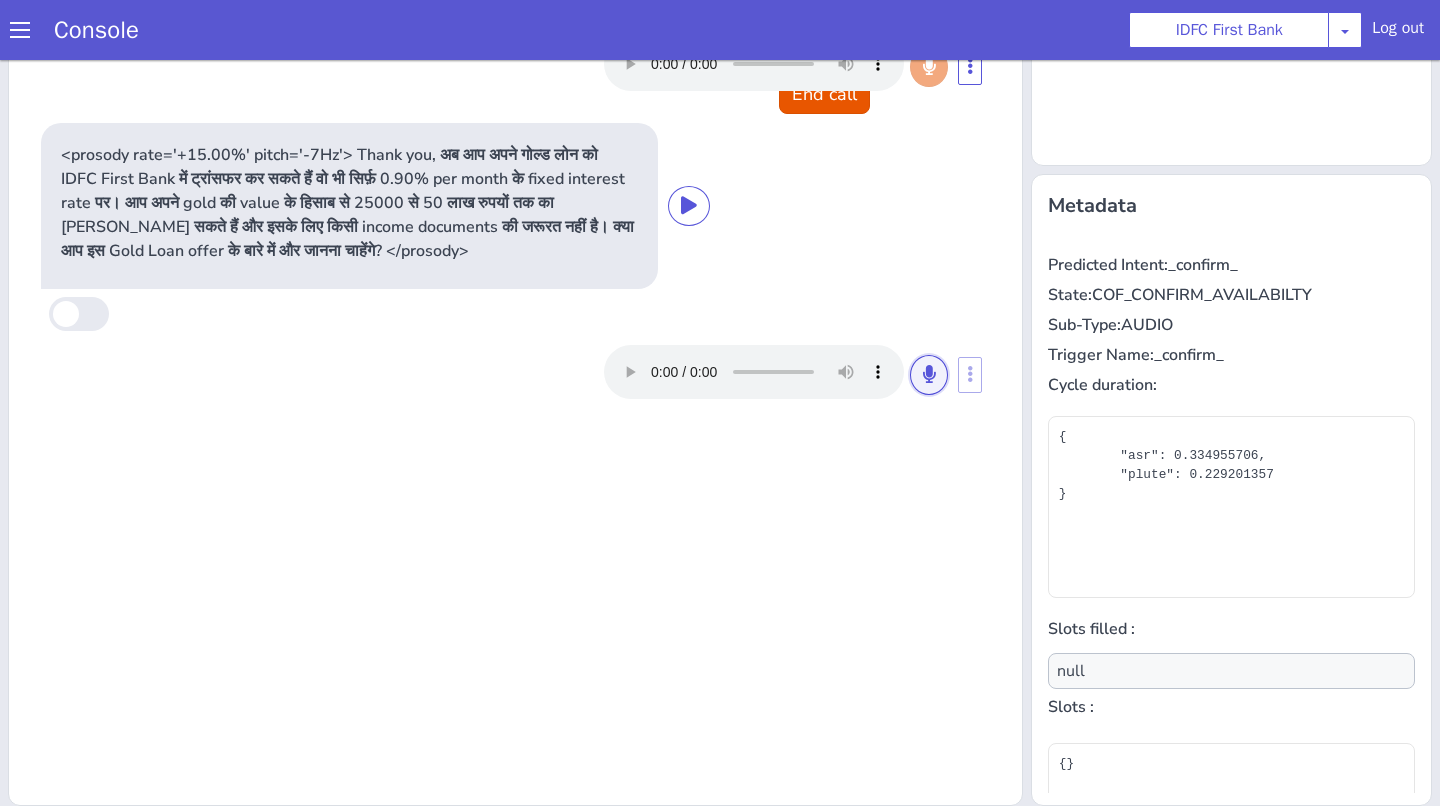 click at bounding box center (929, 374) 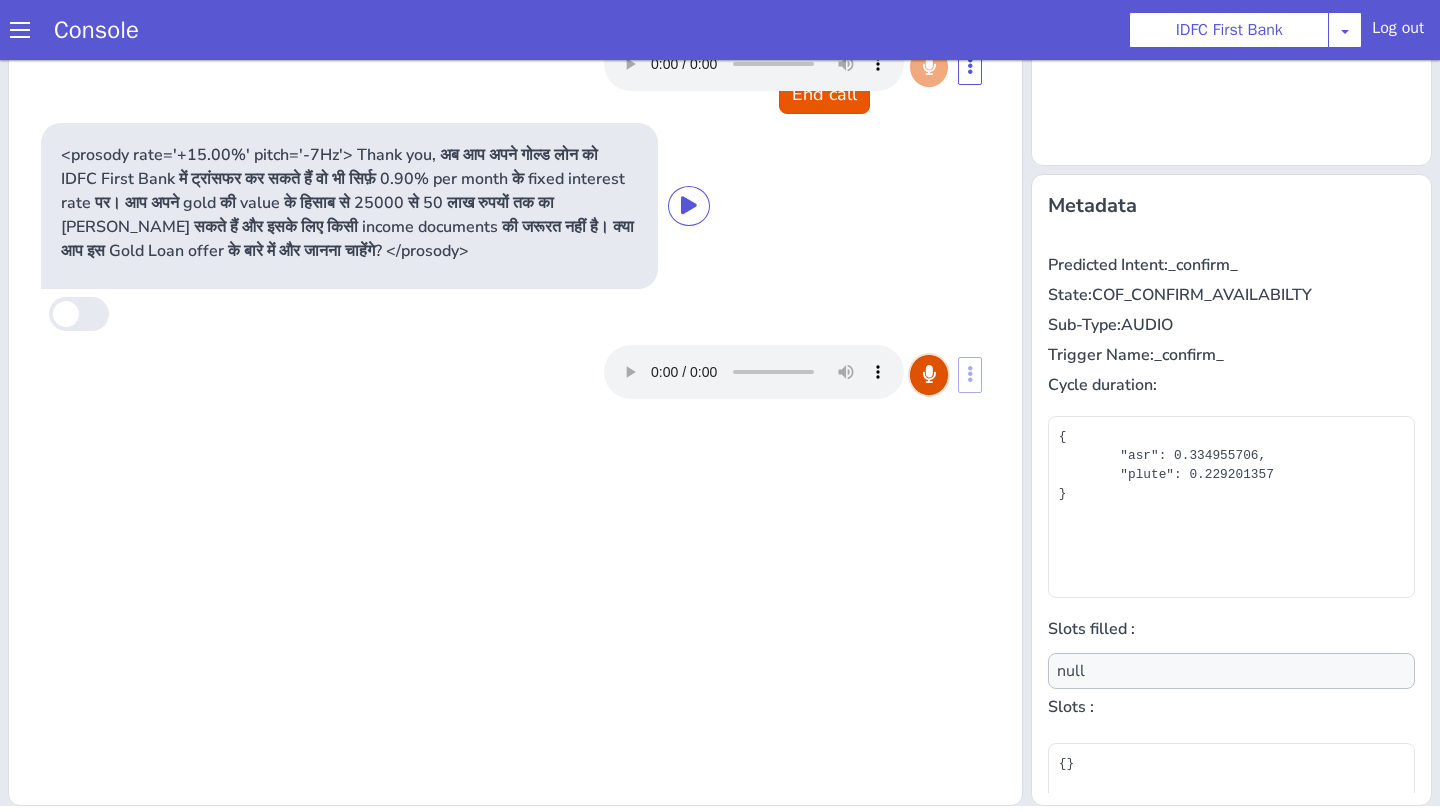 click at bounding box center [929, 374] 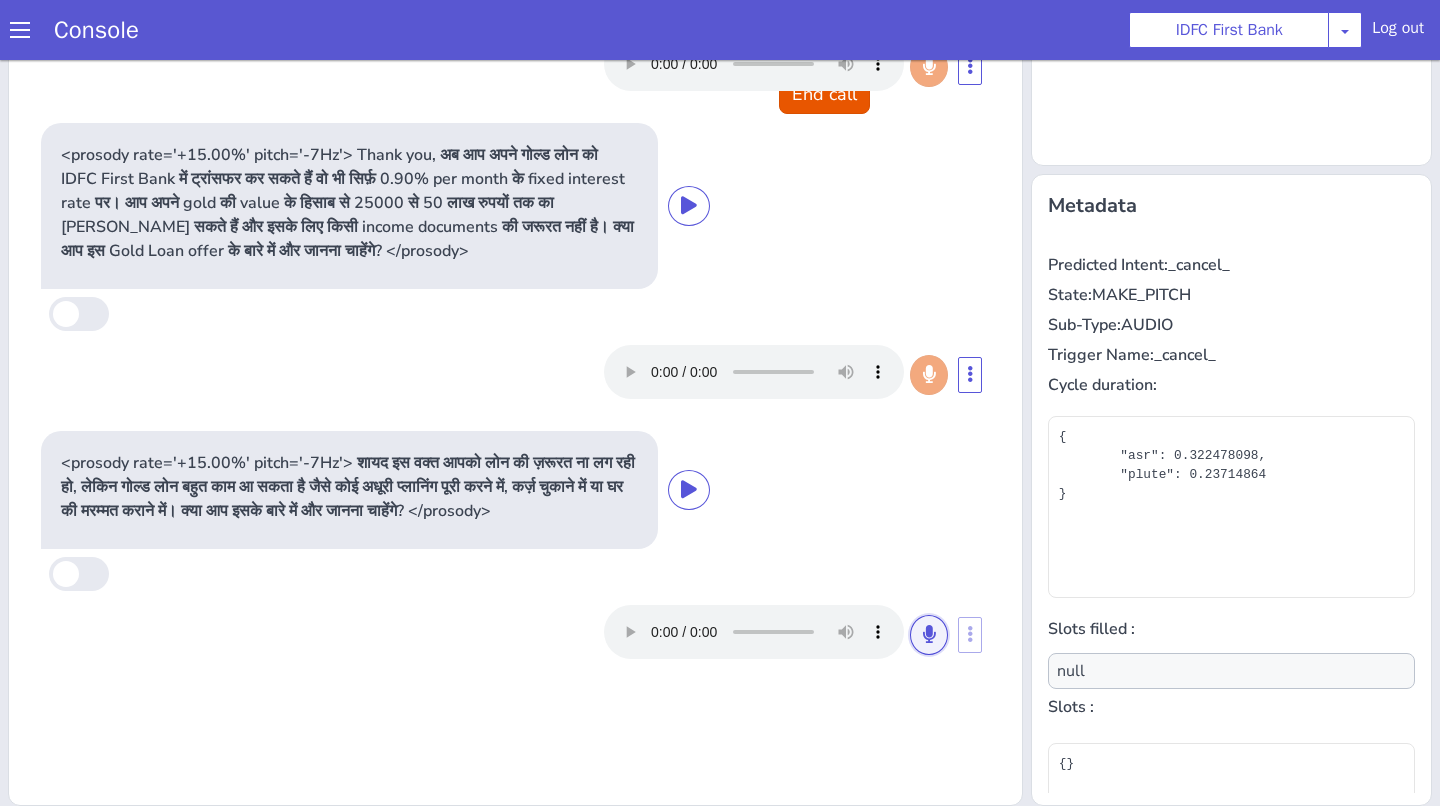 click at bounding box center (929, 634) 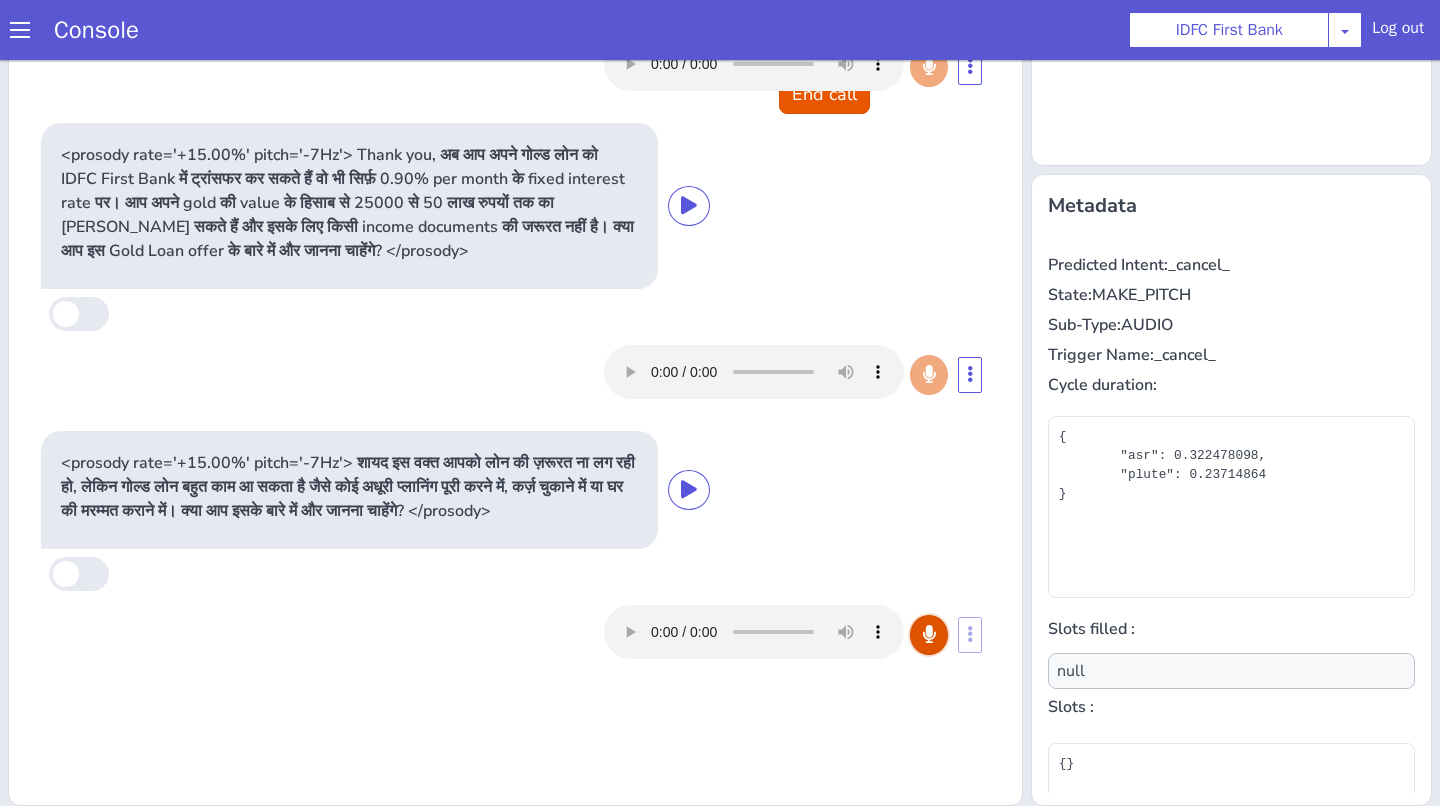 click at bounding box center [929, 634] 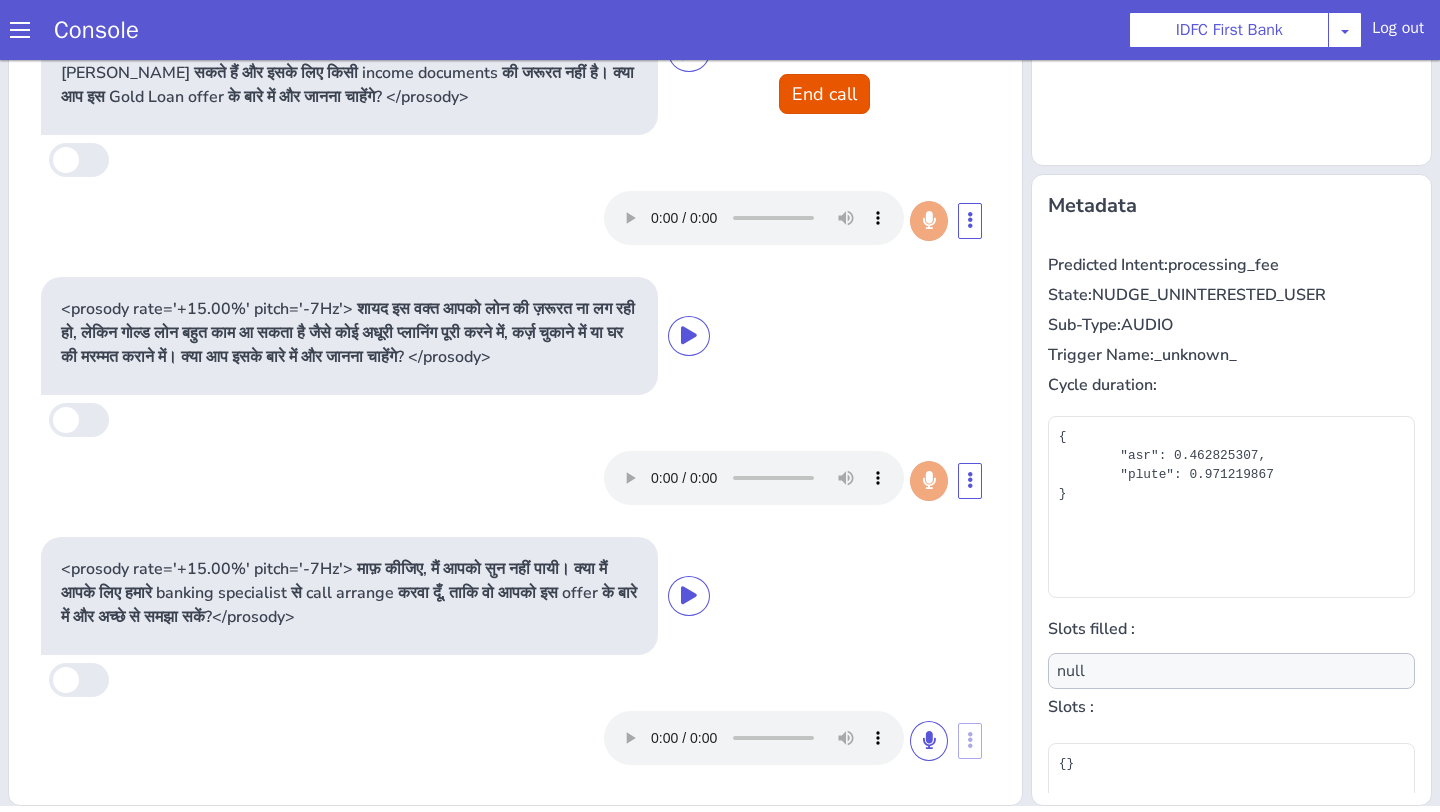 scroll, scrollTop: 178, scrollLeft: 0, axis: vertical 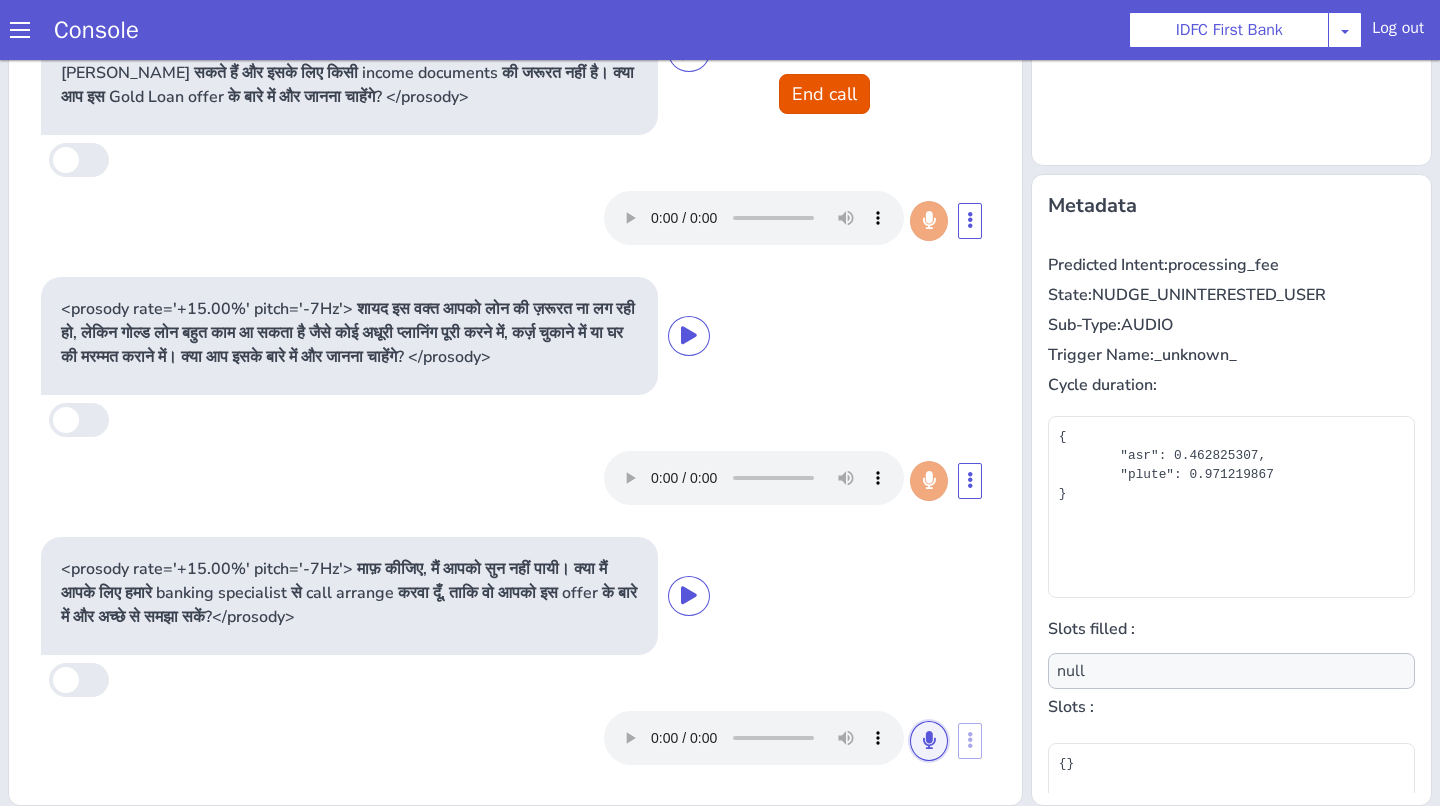 click at bounding box center [929, 740] 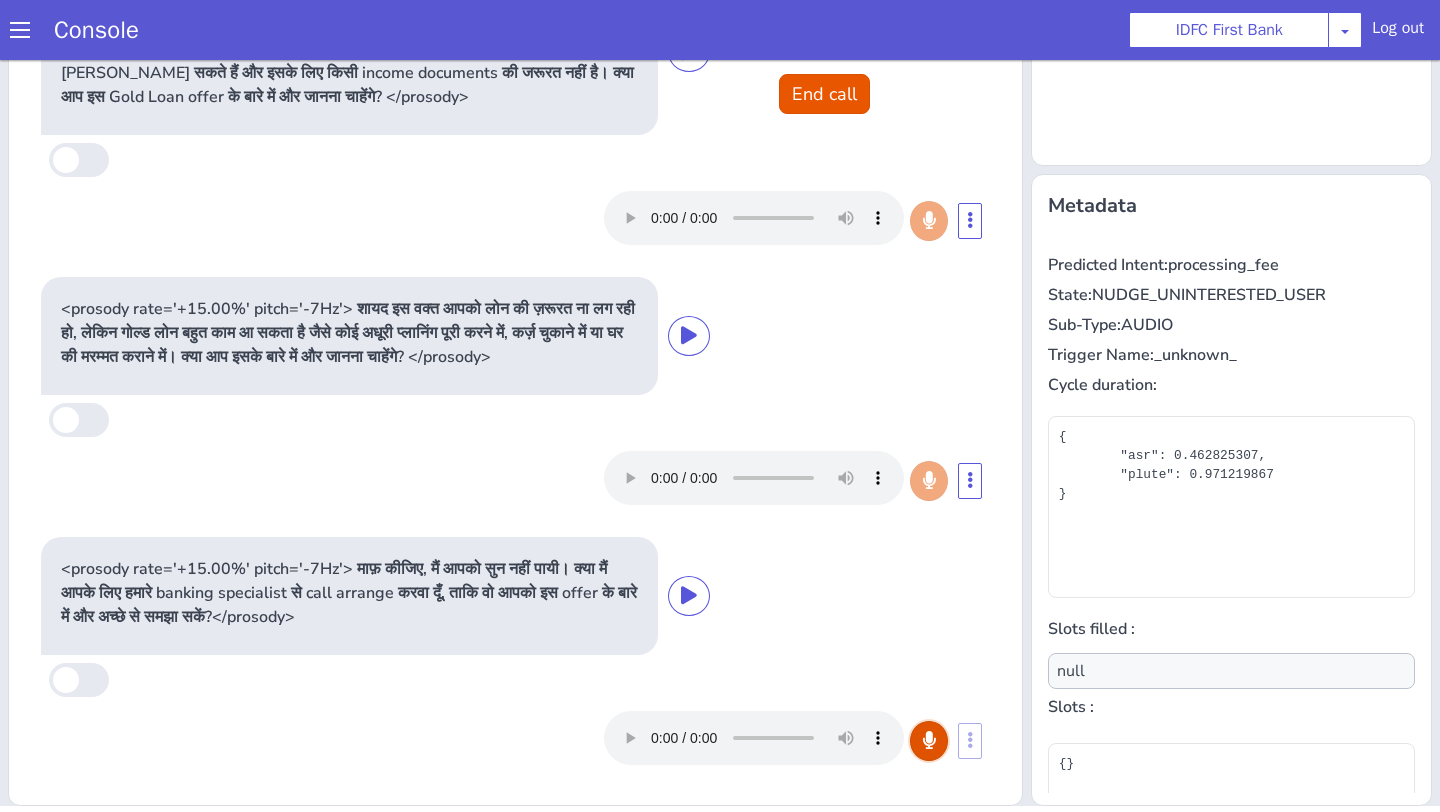 click at bounding box center (929, 740) 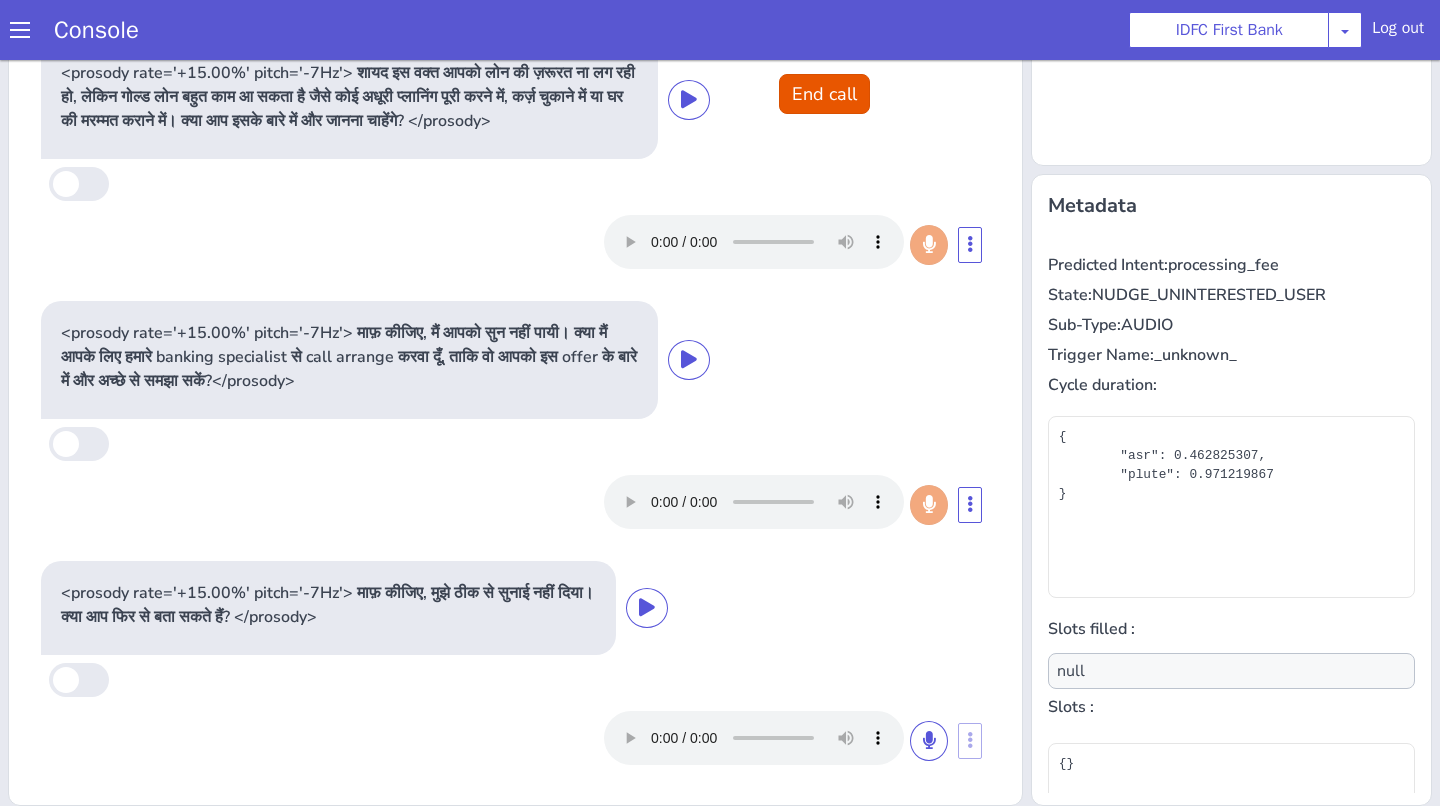 scroll, scrollTop: 414, scrollLeft: 0, axis: vertical 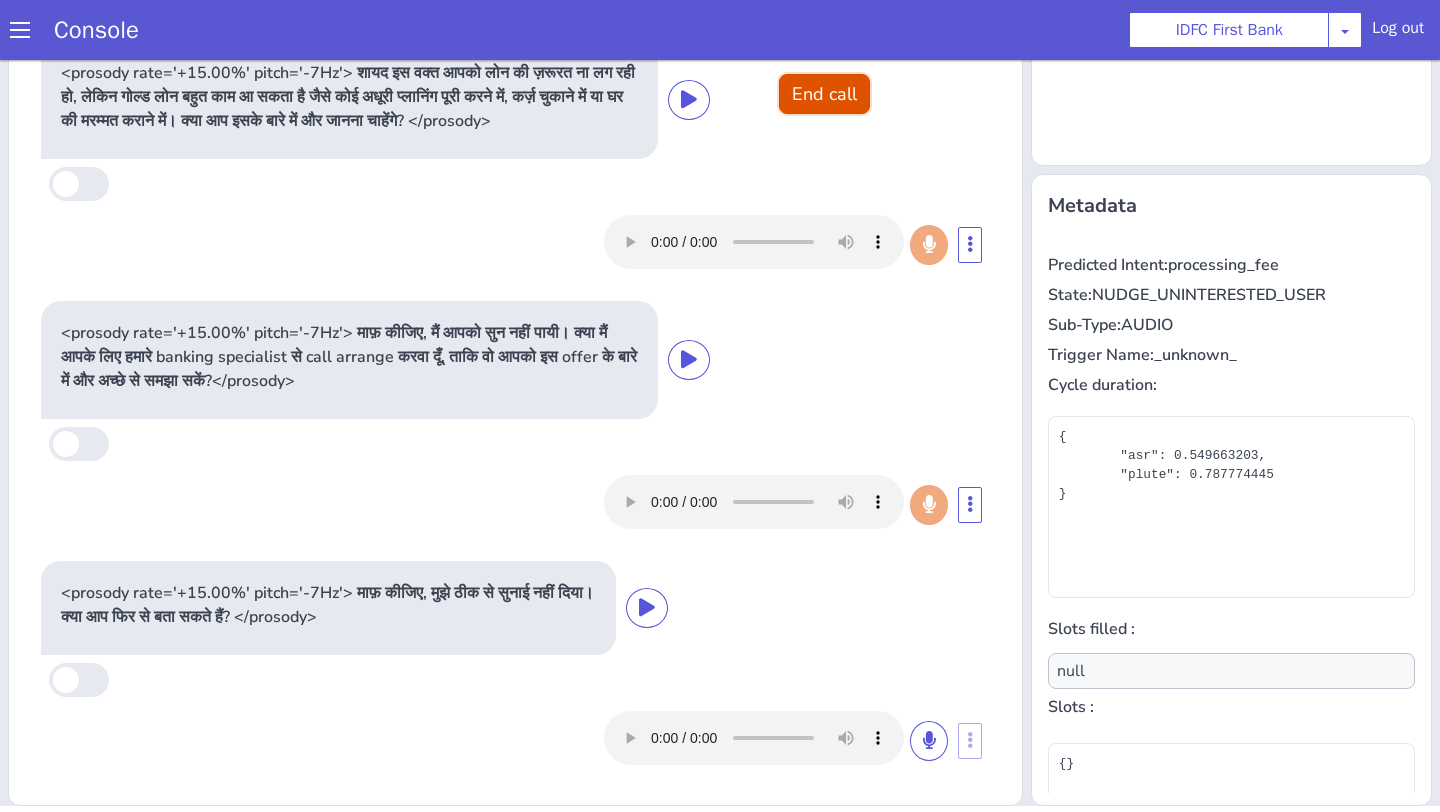 click on "End call" at bounding box center [824, 94] 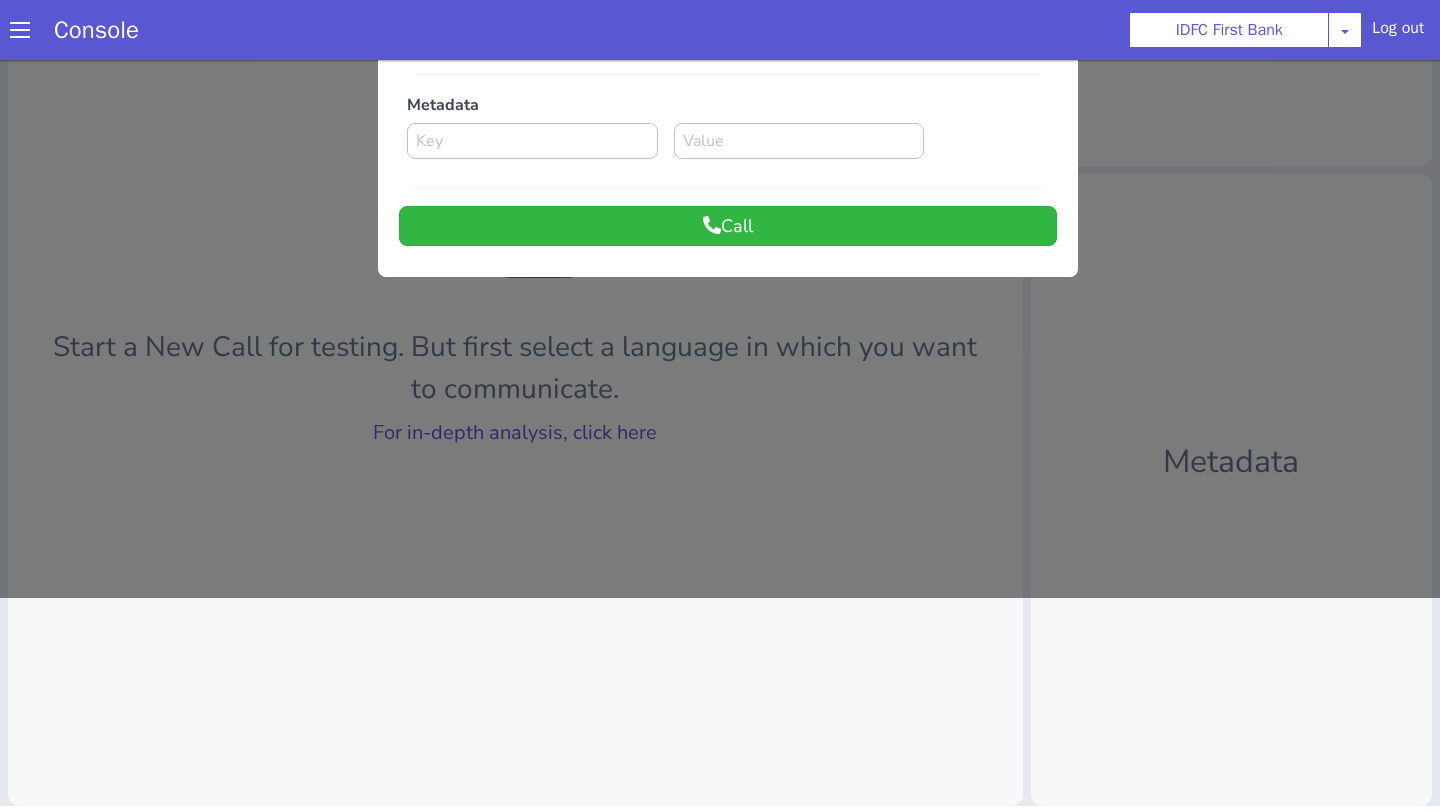 click at bounding box center [720, 222] 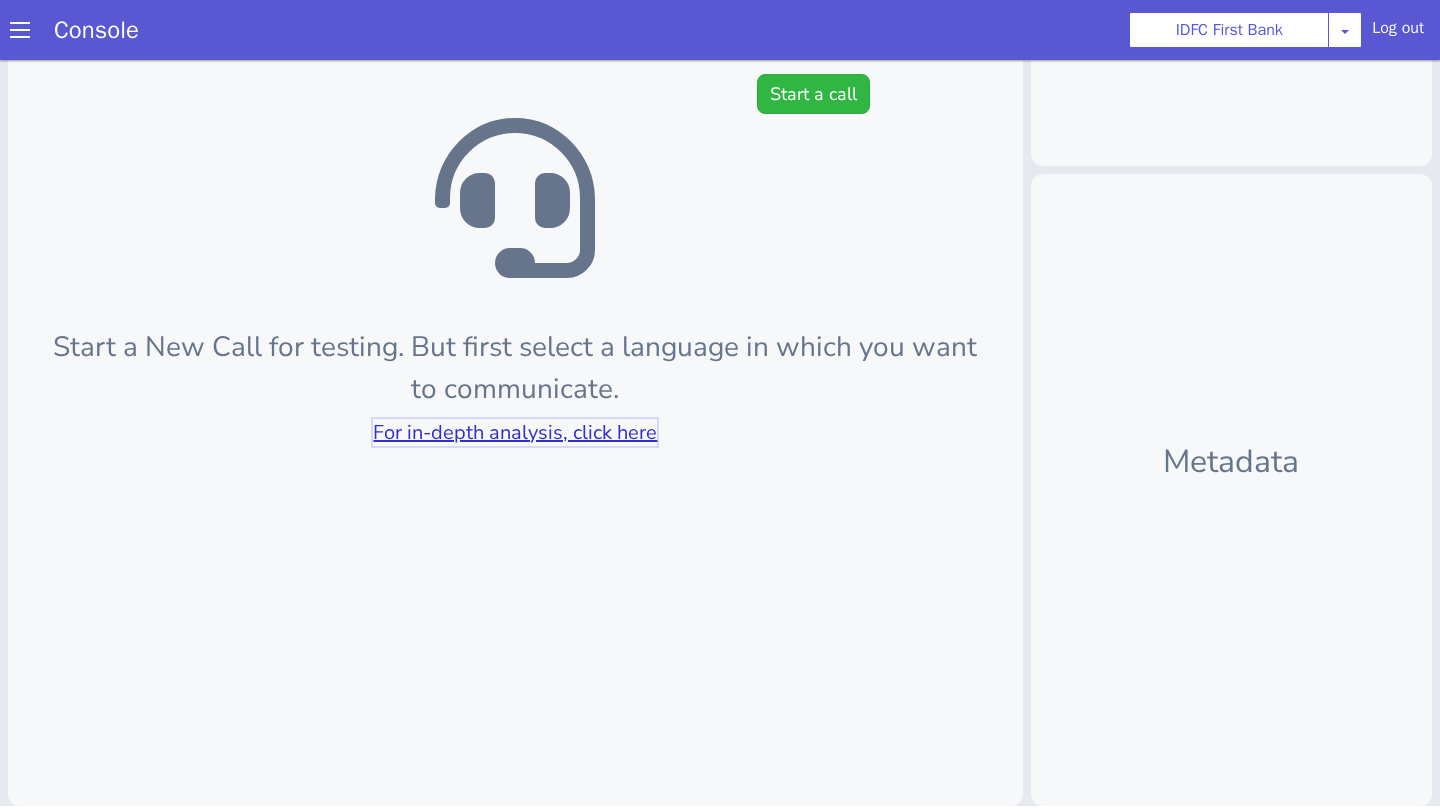 click on "For in-depth analysis, click here" at bounding box center (515, 432) 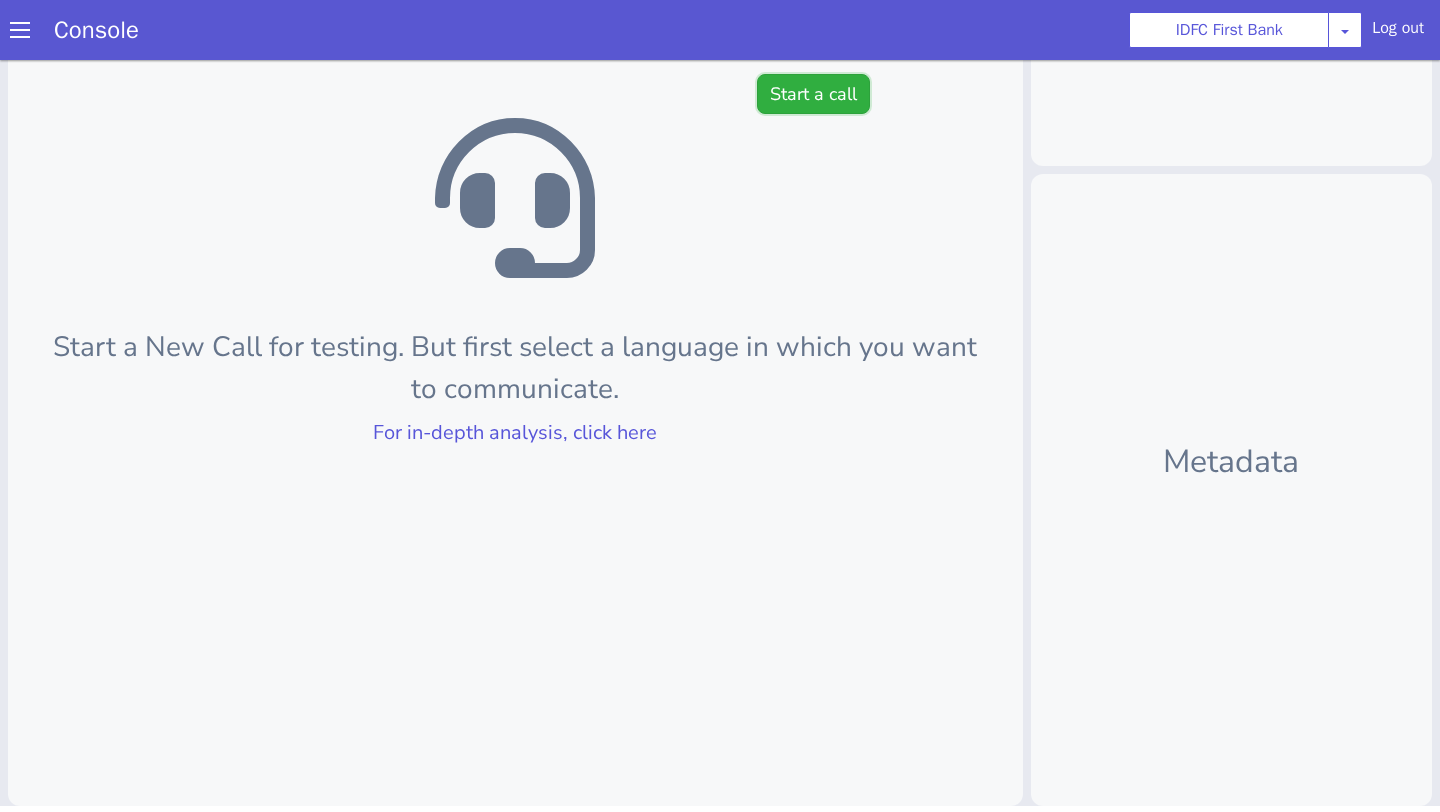click on "Start a call" at bounding box center (813, 94) 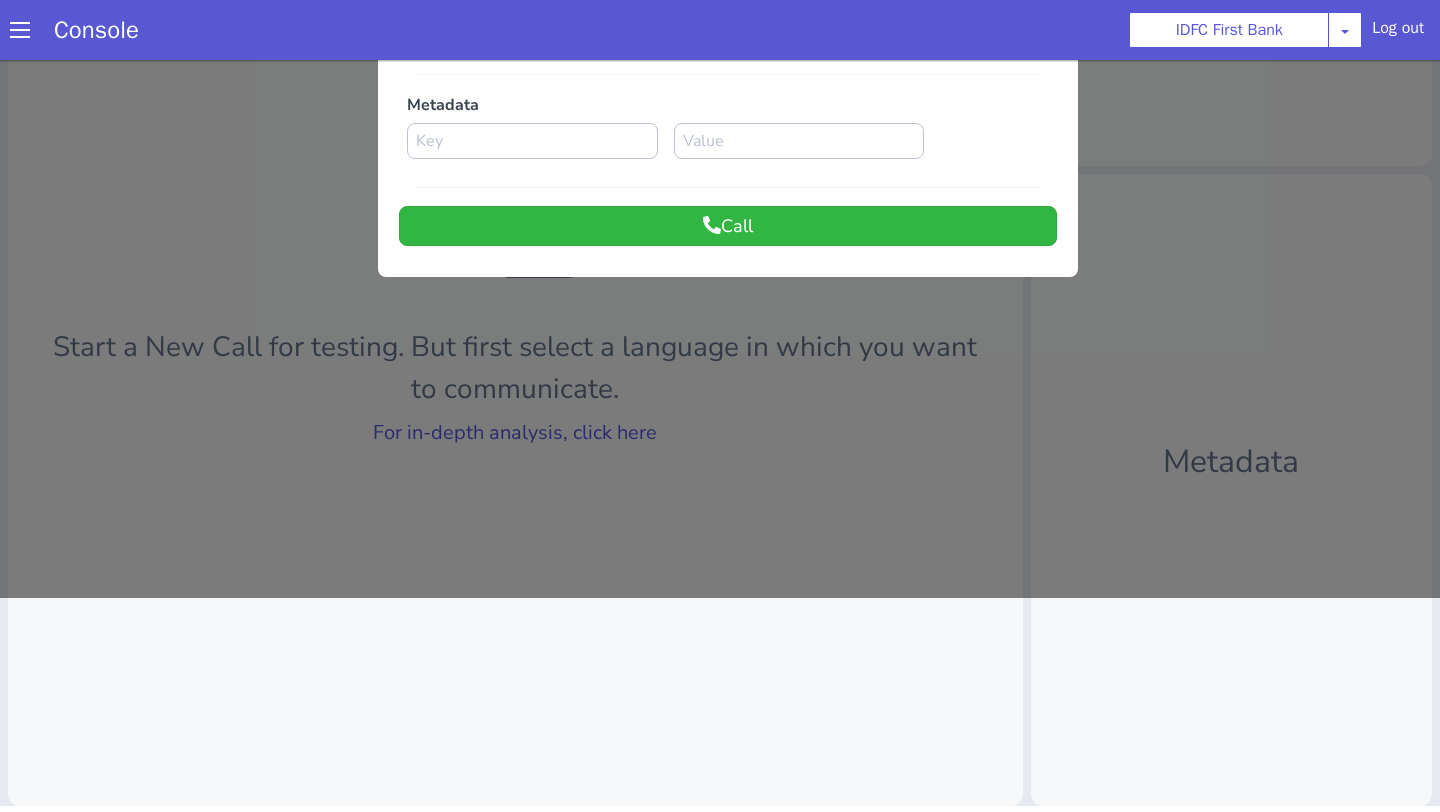 scroll, scrollTop: 0, scrollLeft: 0, axis: both 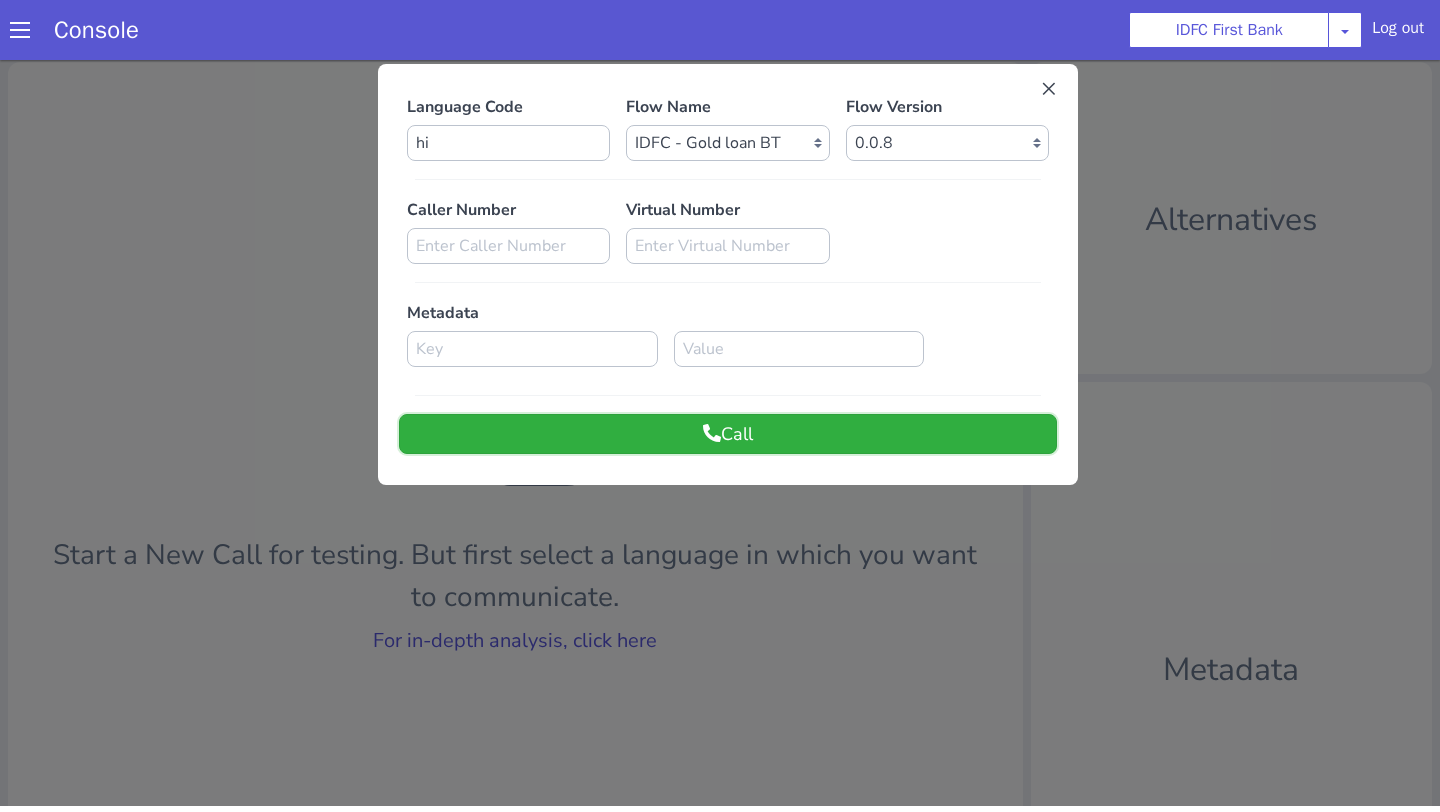 click on "Call" at bounding box center (728, 434) 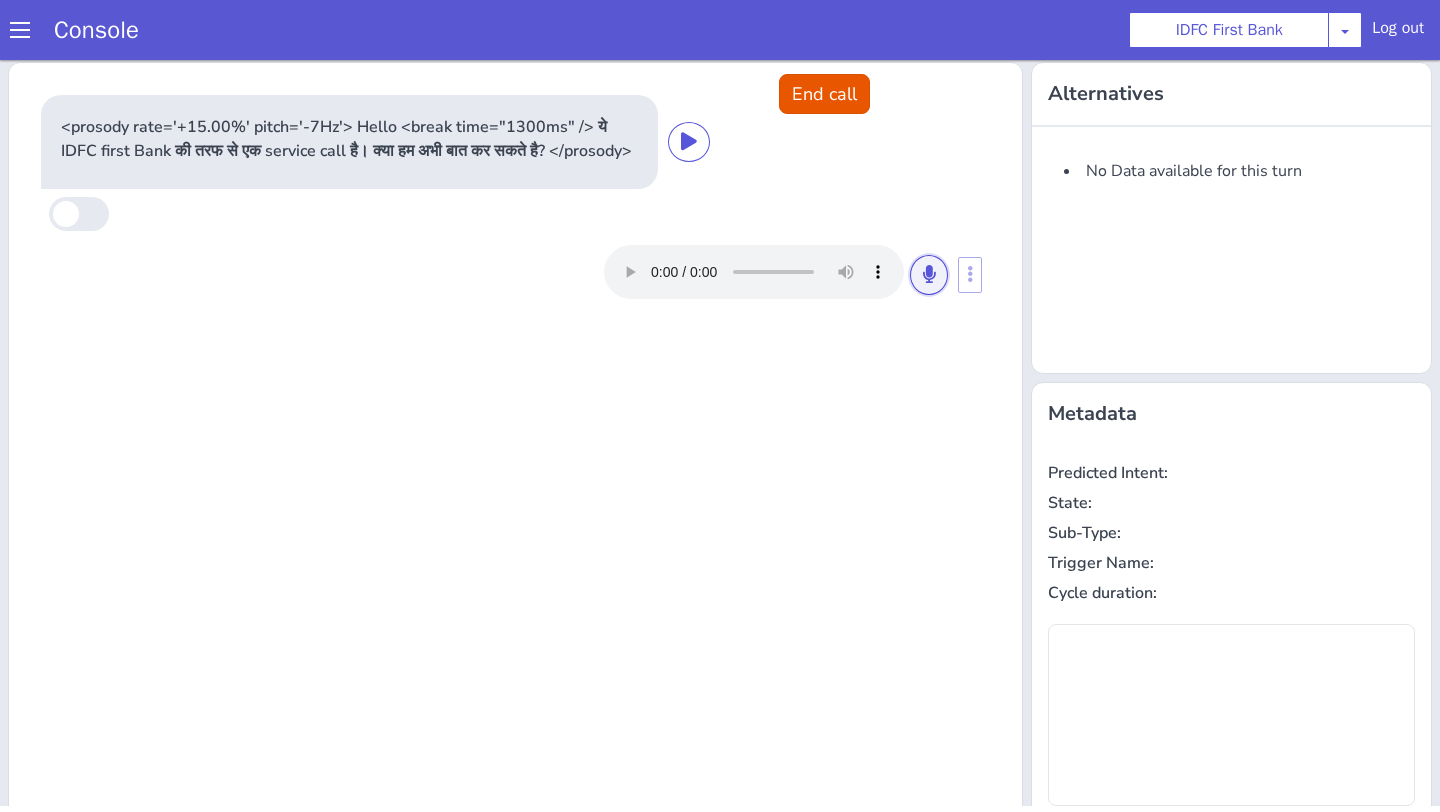 click at bounding box center [929, 275] 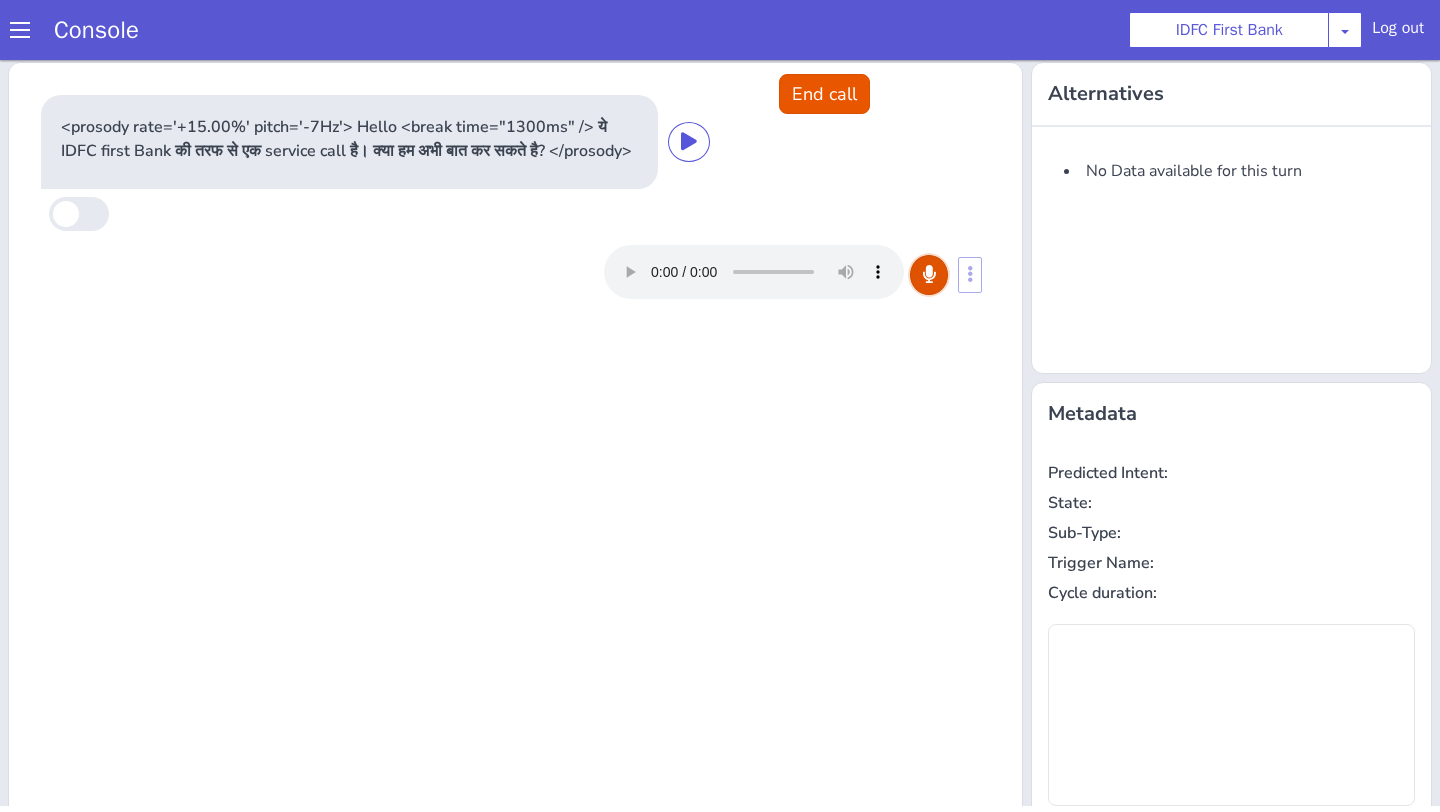 click at bounding box center [929, 275] 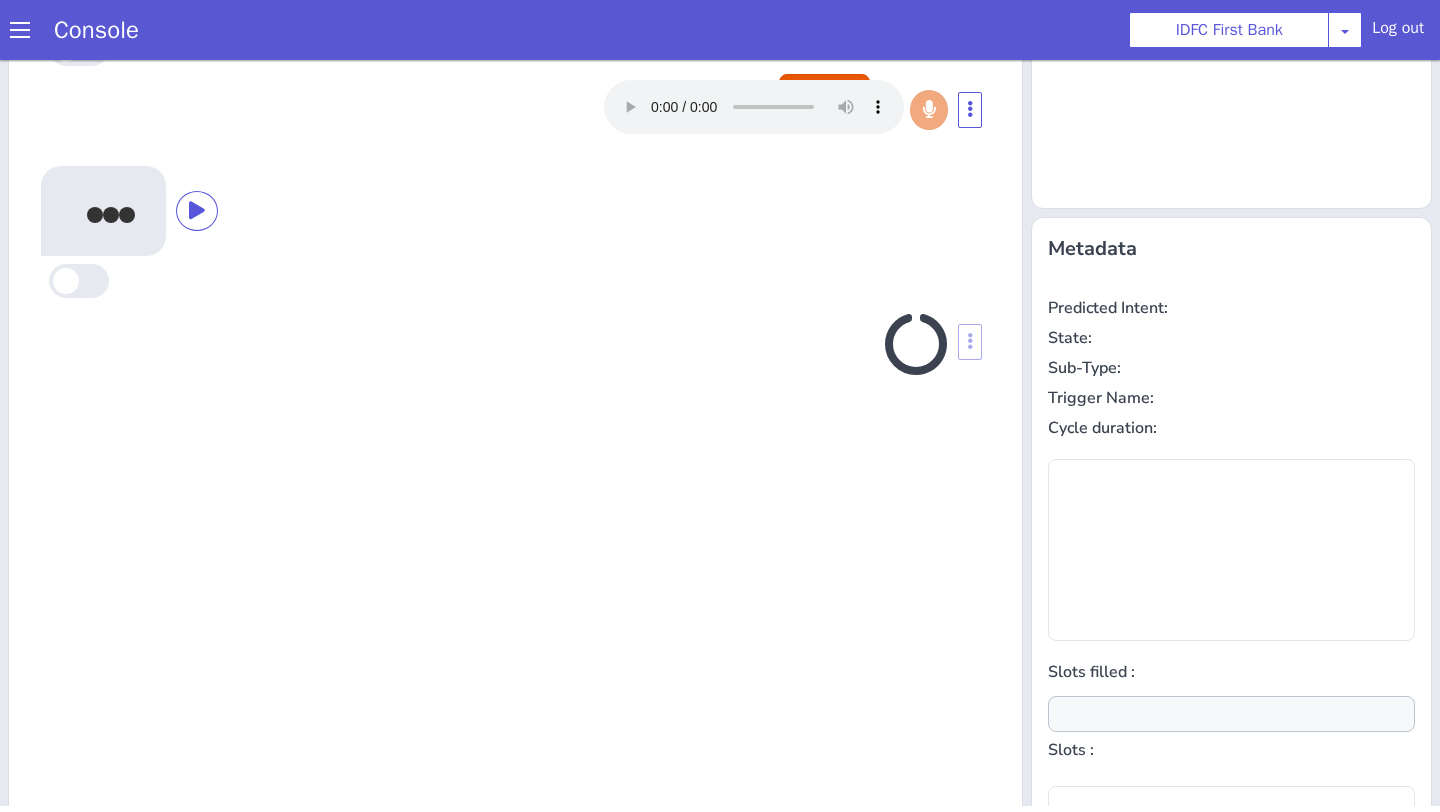 scroll, scrollTop: 208, scrollLeft: 0, axis: vertical 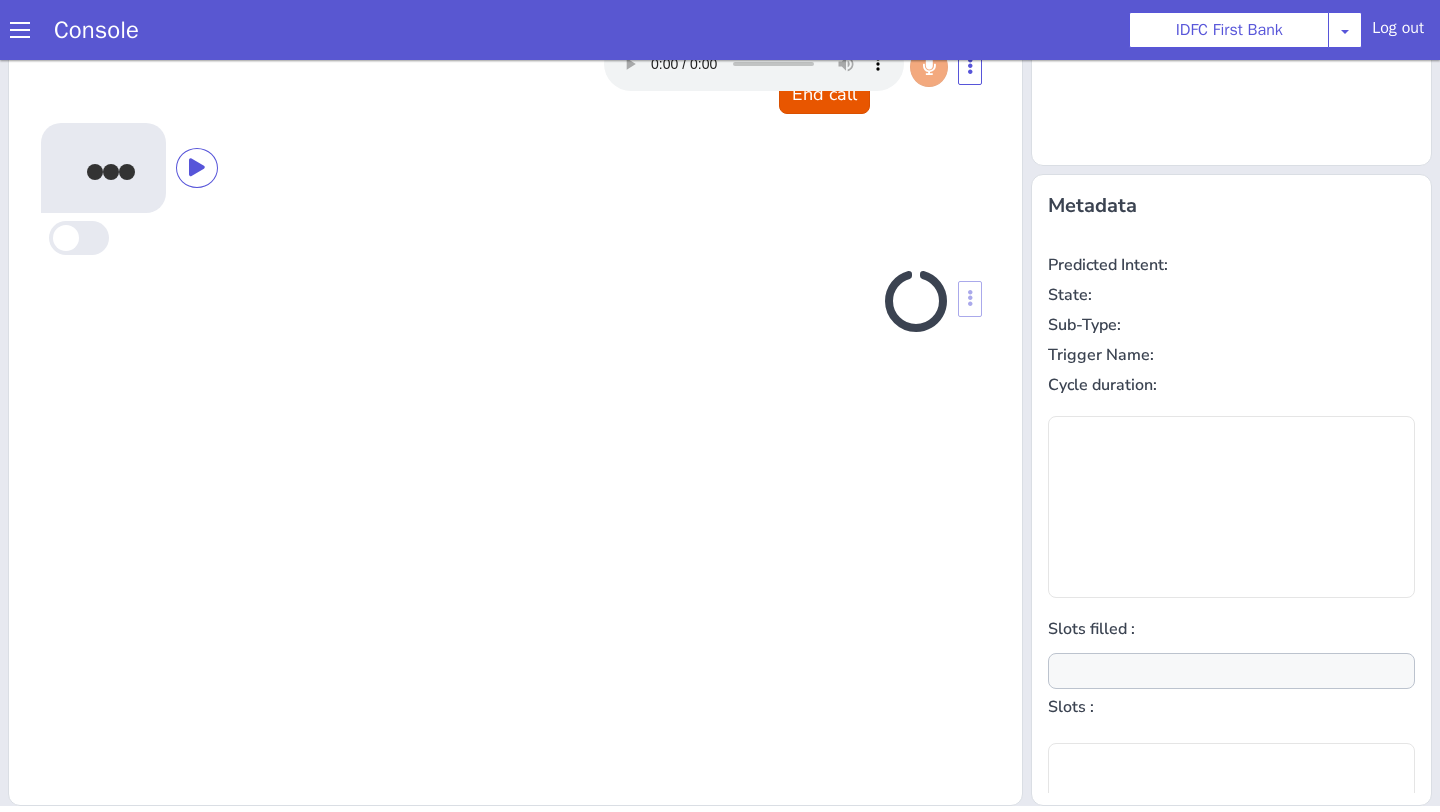 type on "null" 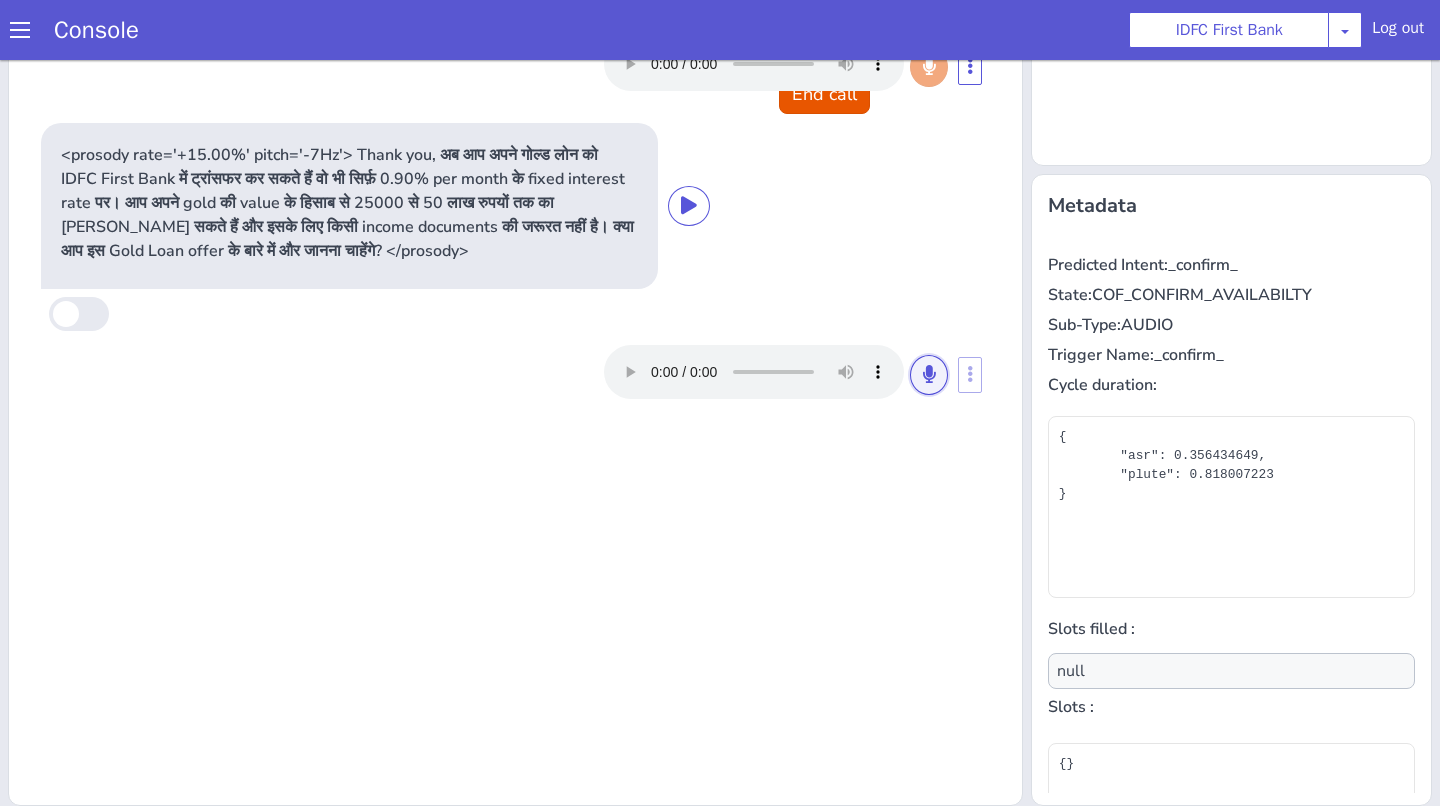 click at bounding box center (929, 374) 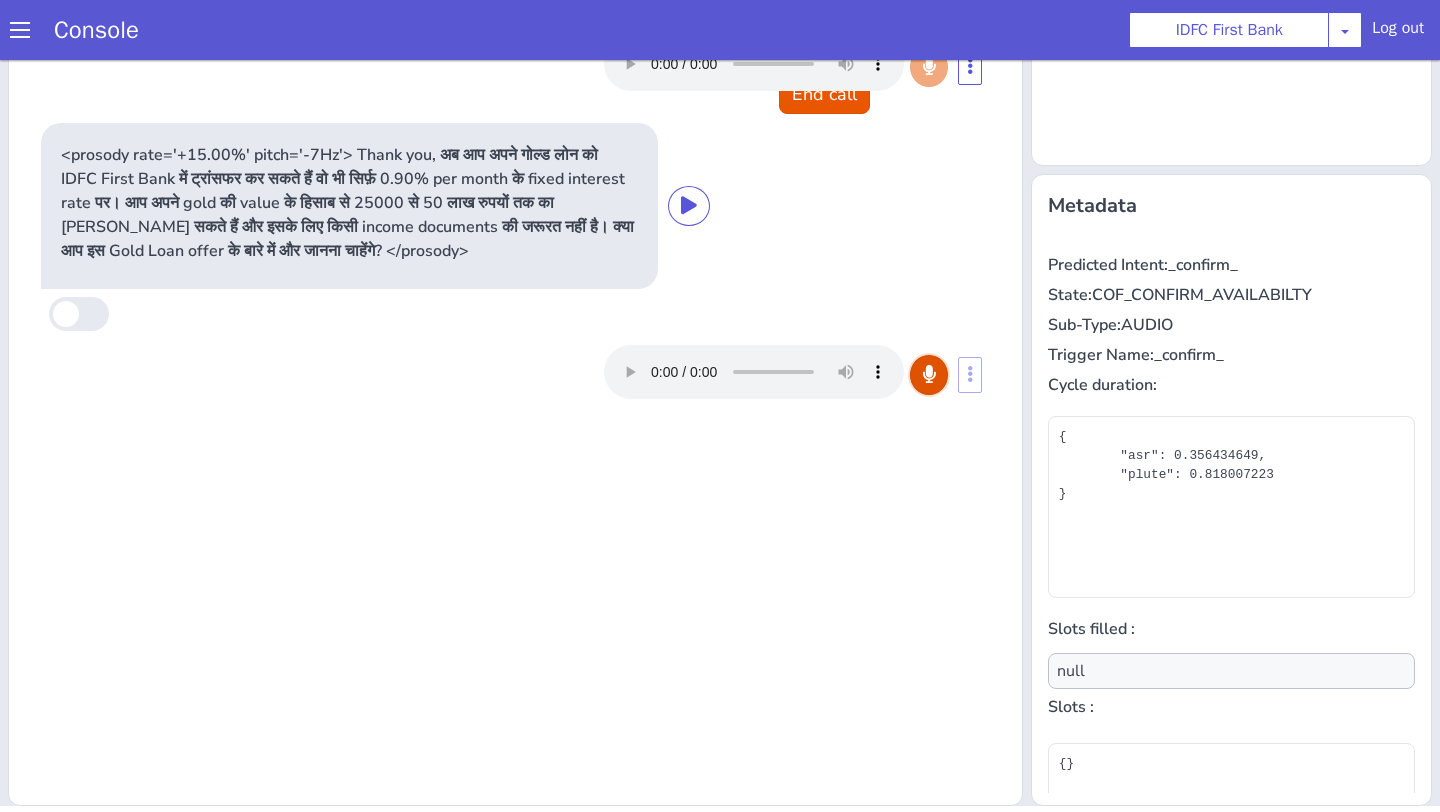 click at bounding box center [929, 374] 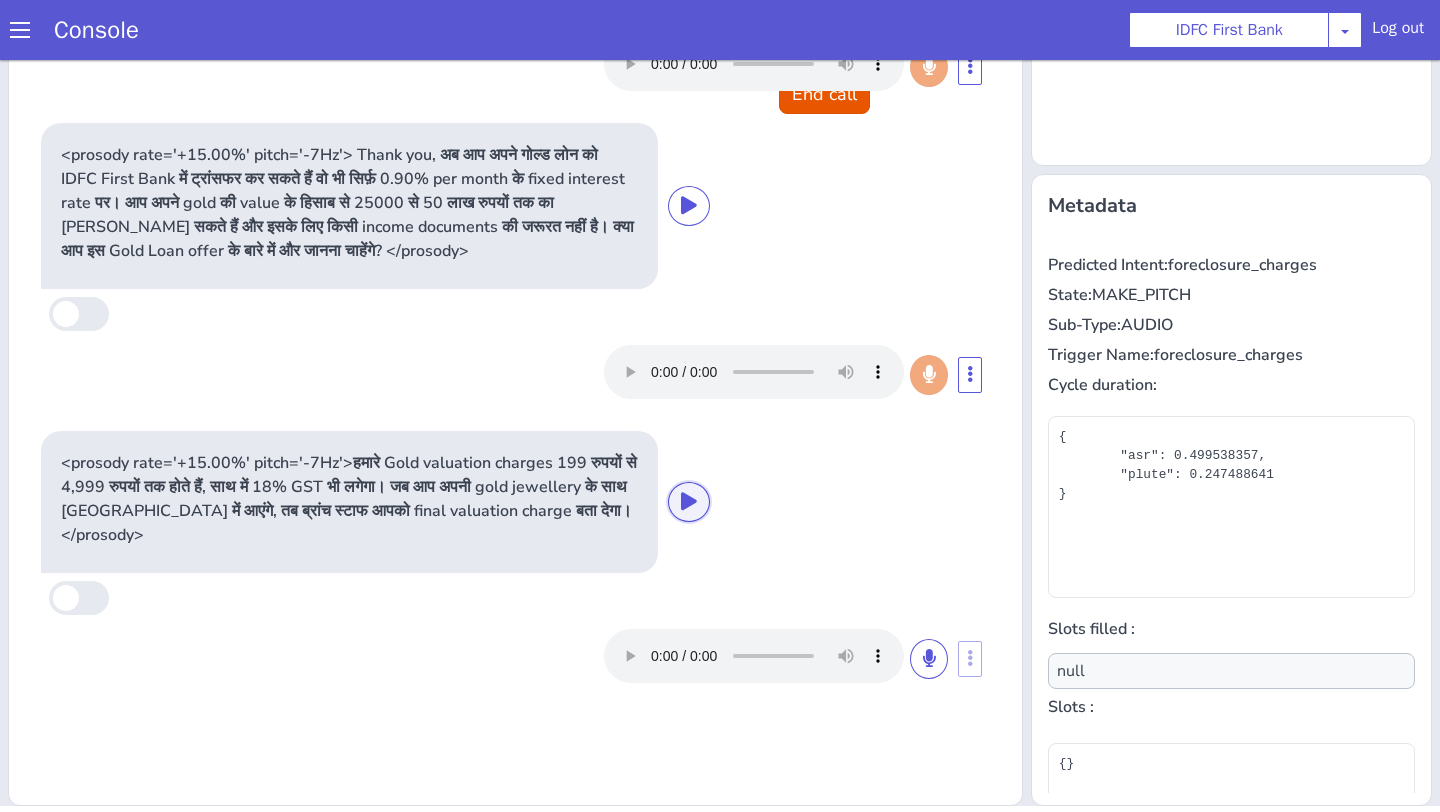 click at bounding box center [689, 502] 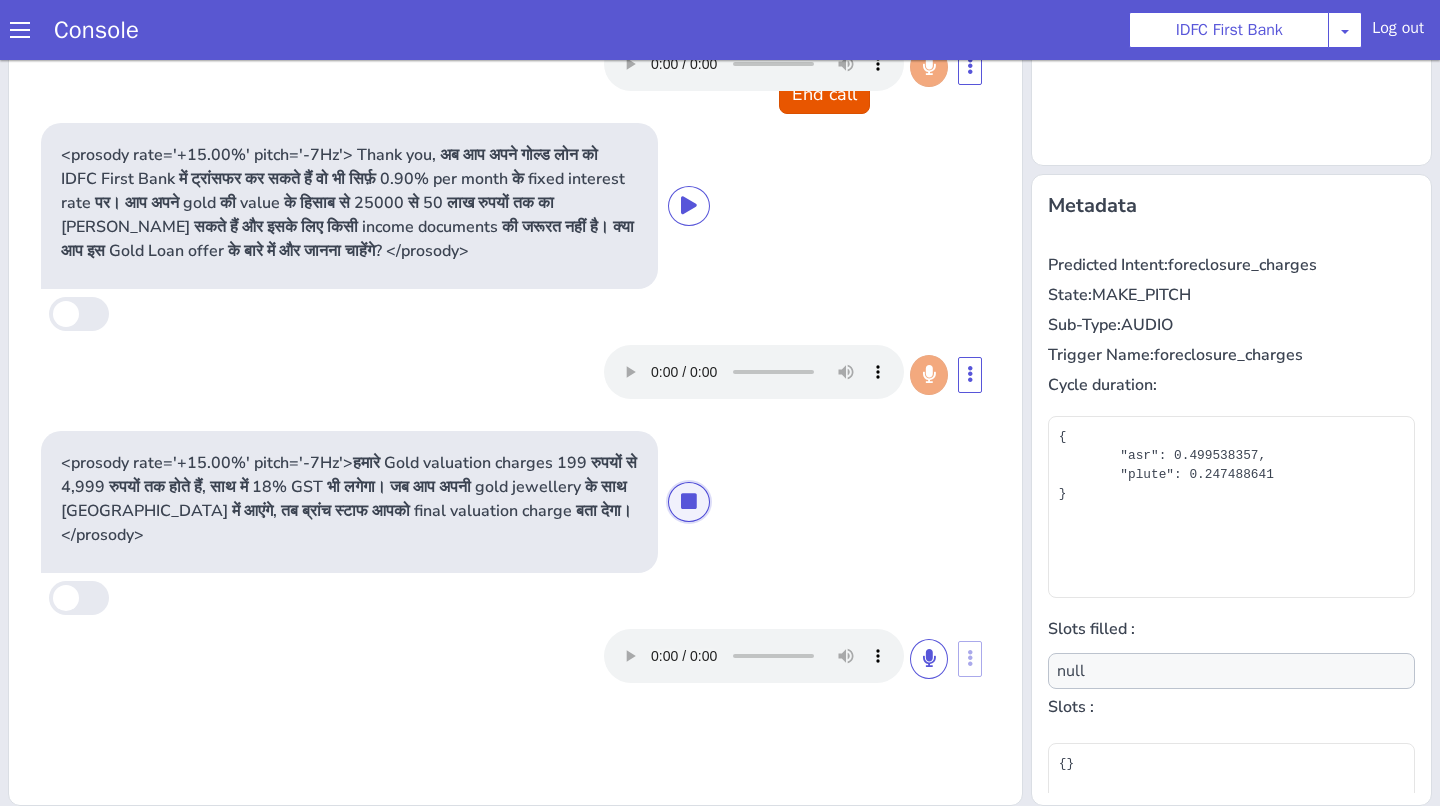 click at bounding box center [689, 501] 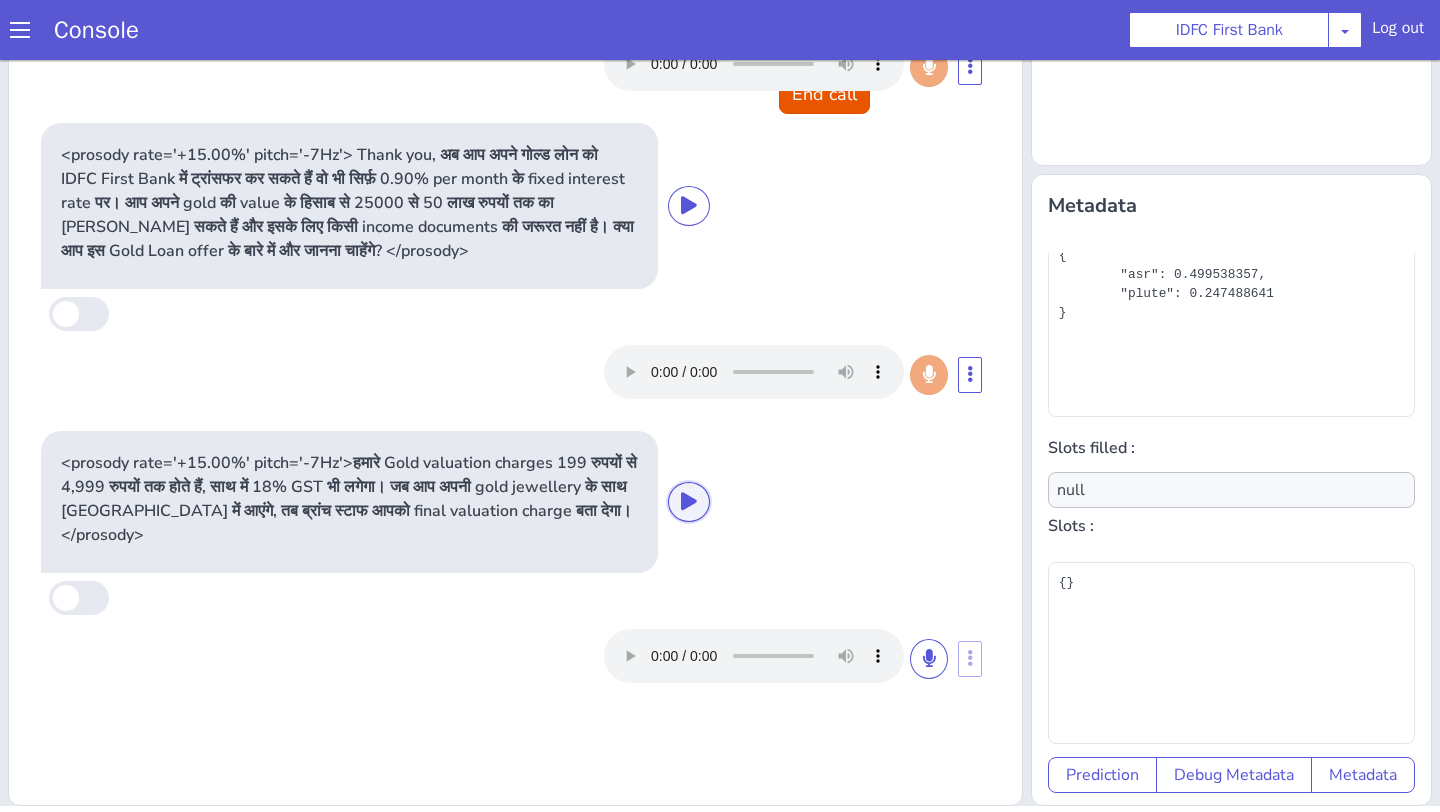 scroll, scrollTop: 0, scrollLeft: 0, axis: both 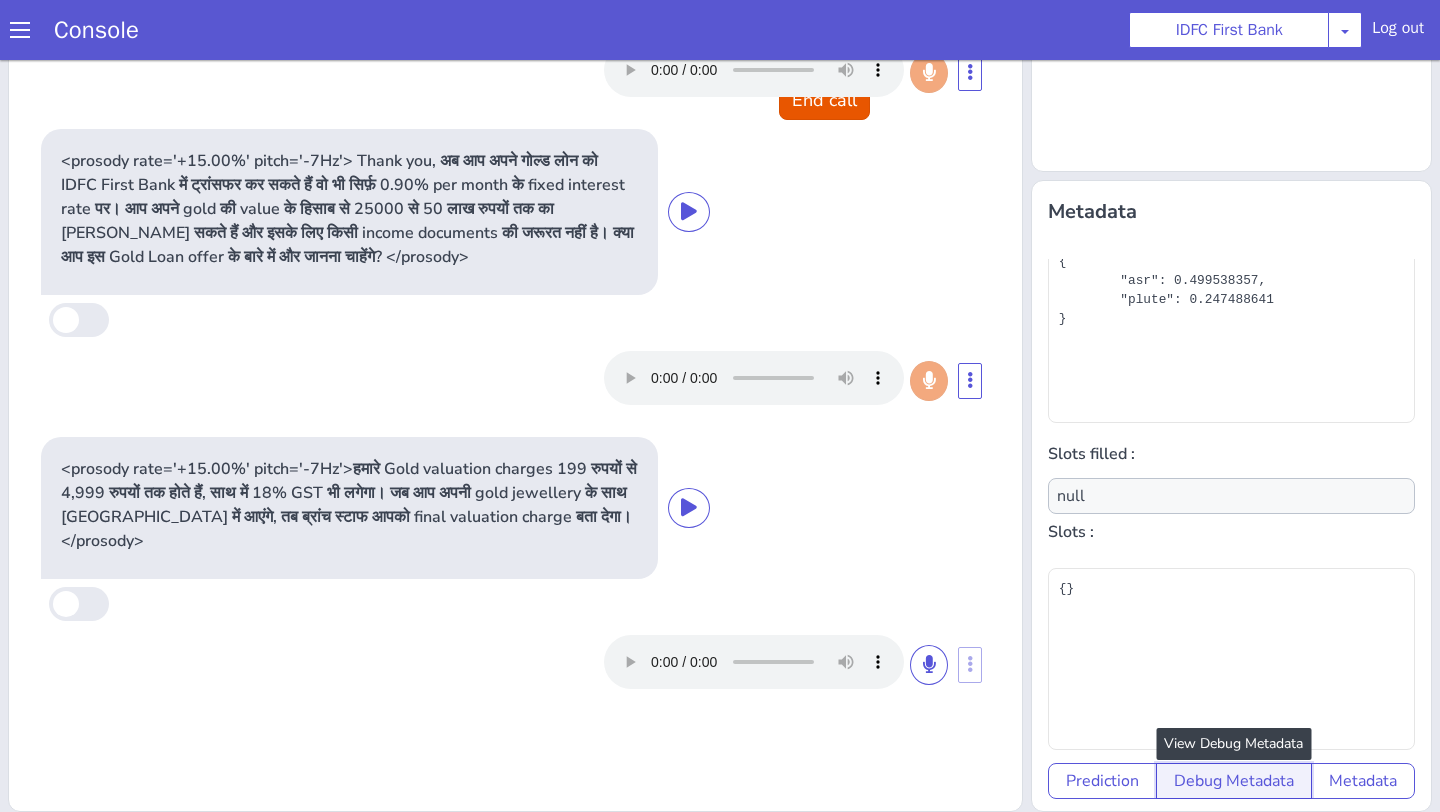 click on "Debug Metadata" at bounding box center (1234, 781) 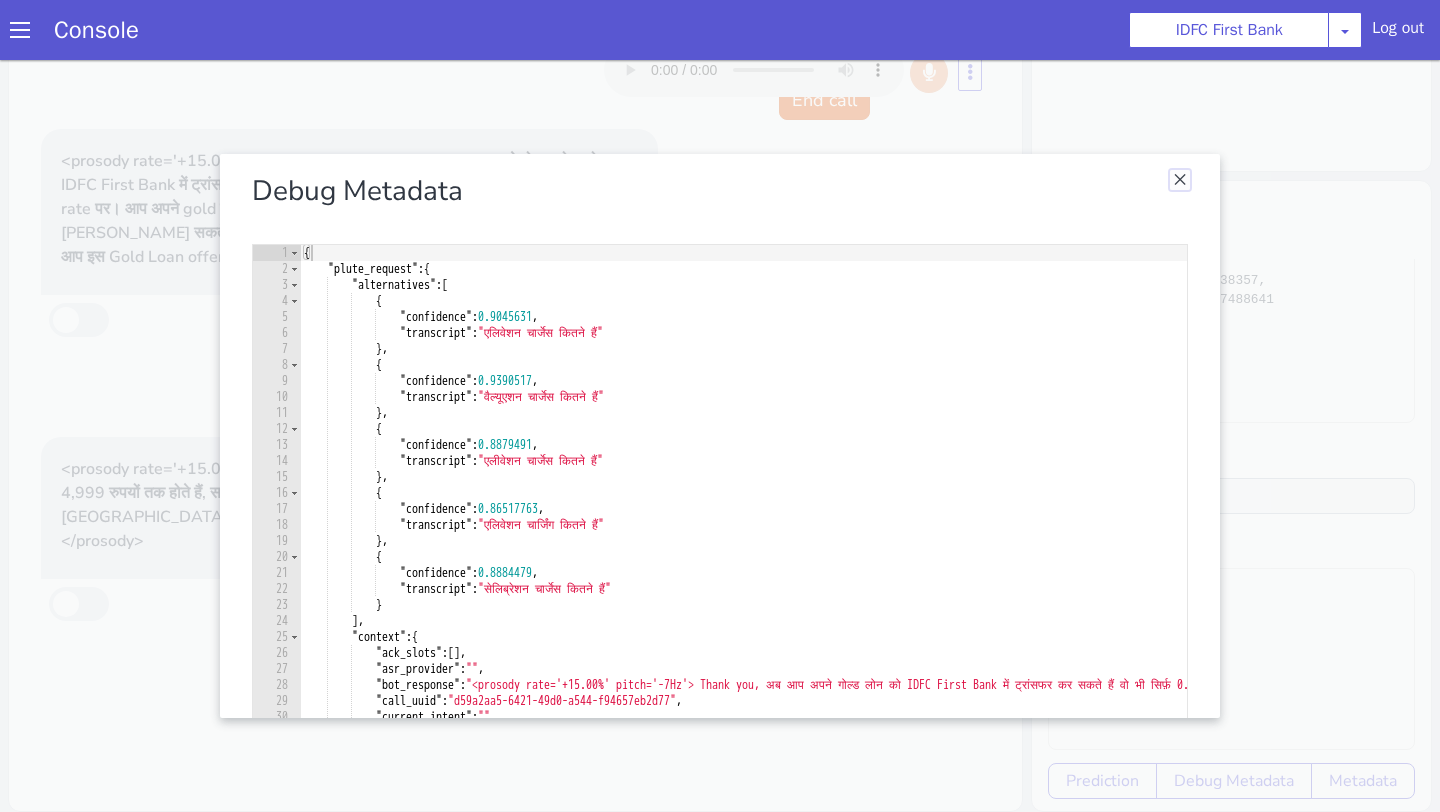 click at bounding box center [1180, 180] 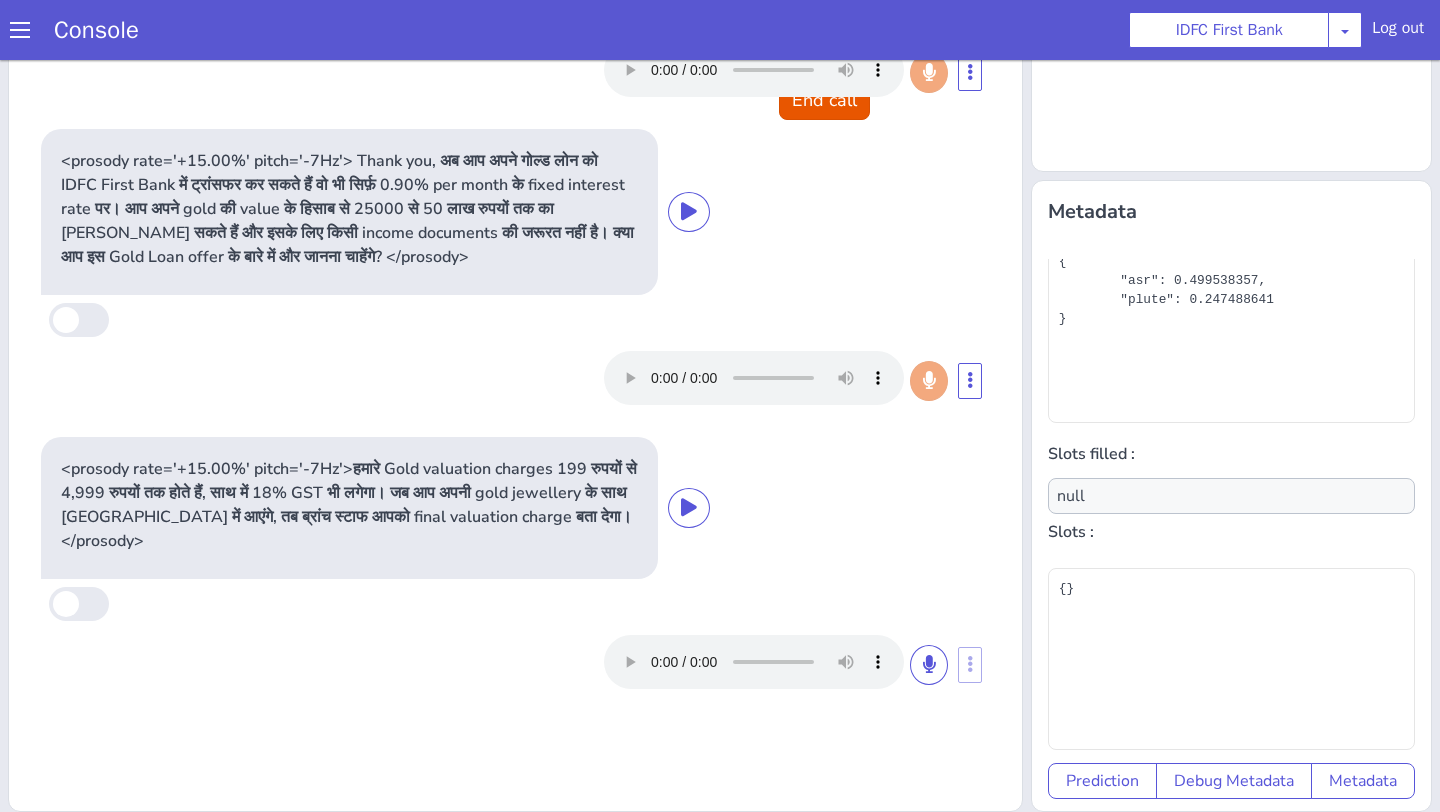 scroll, scrollTop: 0, scrollLeft: 0, axis: both 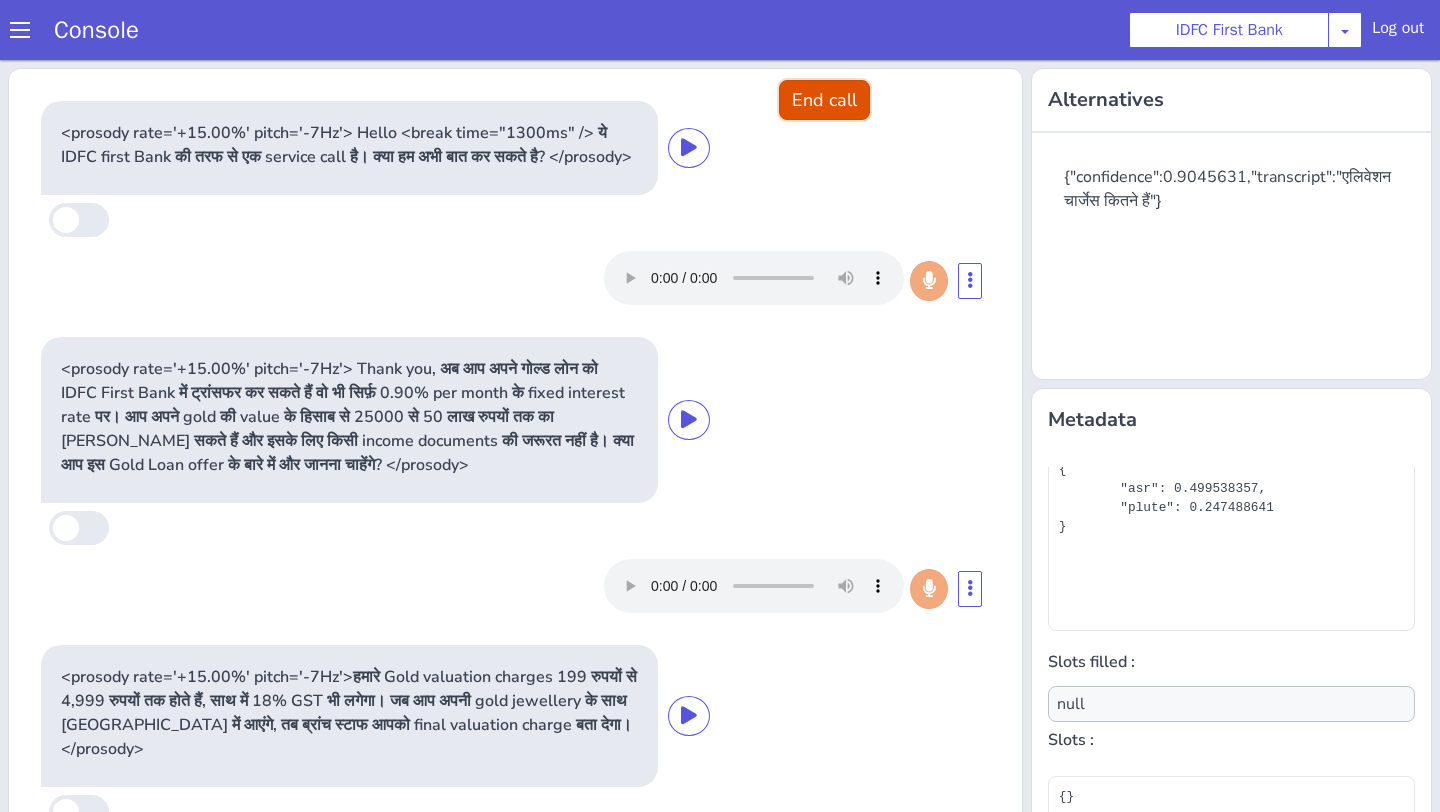 click on "End call" at bounding box center [824, 100] 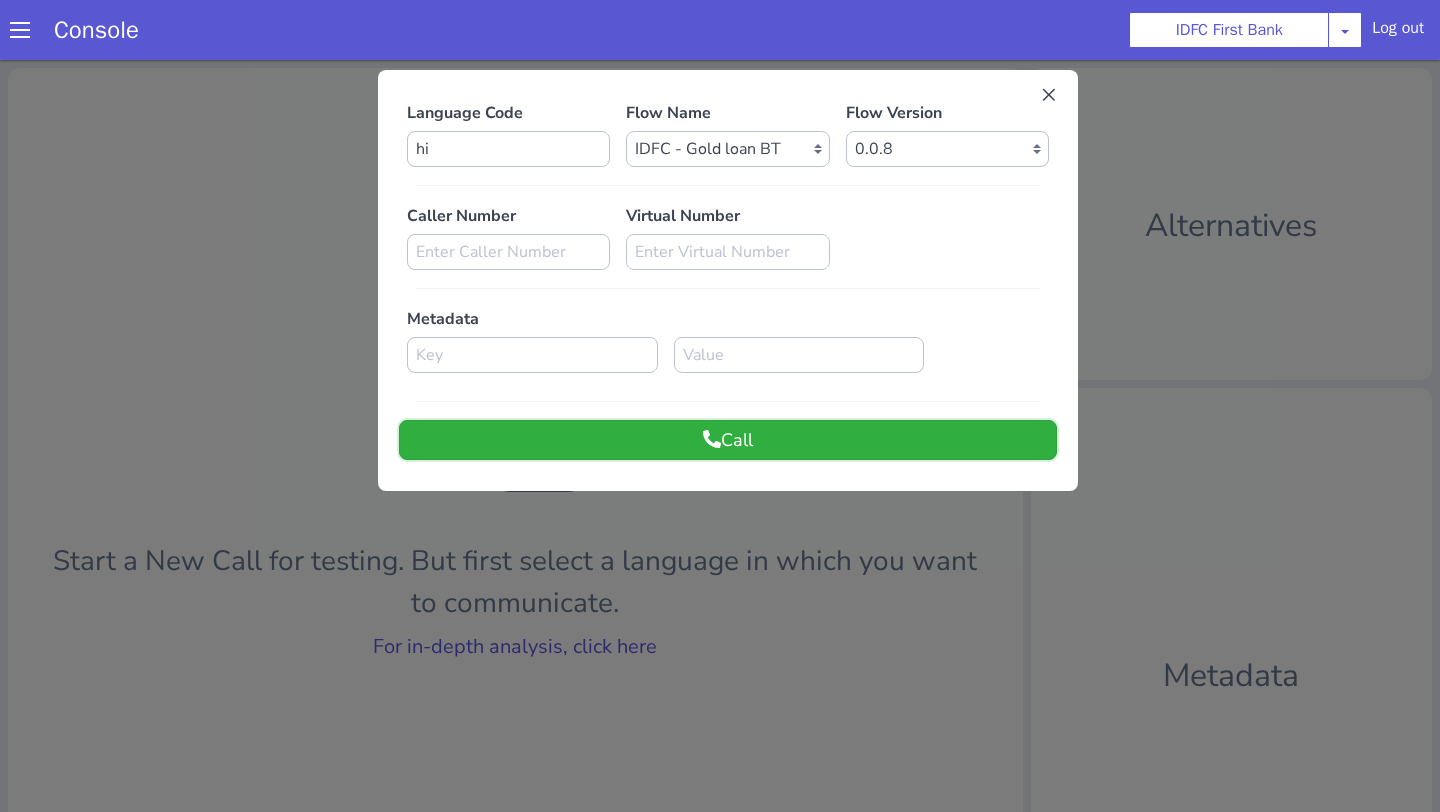 click on "Call" at bounding box center [728, 440] 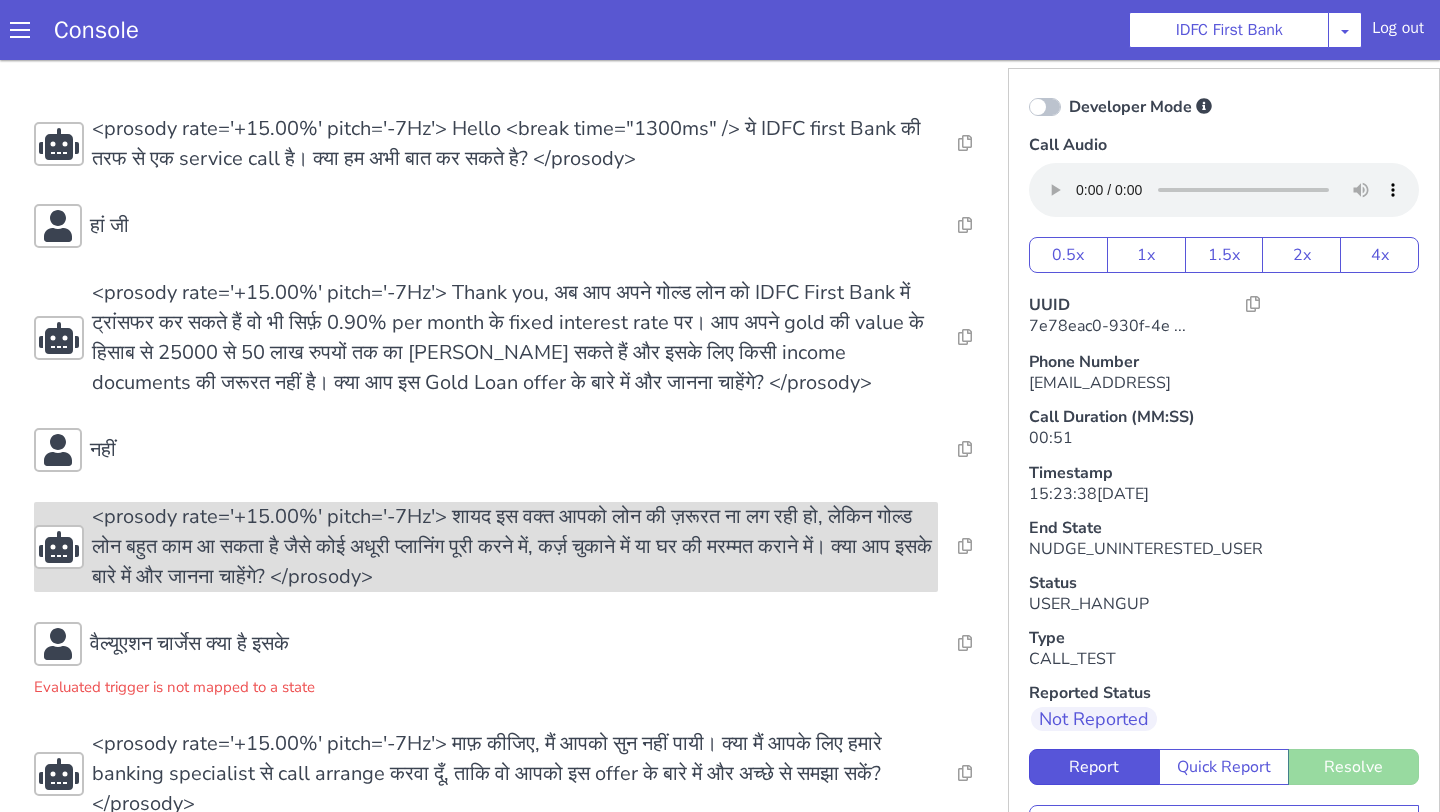 scroll, scrollTop: 241, scrollLeft: 0, axis: vertical 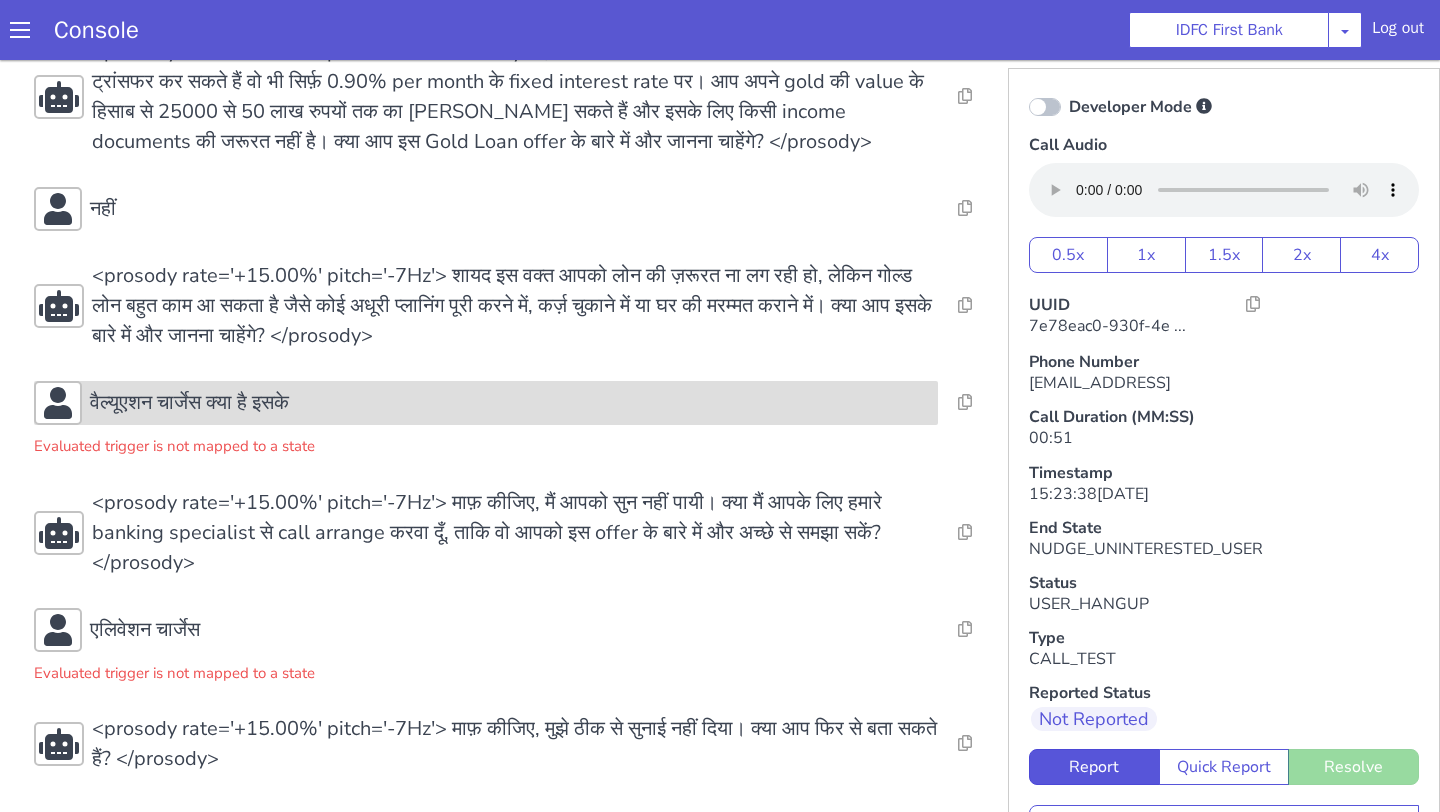 click on "वैल्यूएशन चार्जेस क्या है इसके" at bounding box center [486, 403] 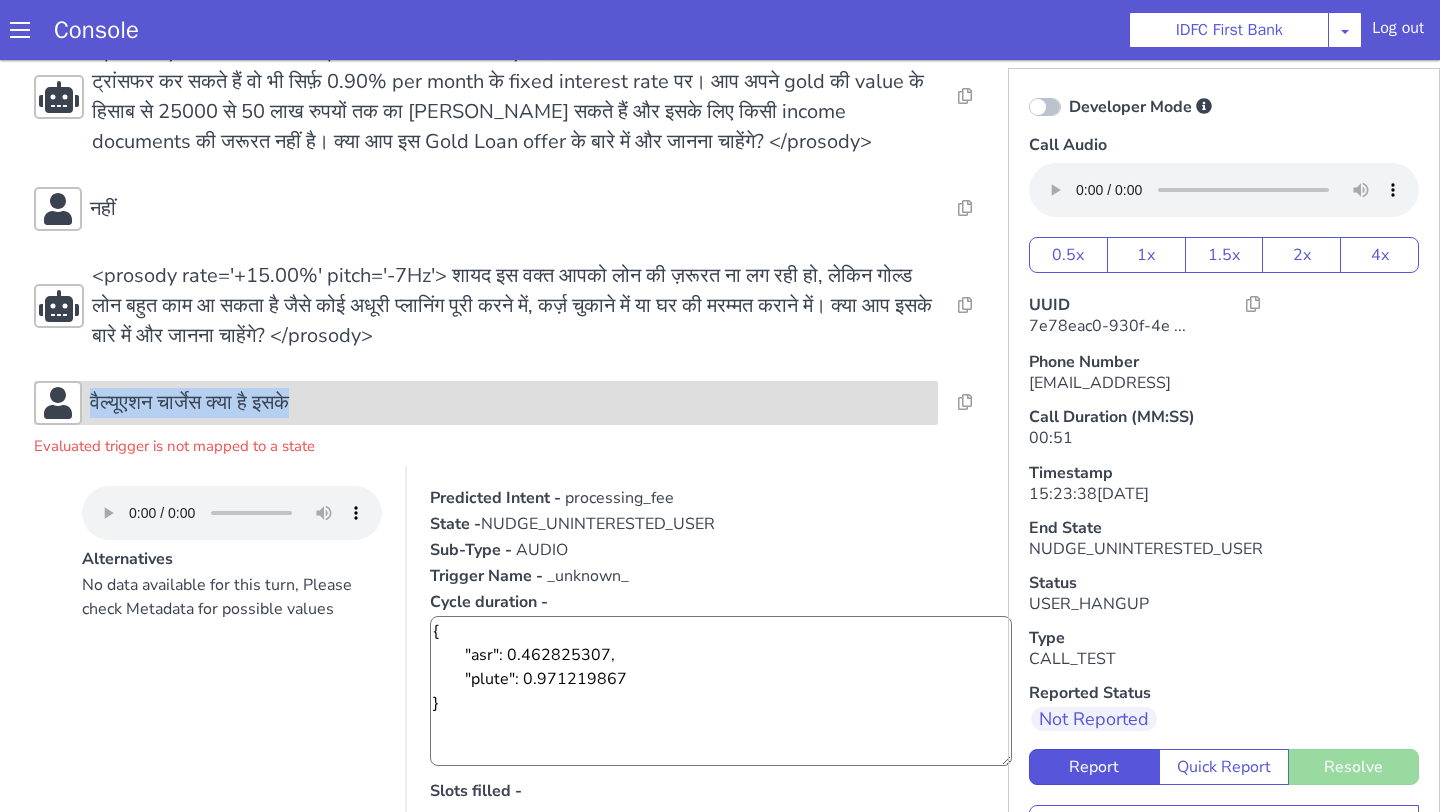 click on "वैल्यूएशन चार्जेस क्या है इसके" at bounding box center [510, 403] 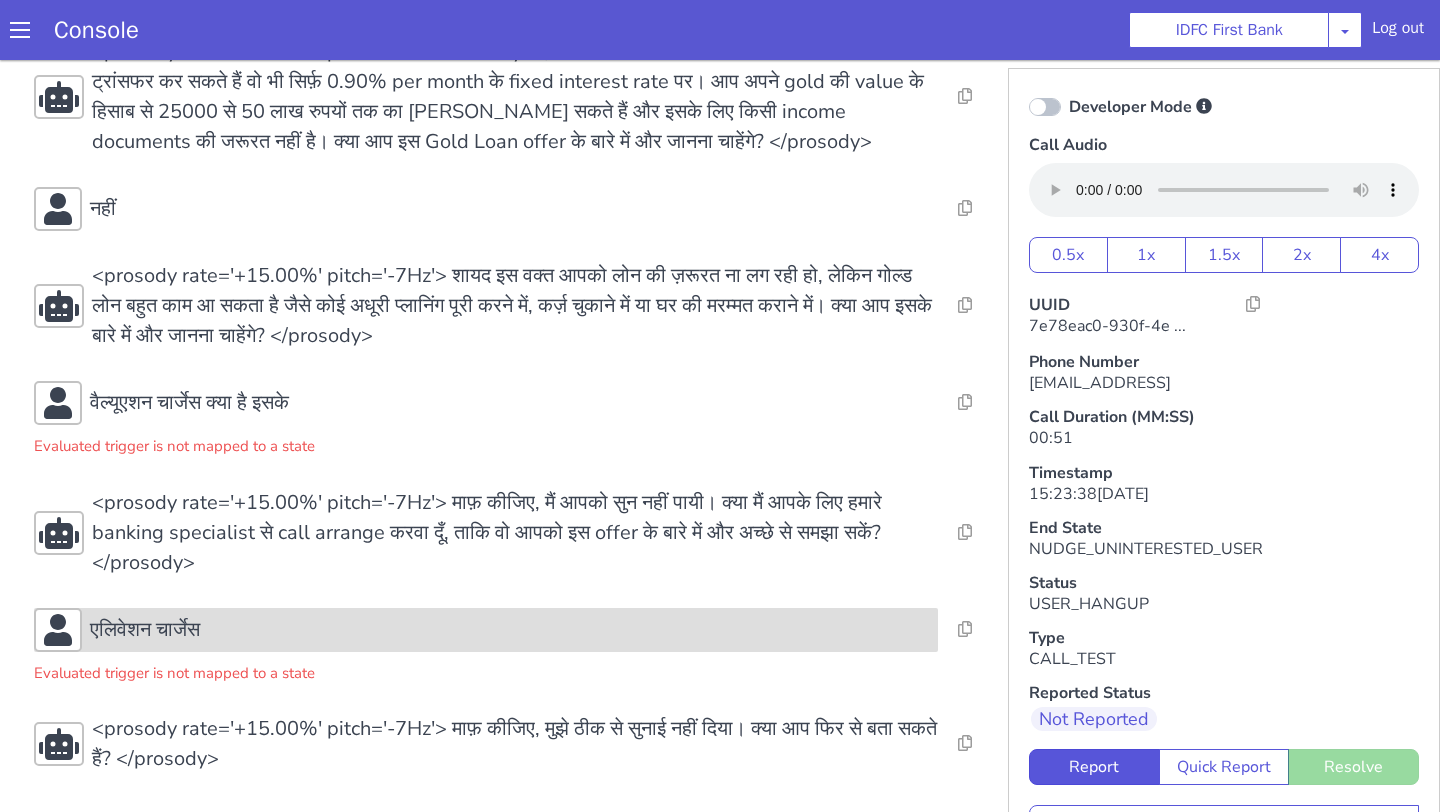 click on "एलिवेशन चार्जेस" at bounding box center (510, 630) 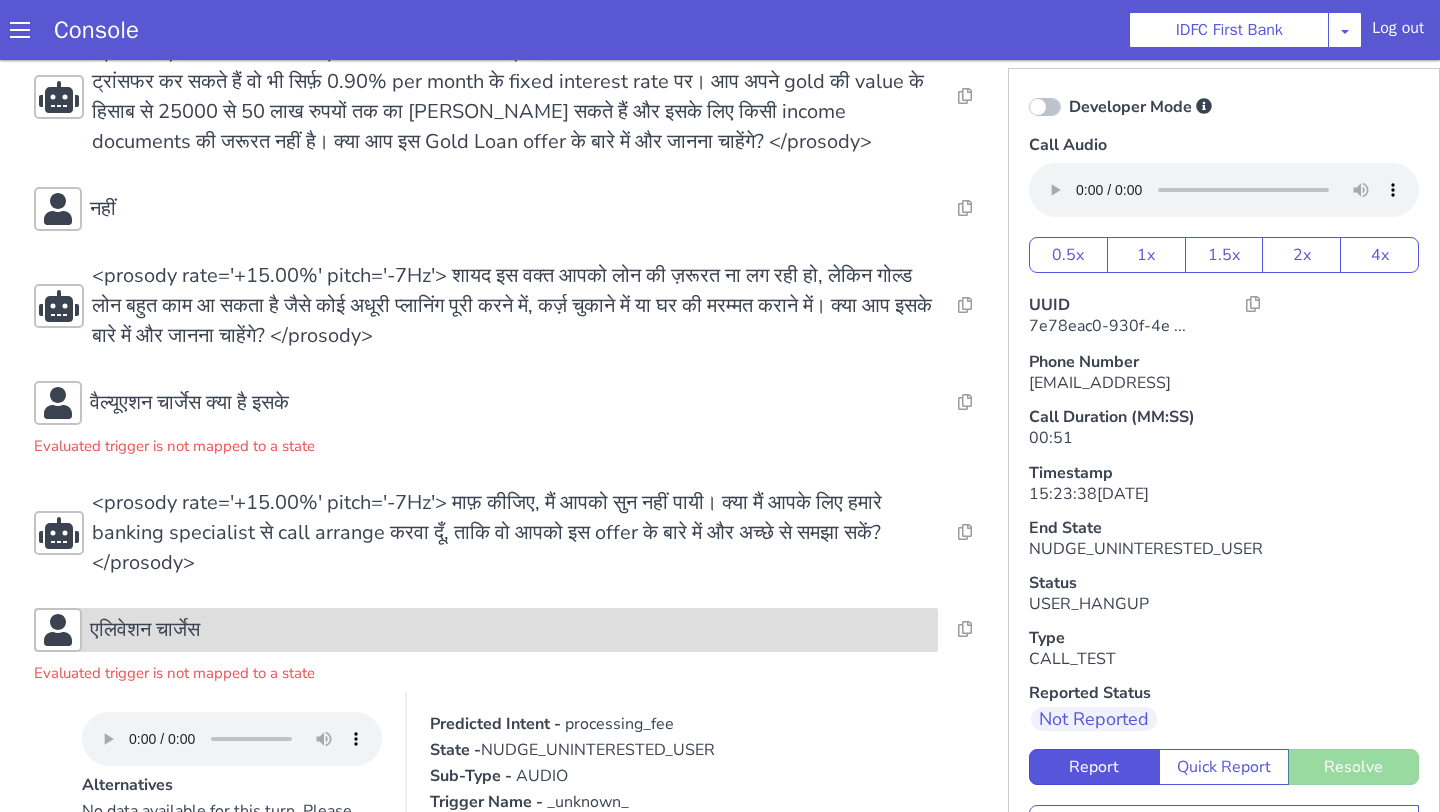 click on "एलिवेशन चार्जेस" at bounding box center [510, 630] 